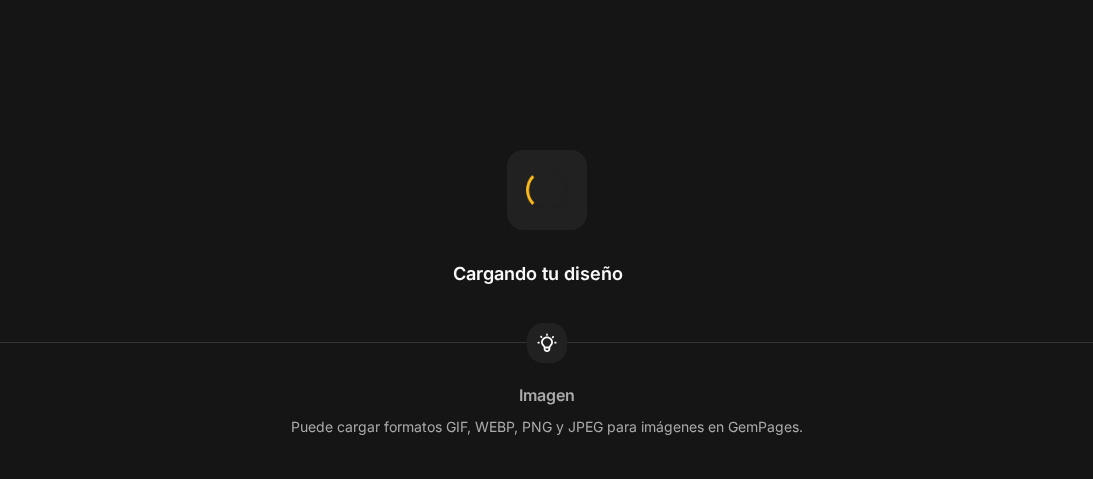 scroll, scrollTop: 0, scrollLeft: 0, axis: both 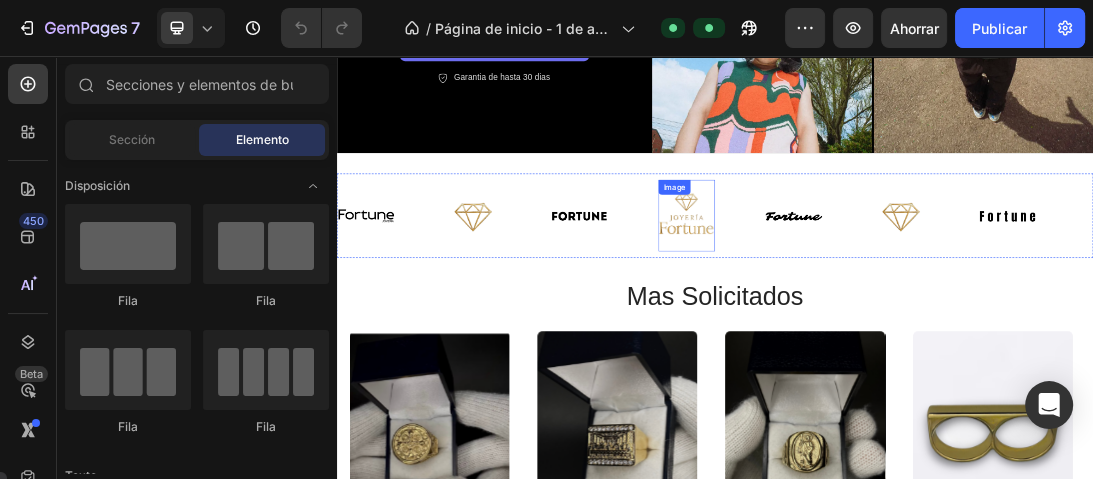 click at bounding box center (892, 309) 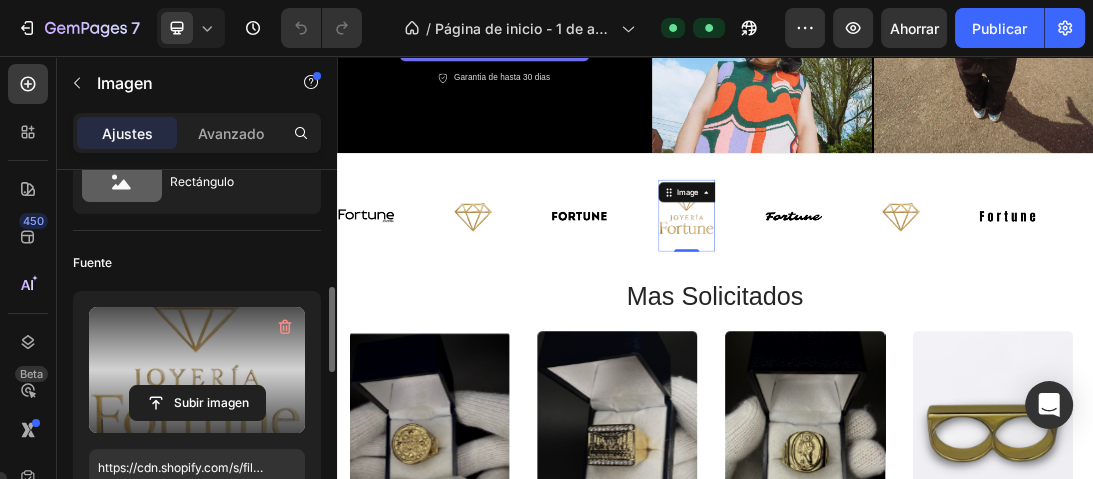 scroll, scrollTop: 160, scrollLeft: 0, axis: vertical 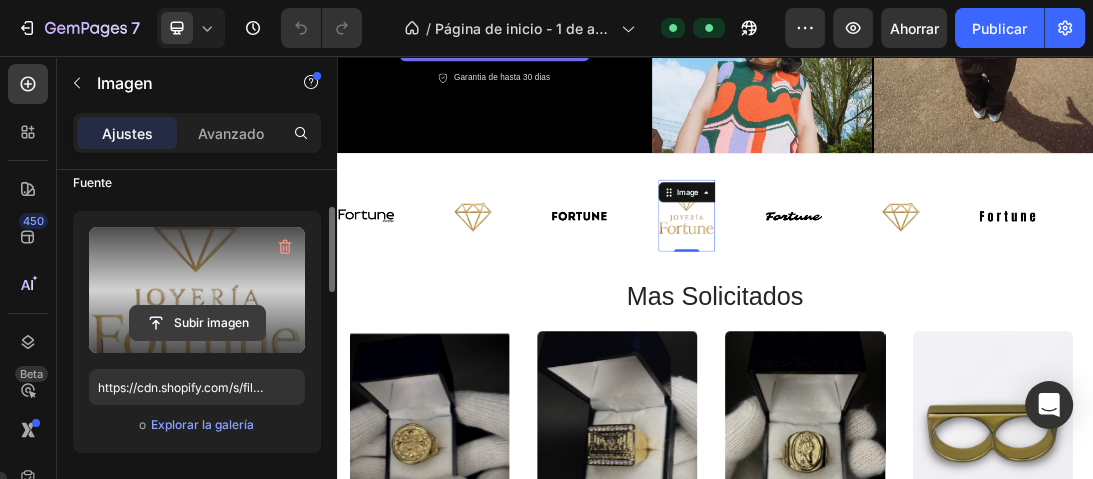 click 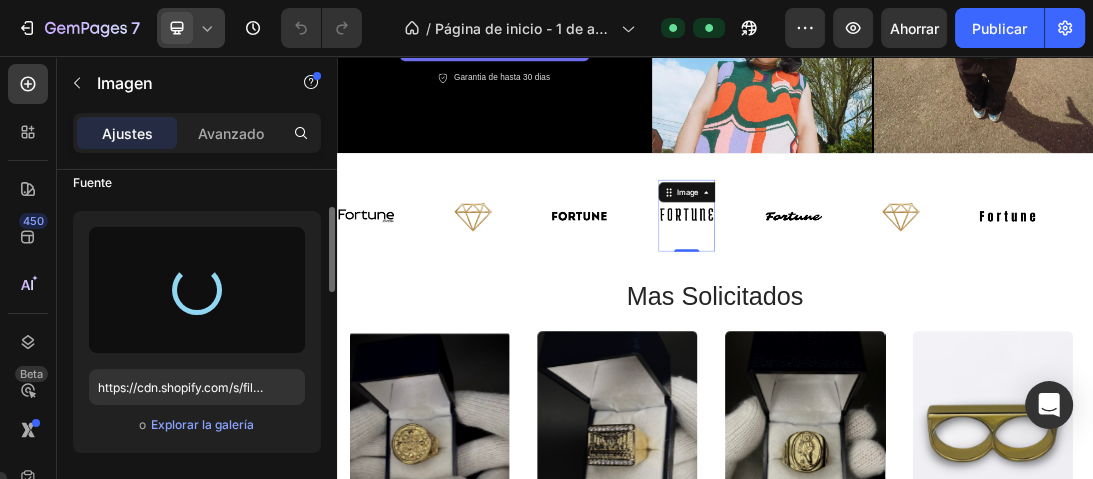type on "https://cdn.shopify.com/s/files/1/0731/8074/1668/files/gempages_577046557640098342-a90690c2-5559-4f10-9e9f-c0f93d779bfa.png" 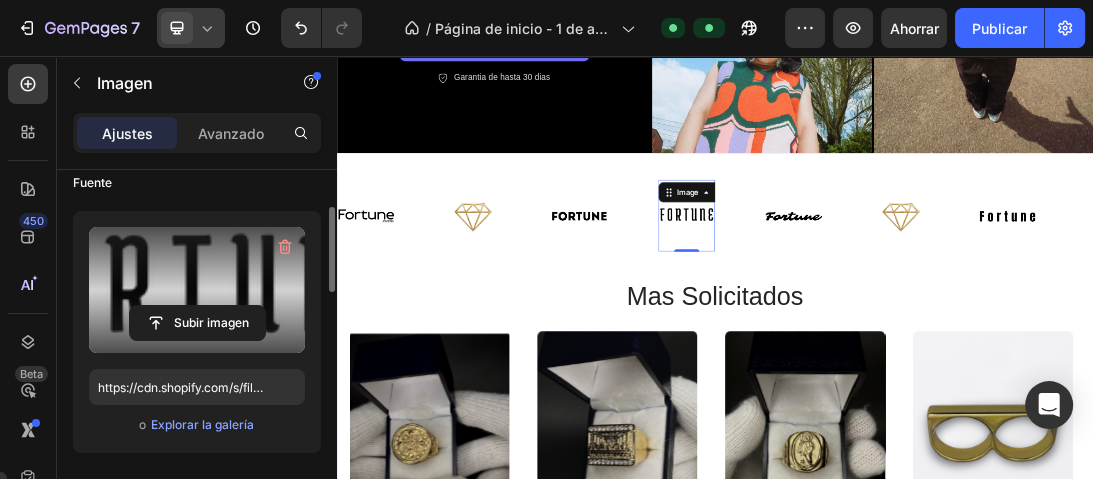 click 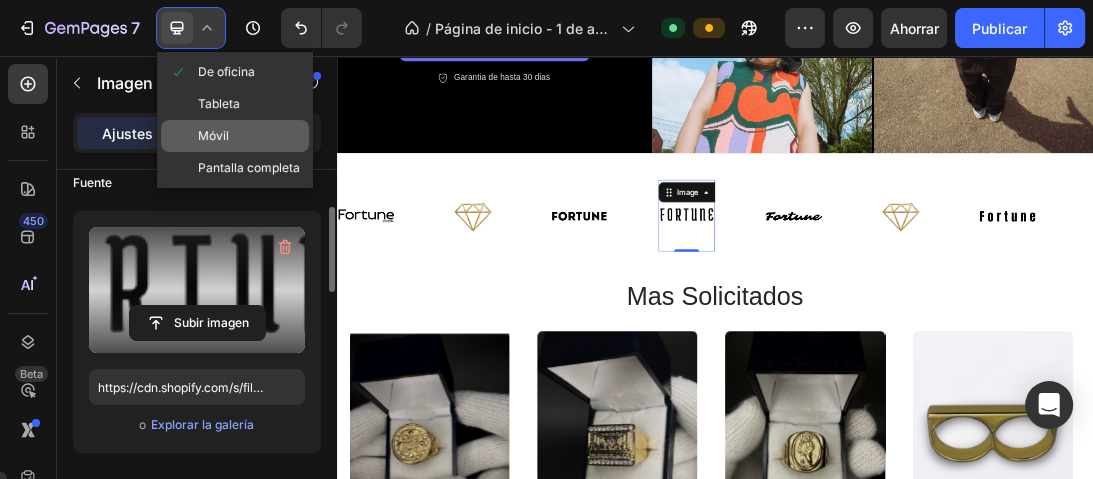 click on "Móvil" 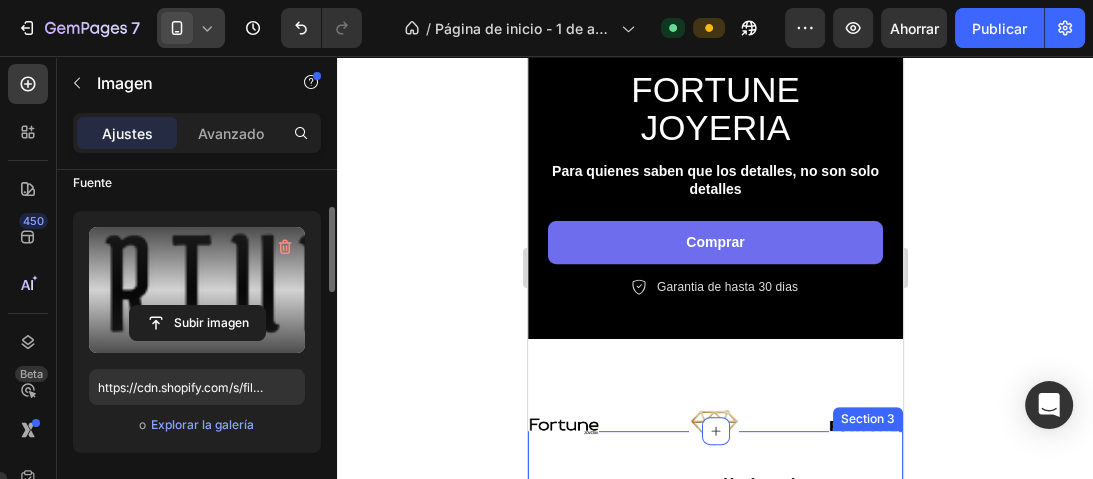 scroll, scrollTop: 720, scrollLeft: 0, axis: vertical 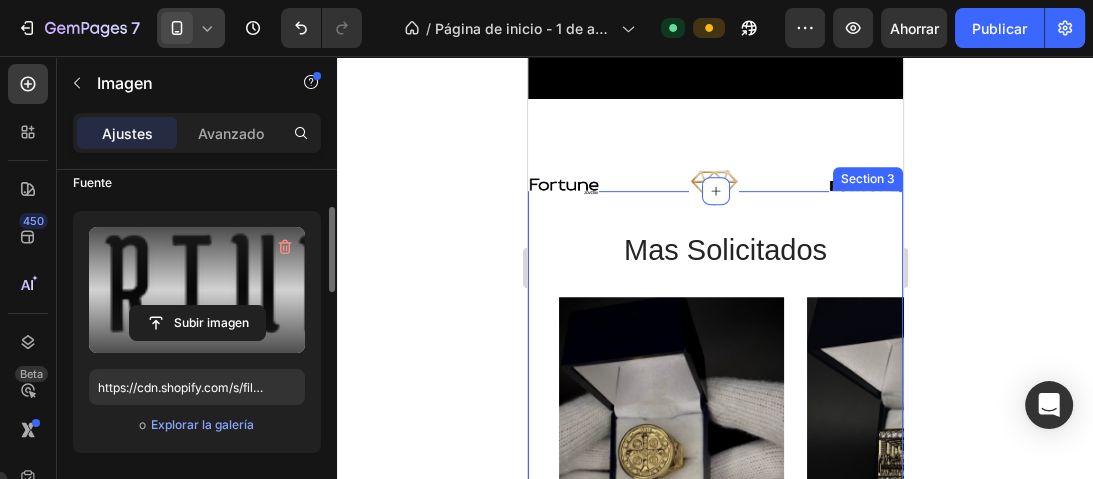 click 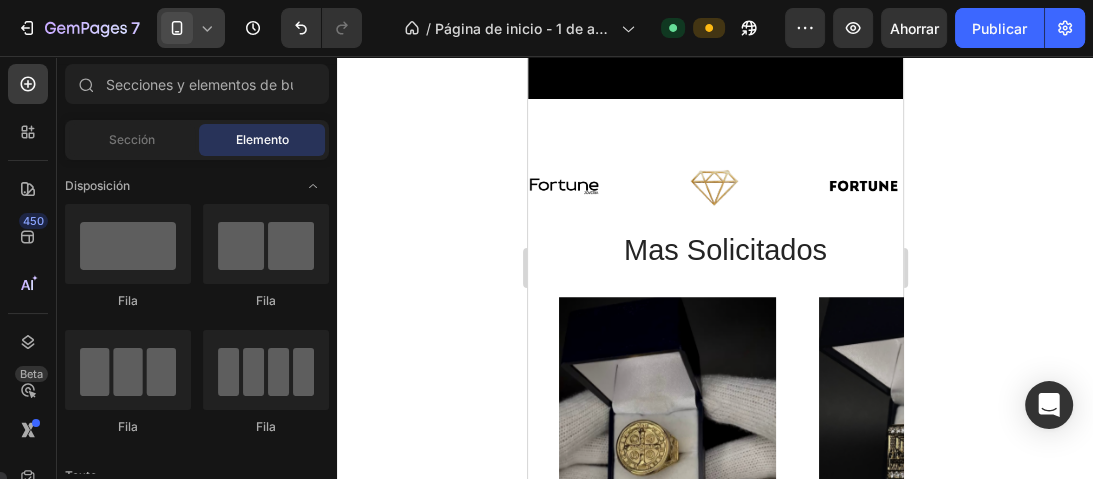 click 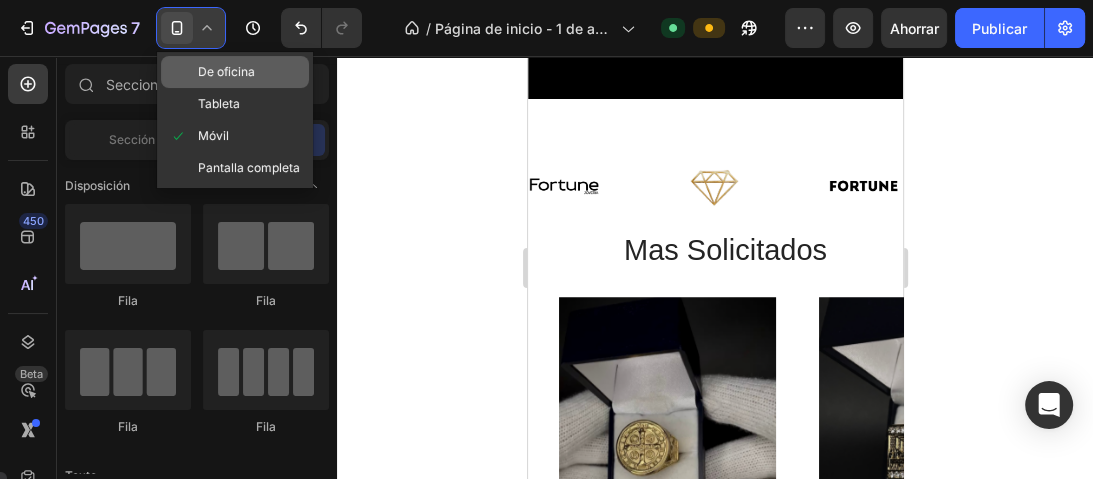 click on "De oficina" at bounding box center [226, 71] 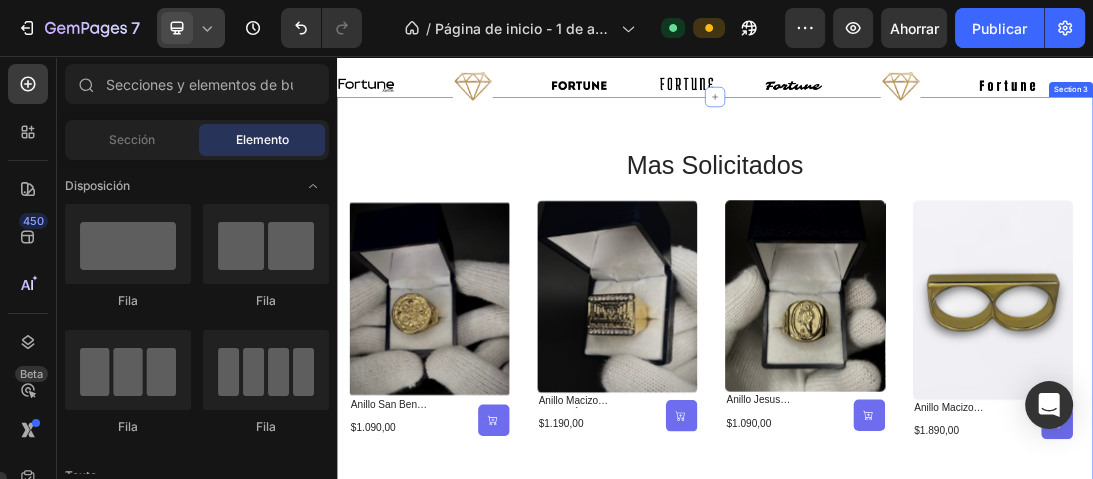 click on "mas solicitados Heading Product Images anillo san benito enchapado en oro Product Title $1.090,00 Product Price Product Price
(P) Cart Button Row Row Product List Product Images anillo macizo diseño última cena enchapado oro Product Title $1.190,00 Product Price Product Price
(P) Cart Button Row Row Product List Product Images anillo jesus macizo enchapado oro Product Title $1.090,00 Product Price Product Price
(P) Cart Button Row Row Product List Product Images anillo macizo doble enchapado Product Title $1.890,00 Product Price Product Price
(P) Cart Button Row Row Product List Product Images anillo doble personalizado enchapado en oro Product Title $1.890,00 Product Price Product Price
(P) Cart Button Row Row Product List Product Images anillo estilo minimalista sello negro enchapado en oro Product Title $990,00 Product Price Product Price
(P) Cart Button Row Row Product List Product List Section 3" at bounding box center (937, 442) 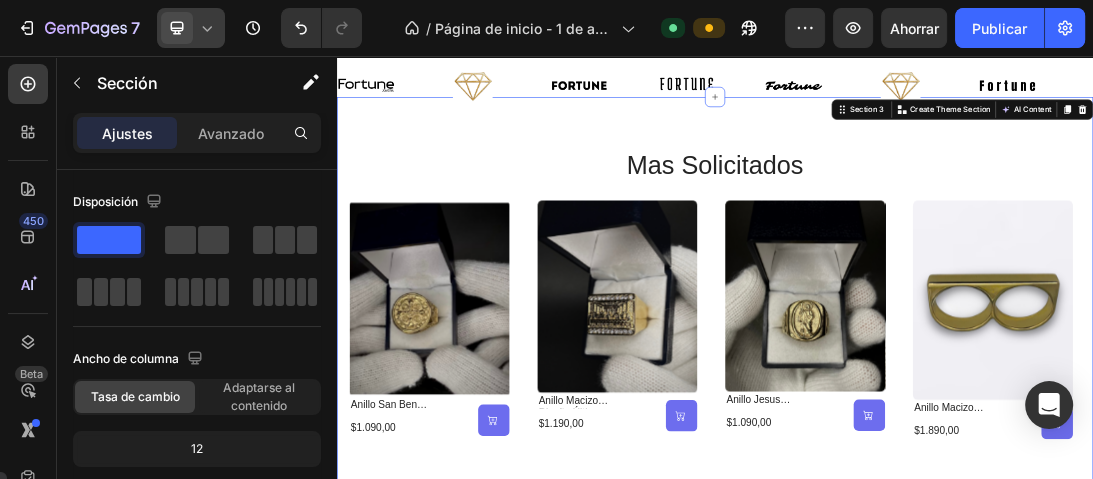 click on "Image" at bounding box center [1232, 100] 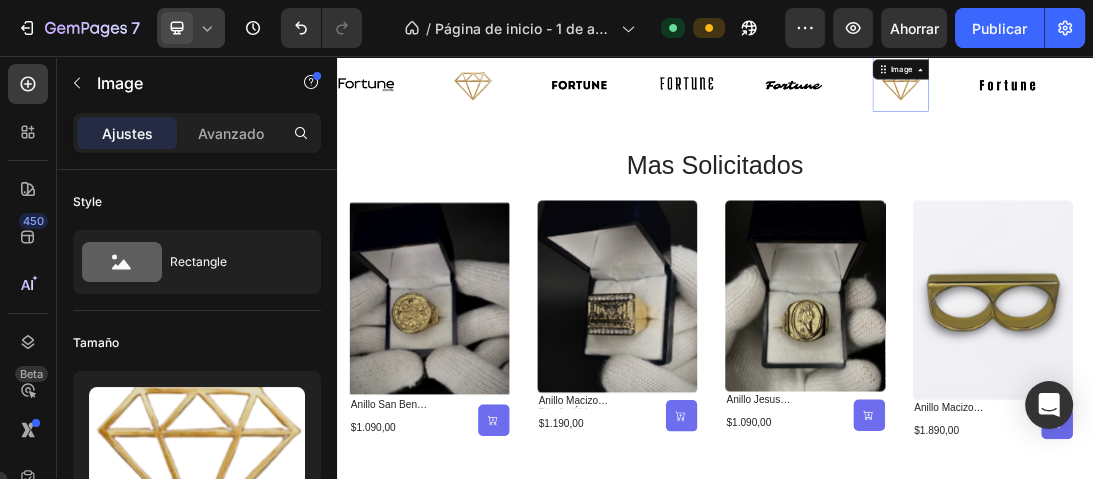 click at bounding box center (1232, 100) 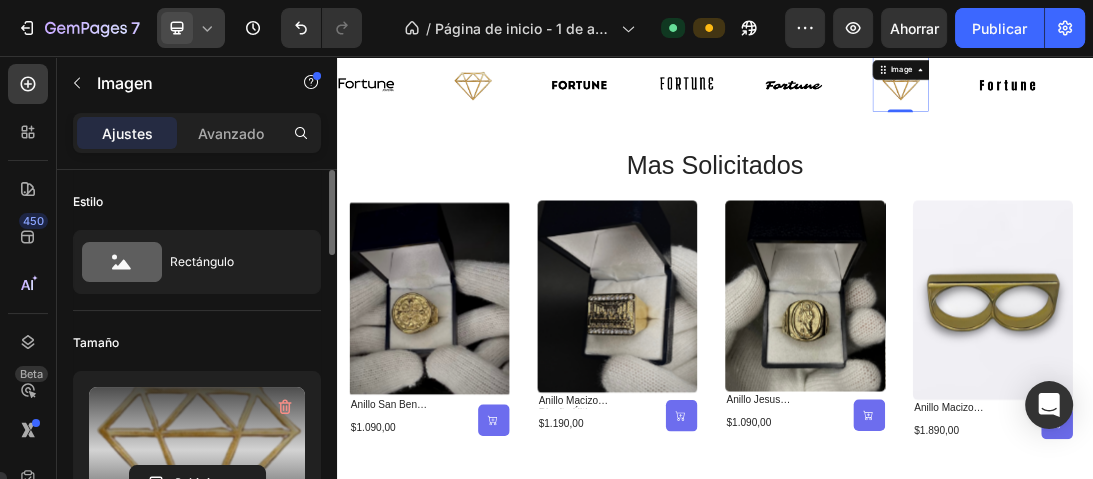 click at bounding box center [197, 450] 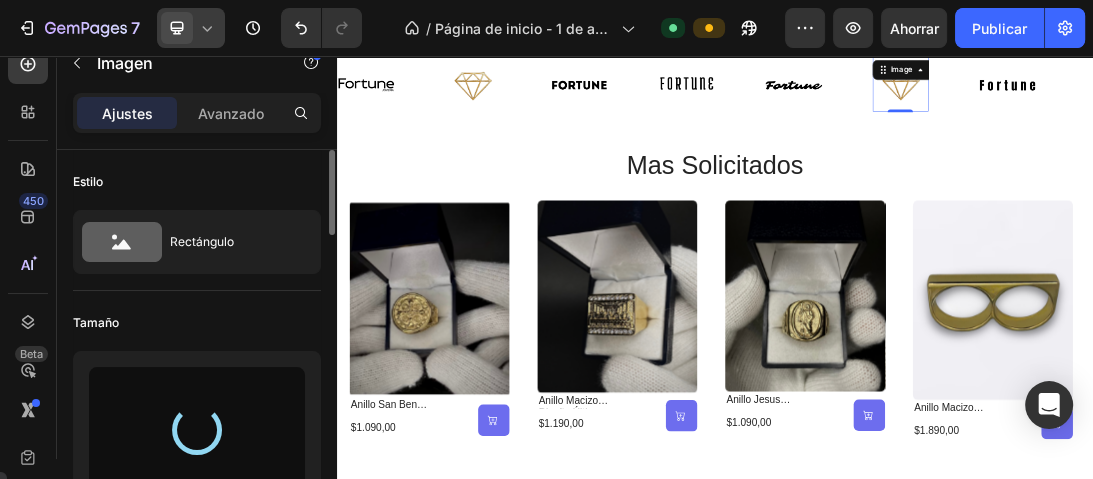 type on "https://cdn.shopify.com/s/files/1/0731/8074/1668/files/gempages_577046557640098342-72d64e04-f5c3-4c5e-8c83-33875b8942c1.png" 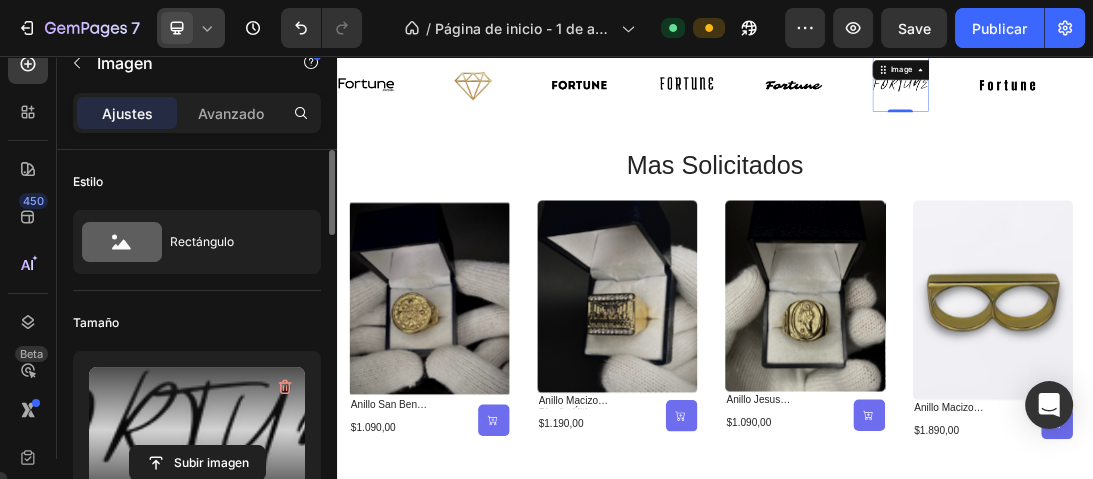 click at bounding box center [553, 100] 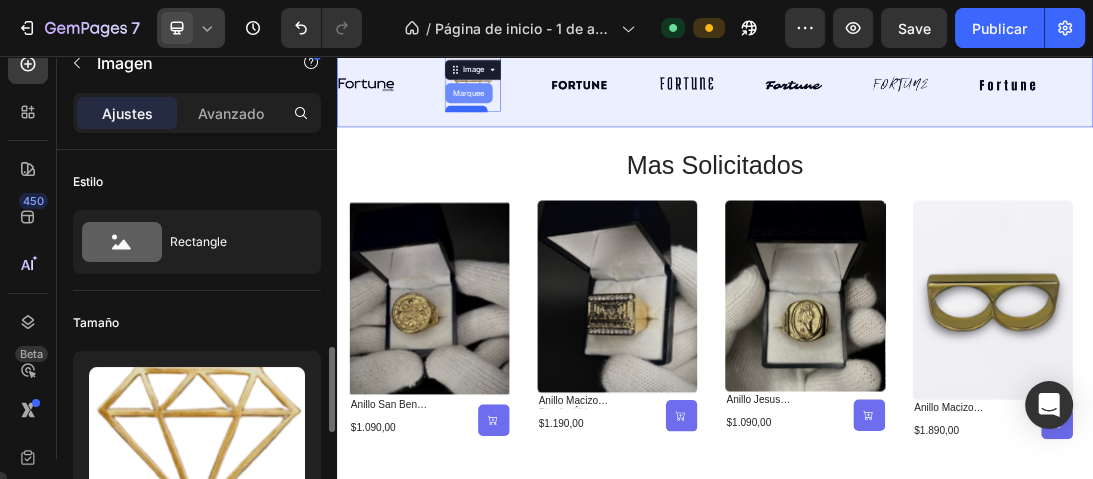 click on "Marquee" at bounding box center [546, 114] 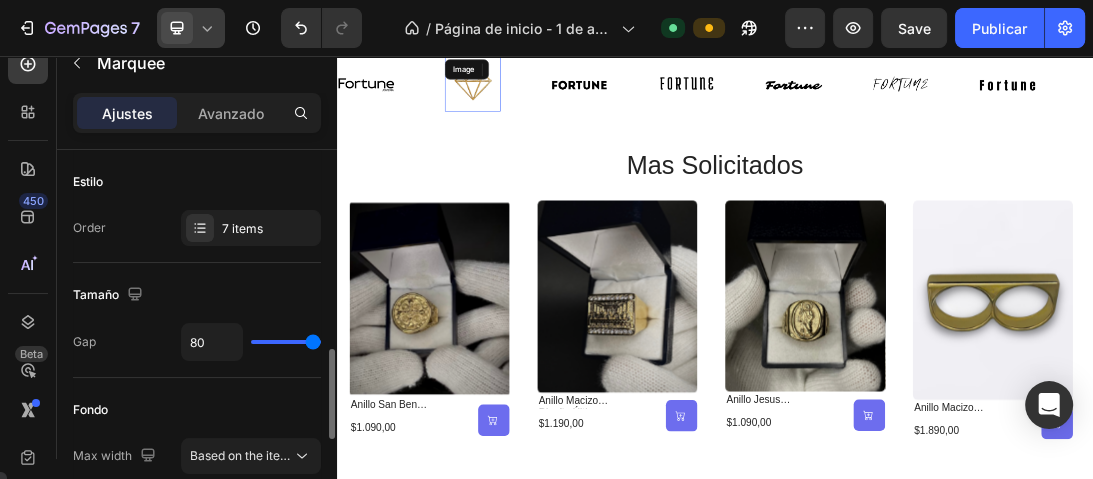 scroll, scrollTop: 0, scrollLeft: 0, axis: both 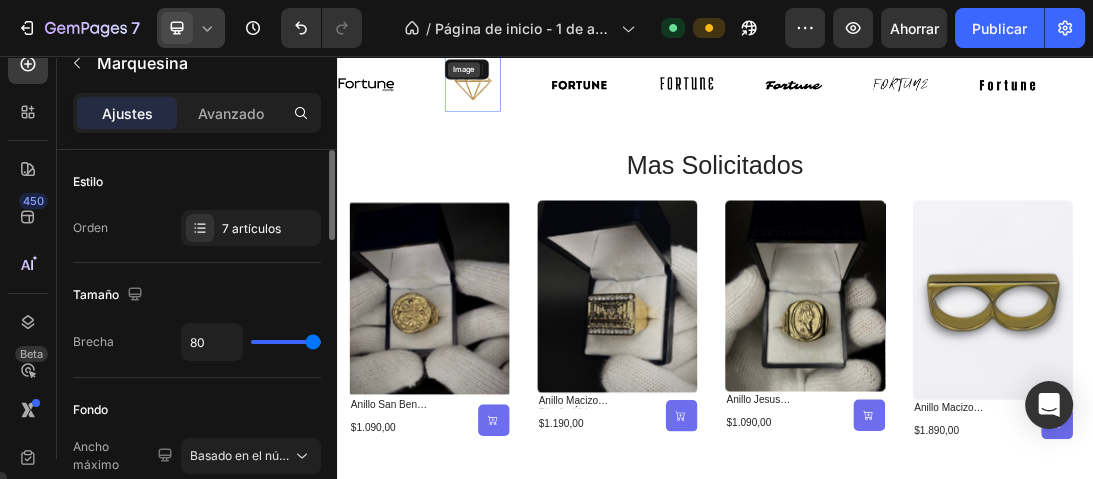 click on "Image" at bounding box center (538, 77) 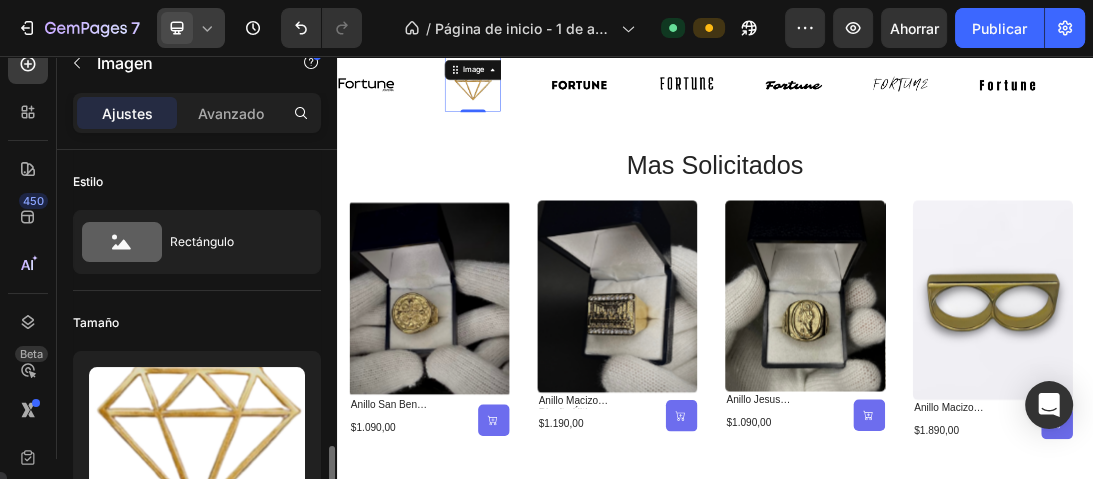 scroll, scrollTop: 240, scrollLeft: 0, axis: vertical 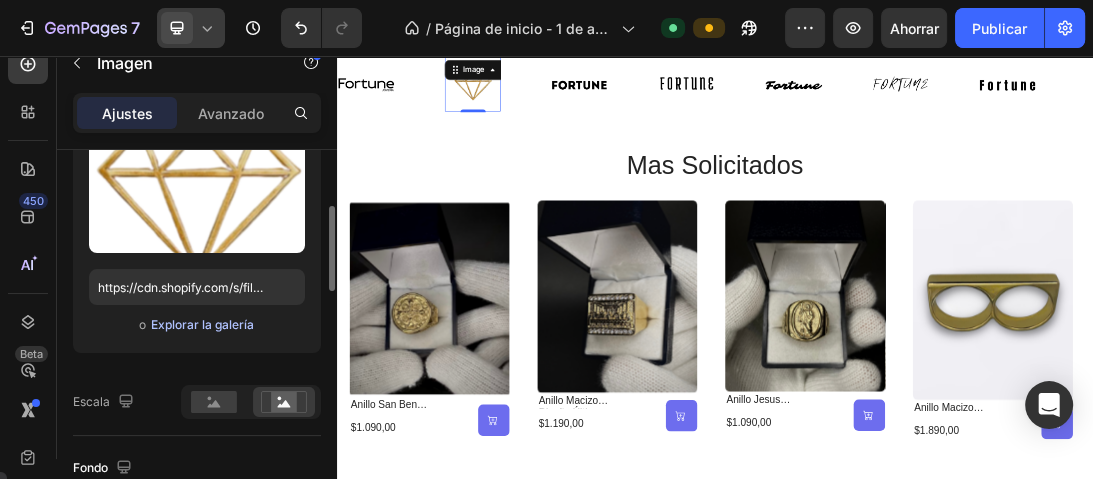 click on "Explorar la galería" at bounding box center (202, 324) 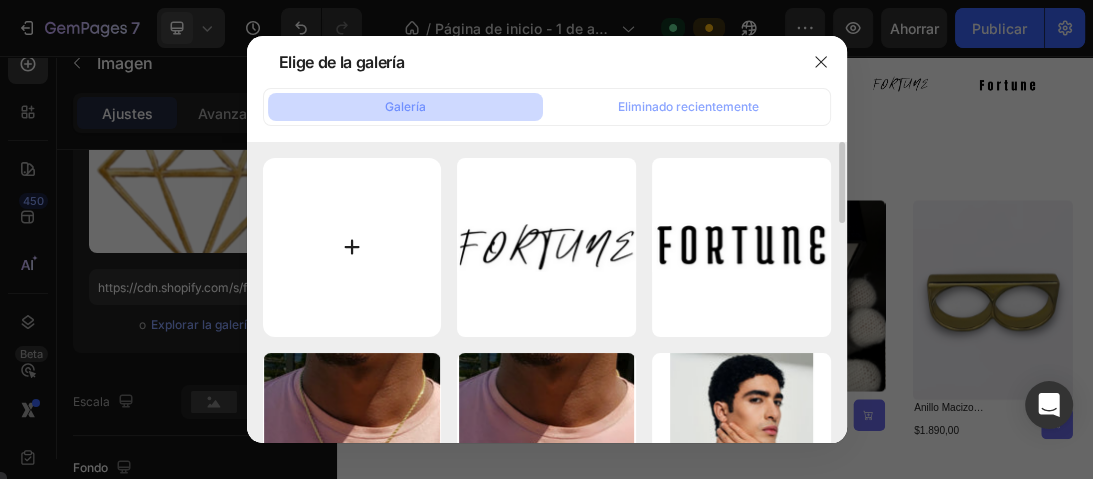 click at bounding box center (352, 247) 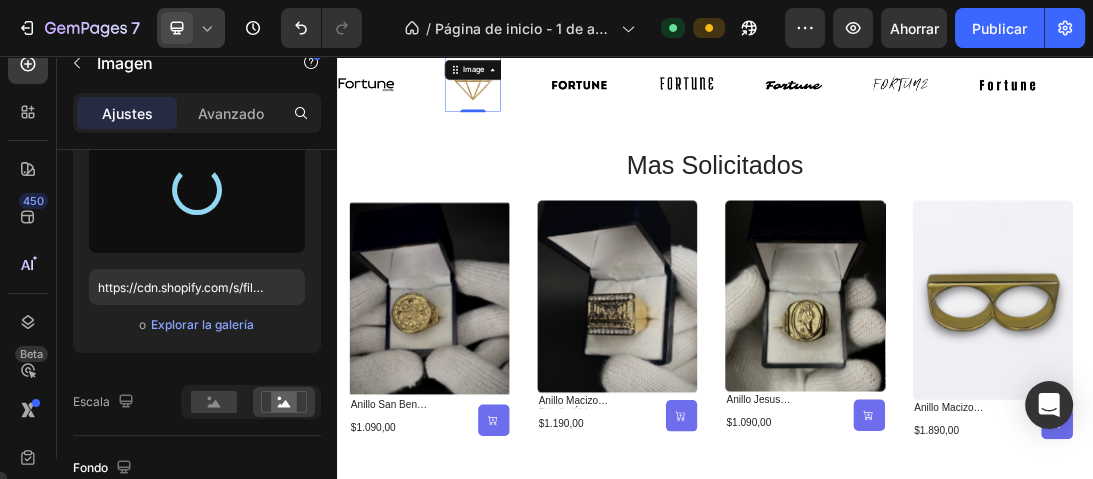 type on "https://cdn.shopify.com/s/files/1/0731/8074/1668/files/gempages_577046557640098342-cb9f59a9-78b8-4db4-b200-0f1d85018b6a.png" 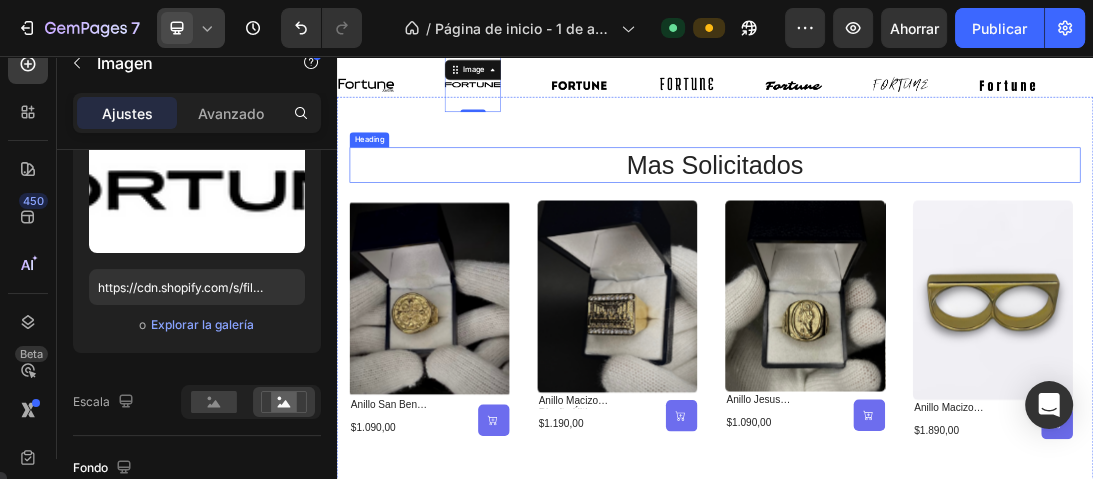 click on "mas solicitados" at bounding box center (937, 228) 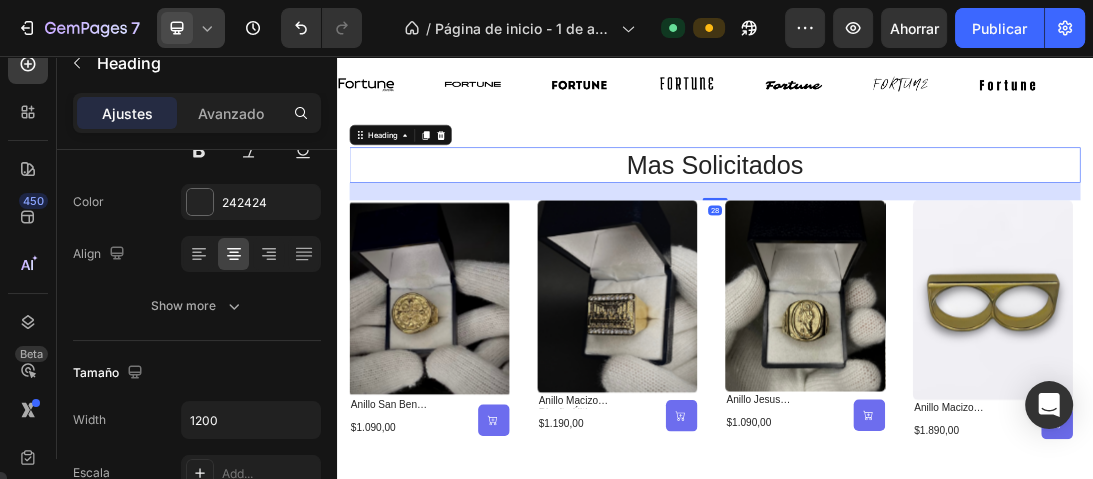scroll, scrollTop: 0, scrollLeft: 0, axis: both 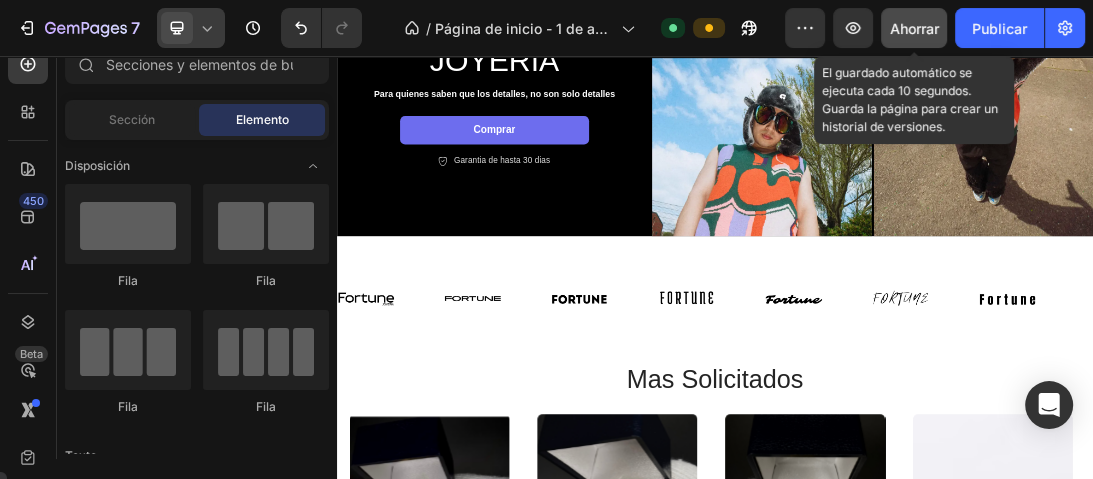 click on "Ahorrar" at bounding box center [914, 28] 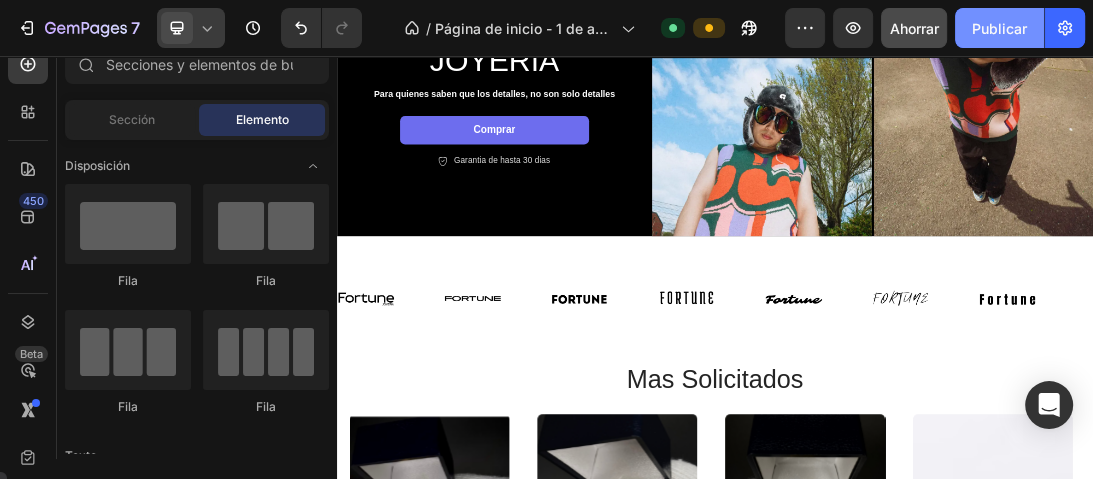 click on "Publicar" at bounding box center [999, 28] 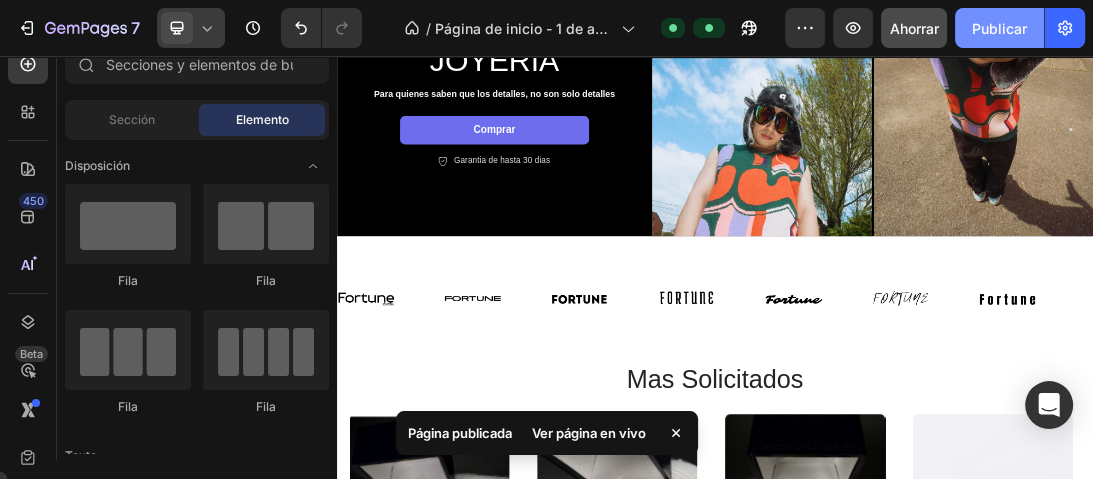 click on "Publicar" at bounding box center (999, 28) 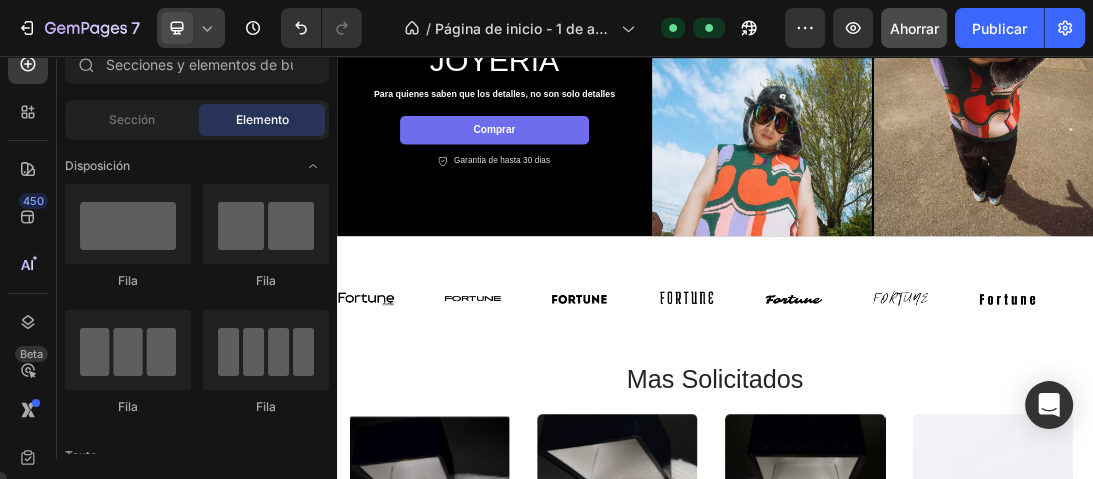 click 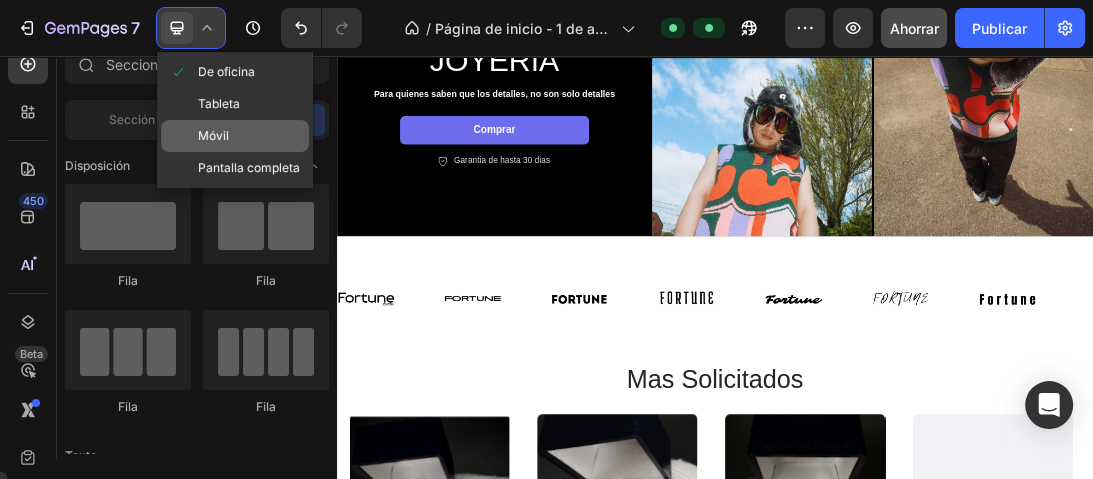 click on "Móvil" 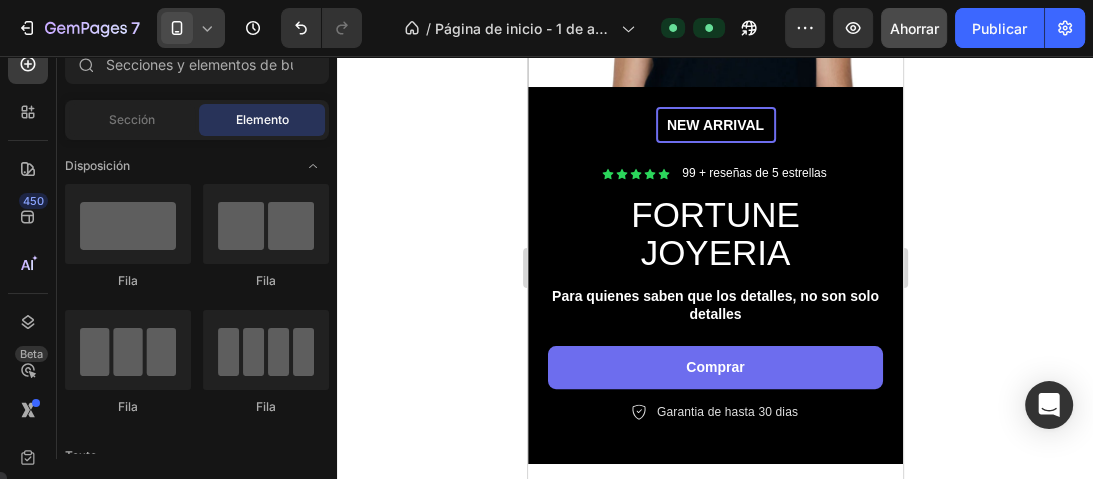 scroll, scrollTop: 595, scrollLeft: 0, axis: vertical 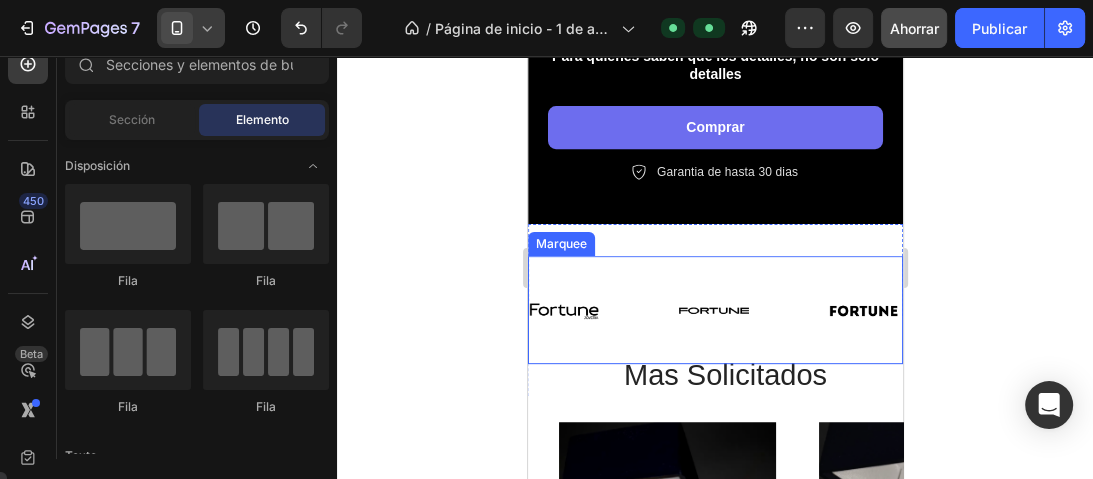 click on "Image" at bounding box center [603, 310] 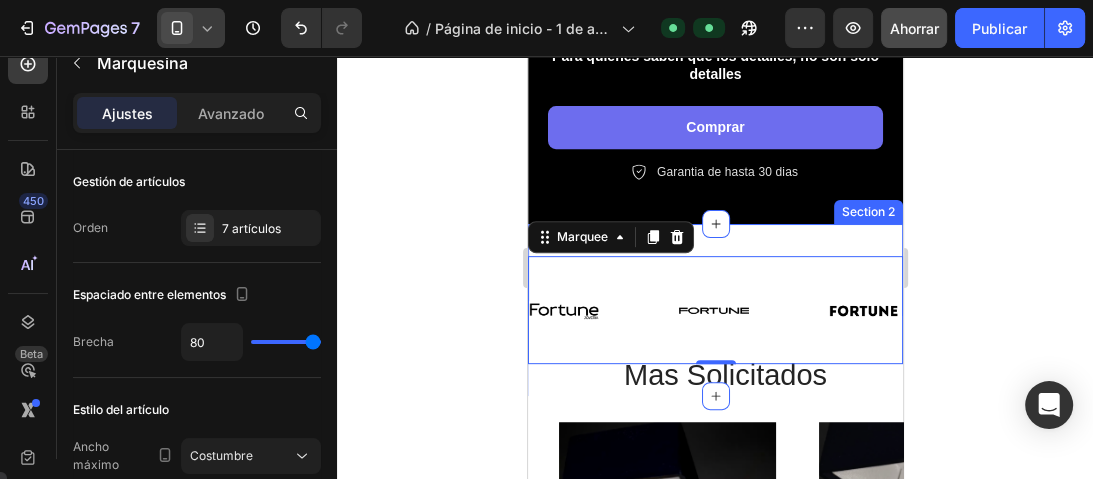 click on "Image Image Image Image Image Image Image Image Image Image Image Image Image Image Marquee   0 Section 2" at bounding box center [714, 310] 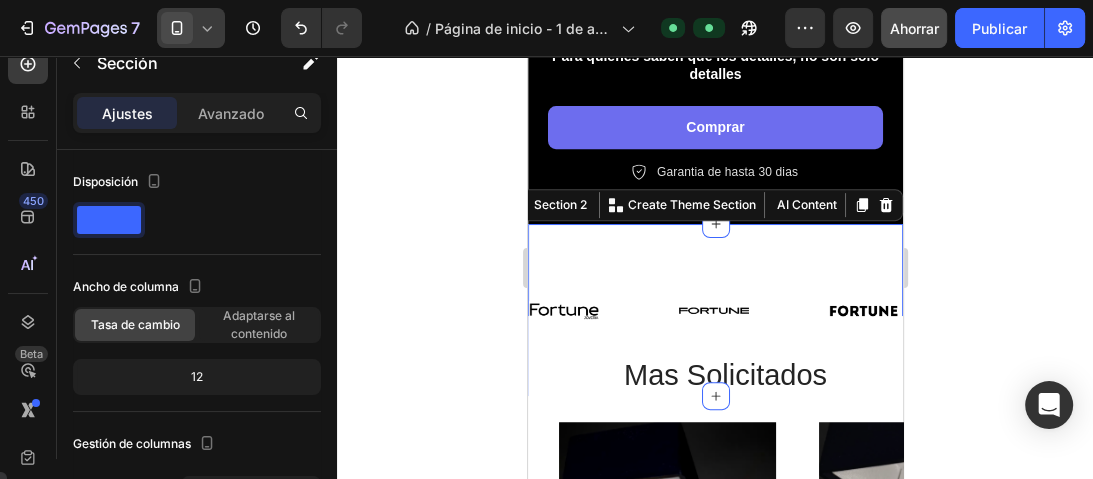 click on "Image Image Image Image Image Image Image Image Image Image Image Image Image Image Marquee Section 2   You can create reusable sections Create Theme Section AI Content Write with GemAI What would you like to describe here? Tone and Voice Persuasive Product Cadena Con Dije Cacizo Enchapado En Oro Show more Generate" at bounding box center [714, 310] 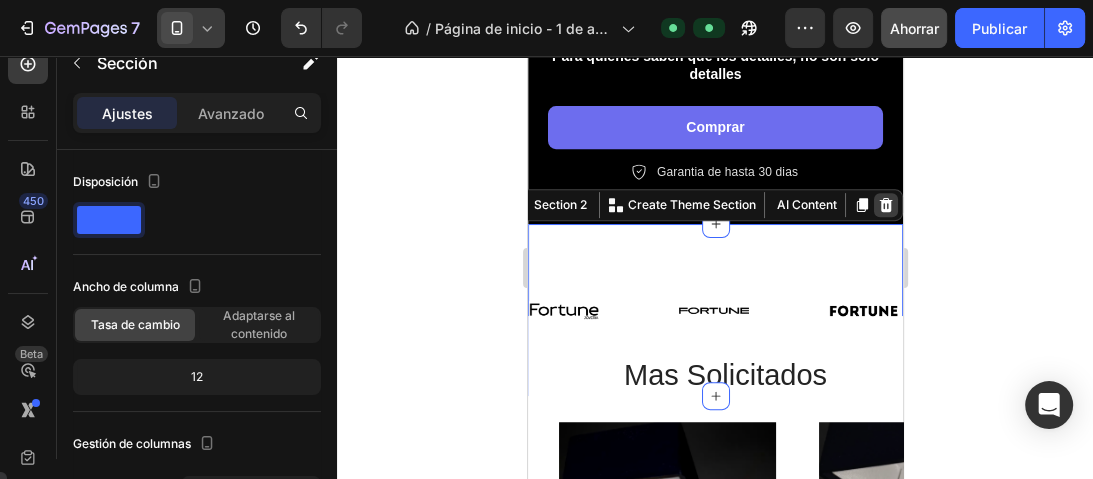 click 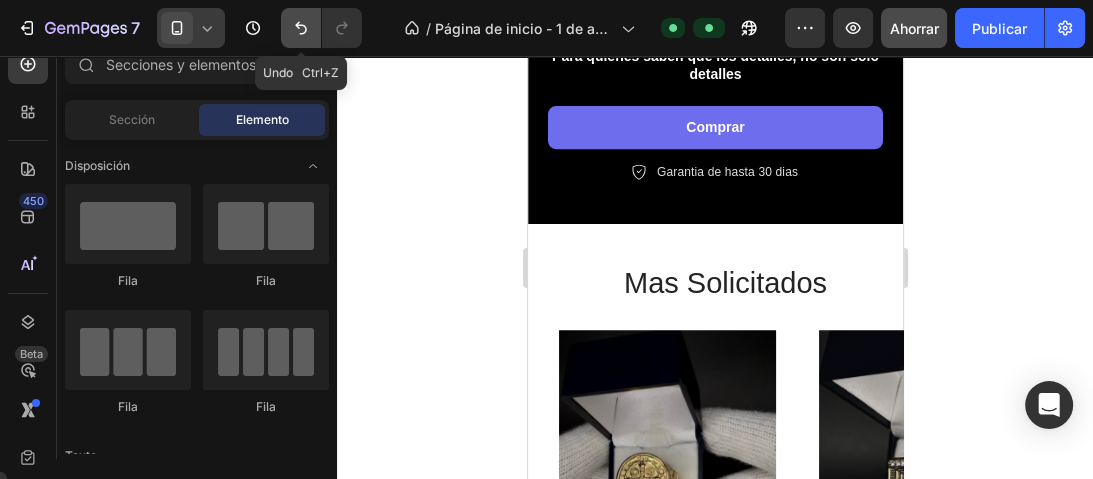 click 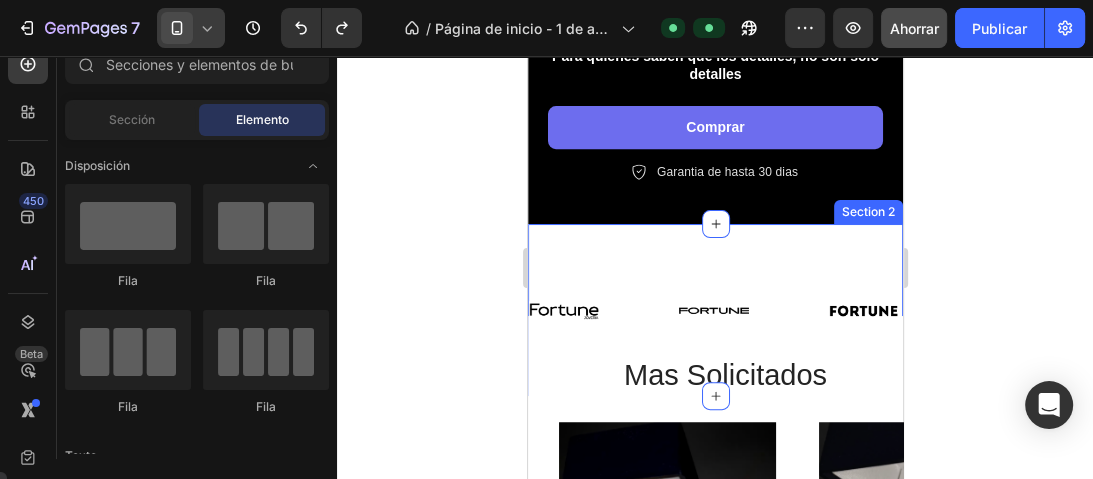 click on "Image Image Image Image Image Image Image Image Image Image Image Image Image Image Marquee Section 2" at bounding box center (714, 310) 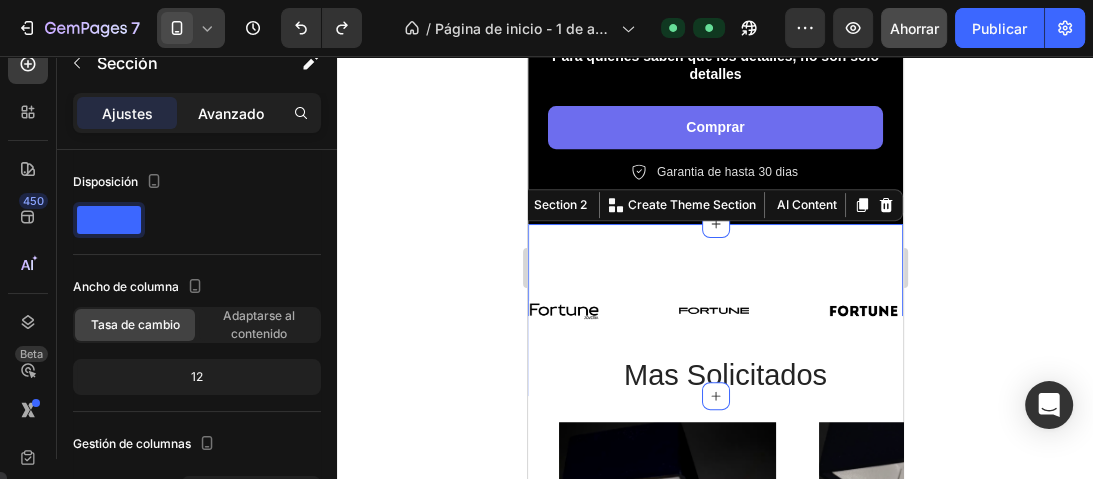 click on "Avanzado" at bounding box center [231, 113] 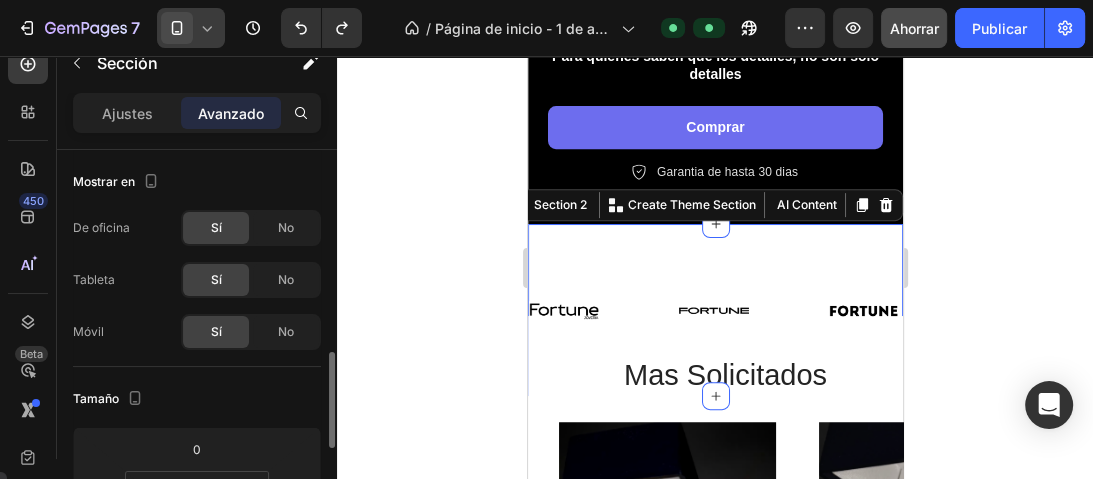 scroll, scrollTop: 160, scrollLeft: 0, axis: vertical 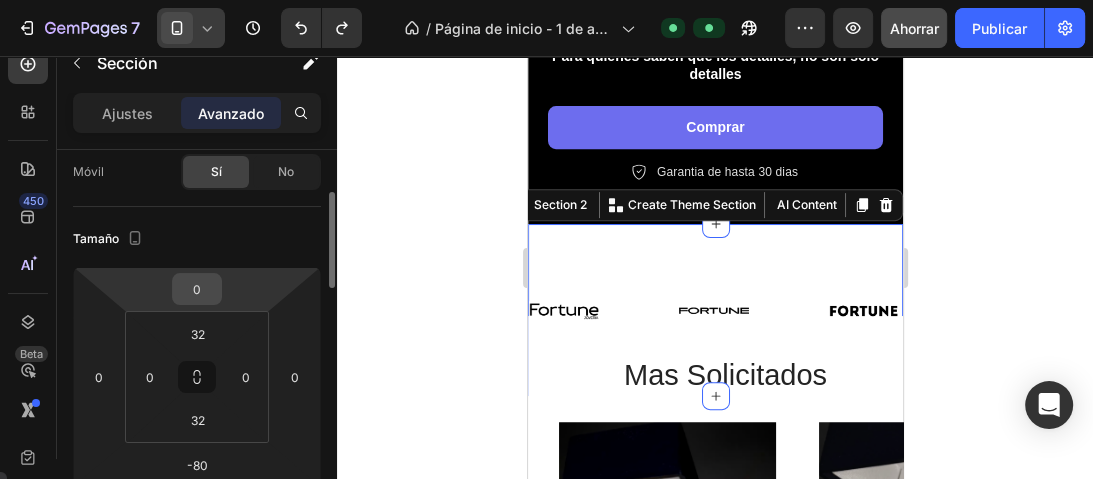 click on "0" at bounding box center [197, 289] 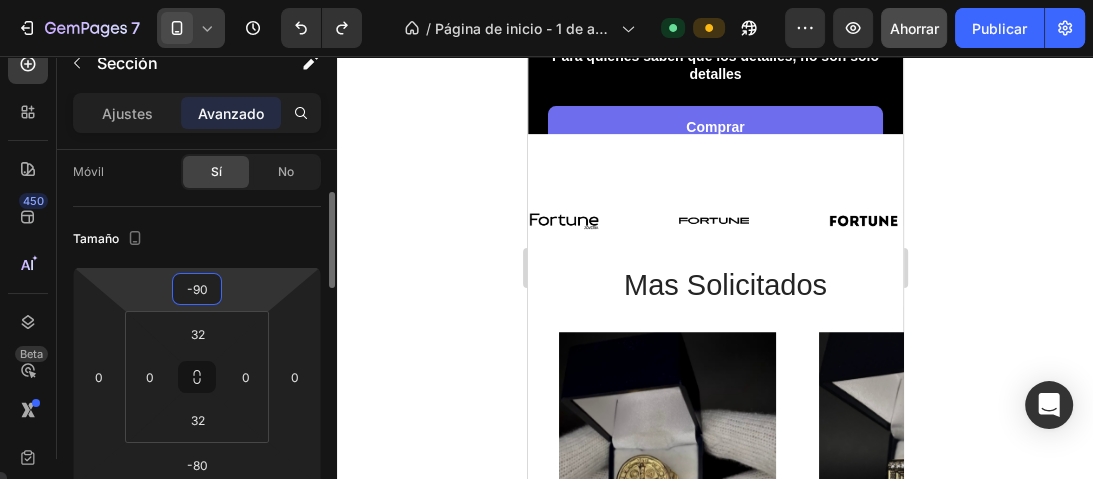 type on "-9" 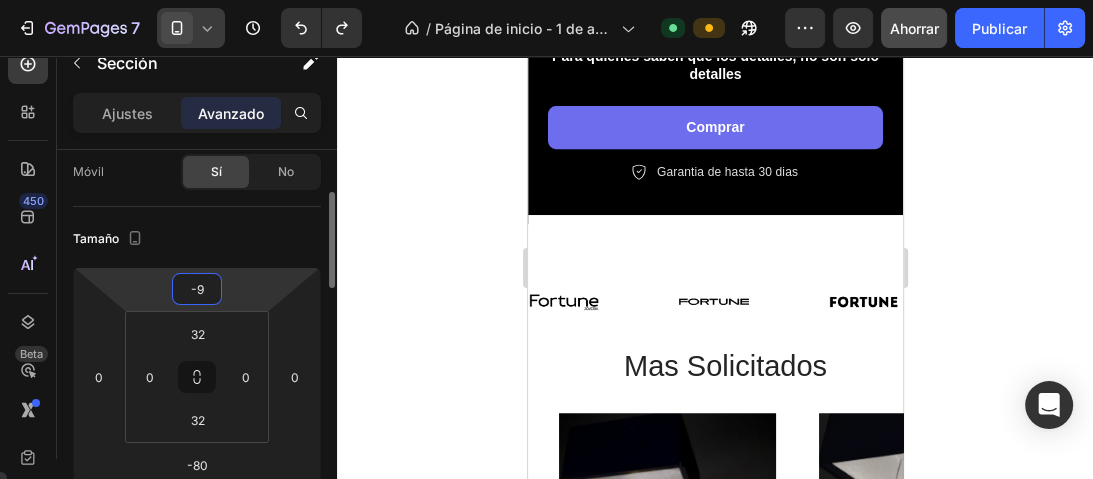 type 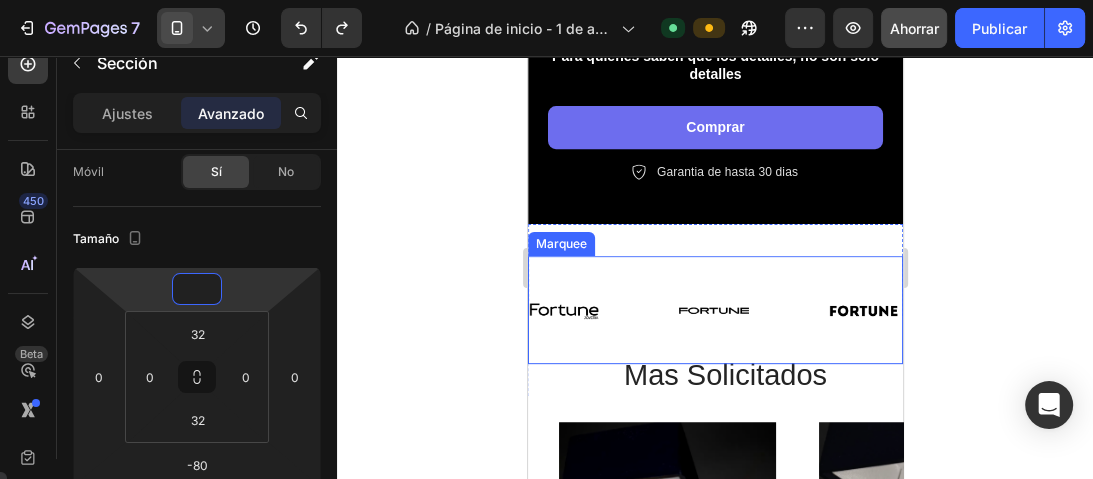 click on "Image" at bounding box center [603, 310] 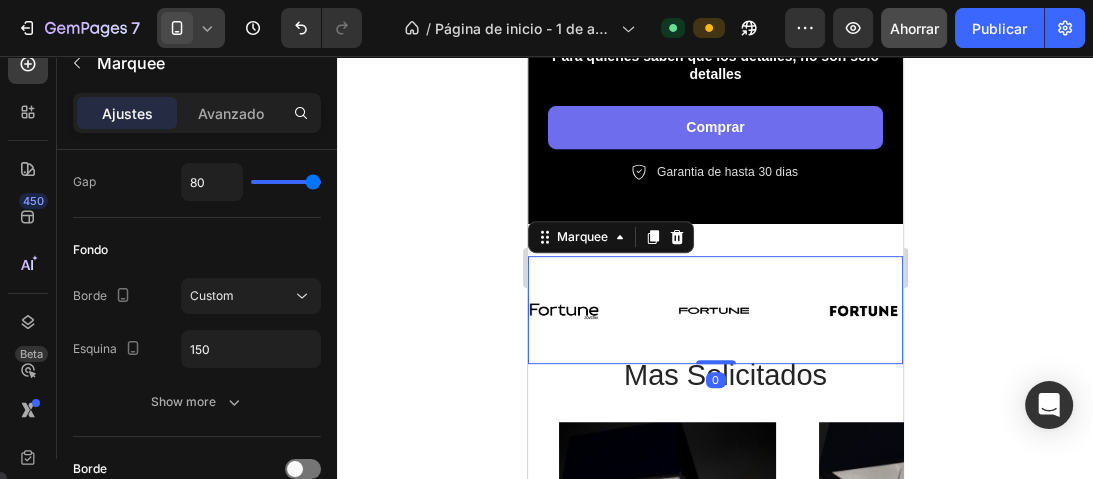 scroll, scrollTop: 0, scrollLeft: 0, axis: both 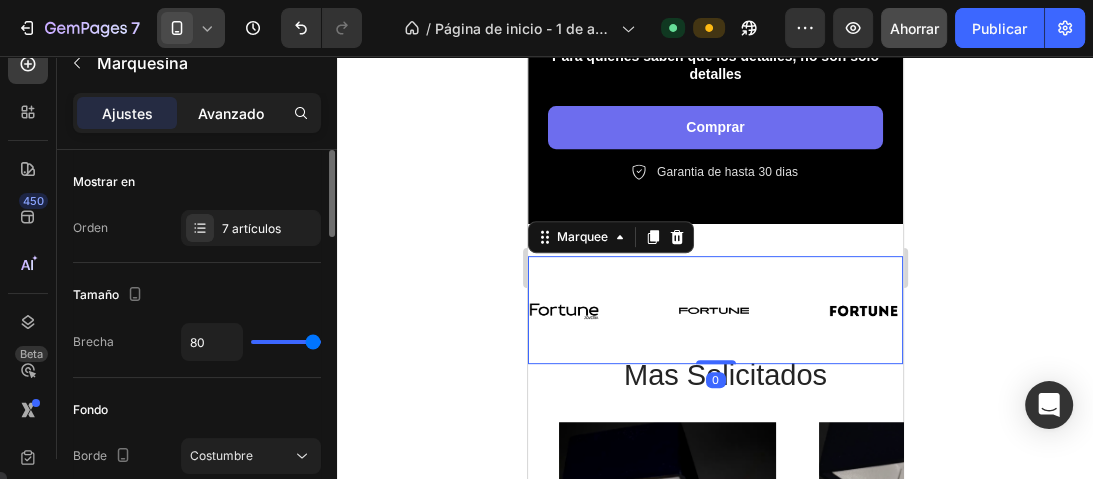 click on "Avanzado" at bounding box center [231, 113] 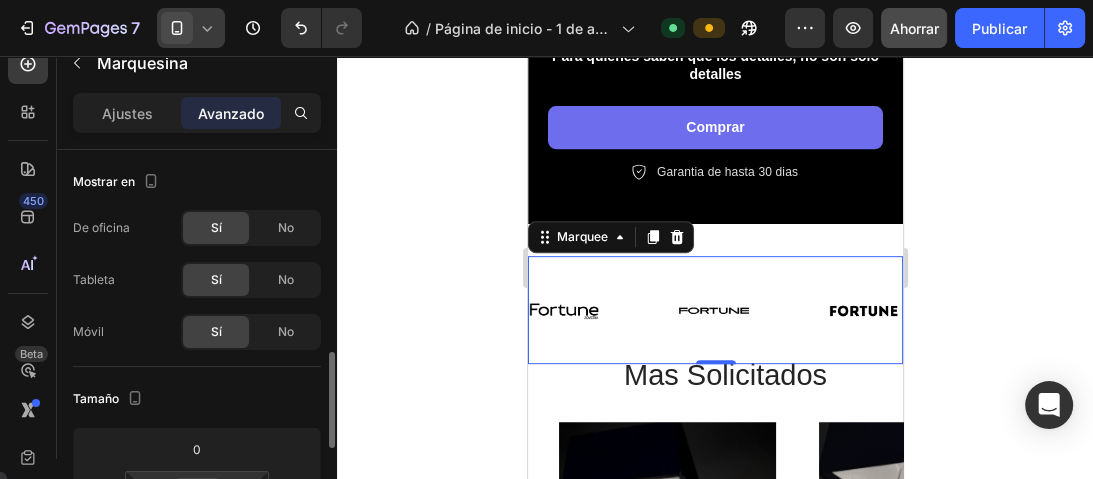 scroll, scrollTop: 160, scrollLeft: 0, axis: vertical 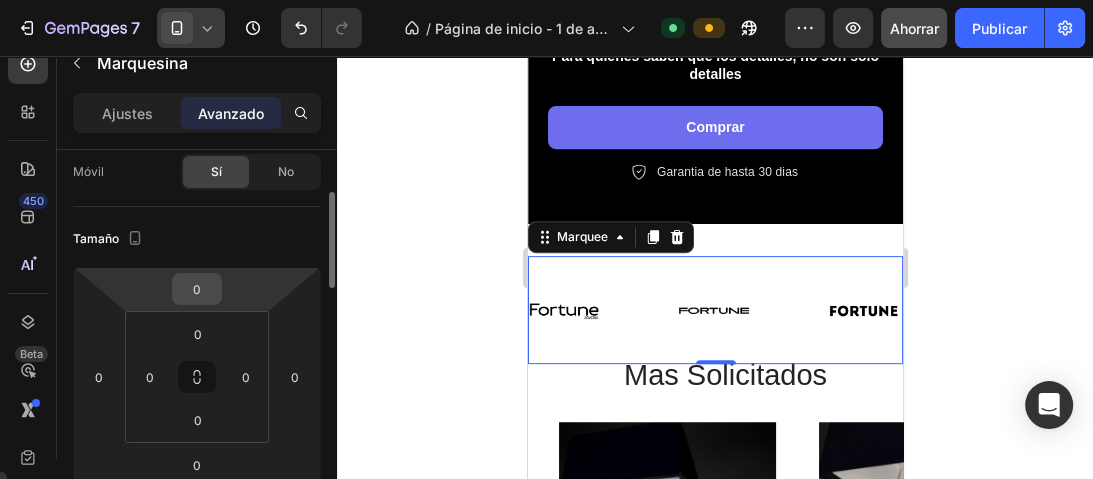 click on "0" at bounding box center (197, 289) 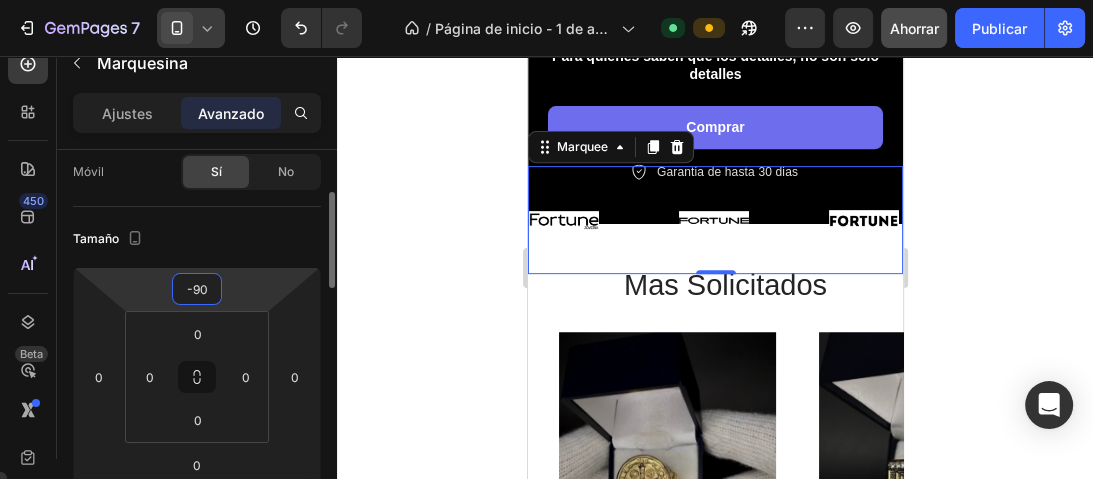 type on "-9" 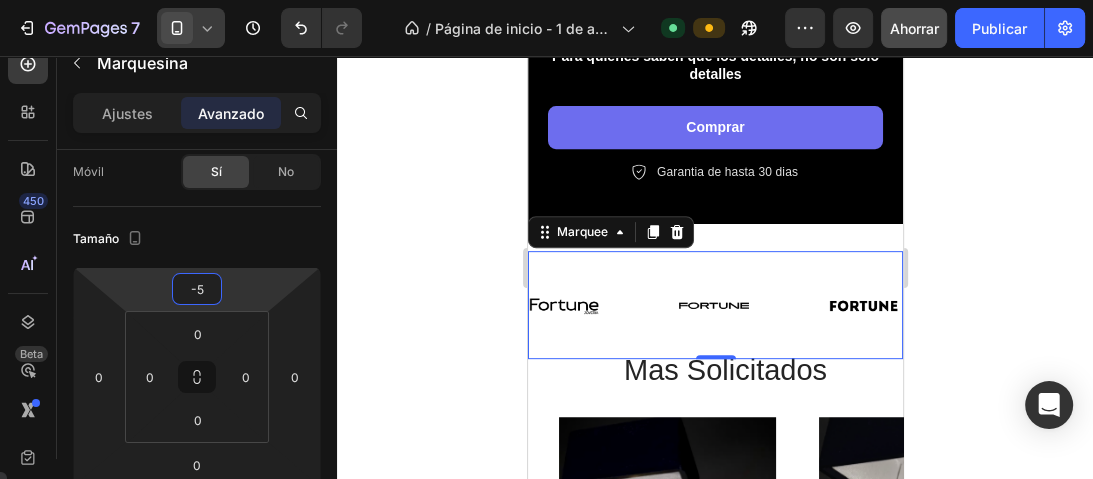 type on "-50" 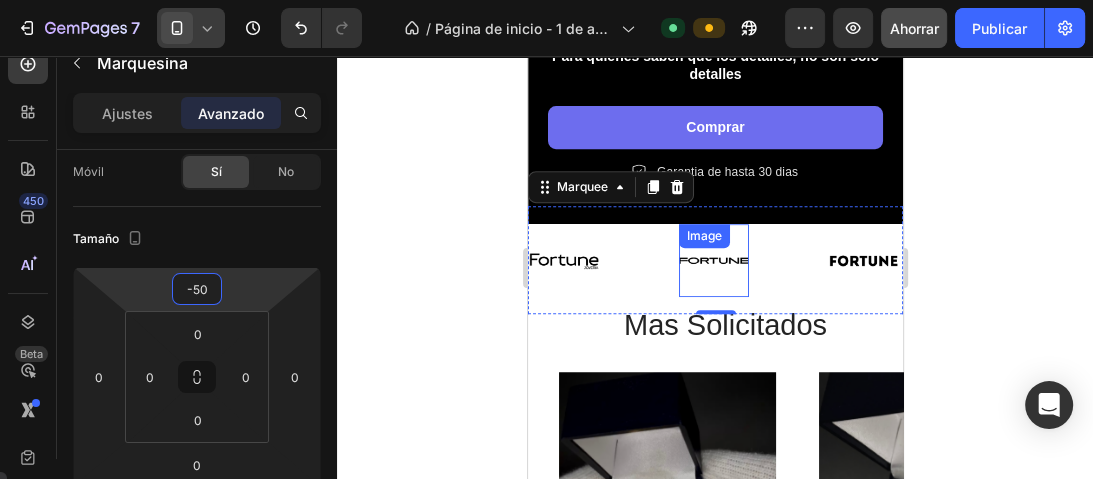 click on "Image" at bounding box center [713, 260] 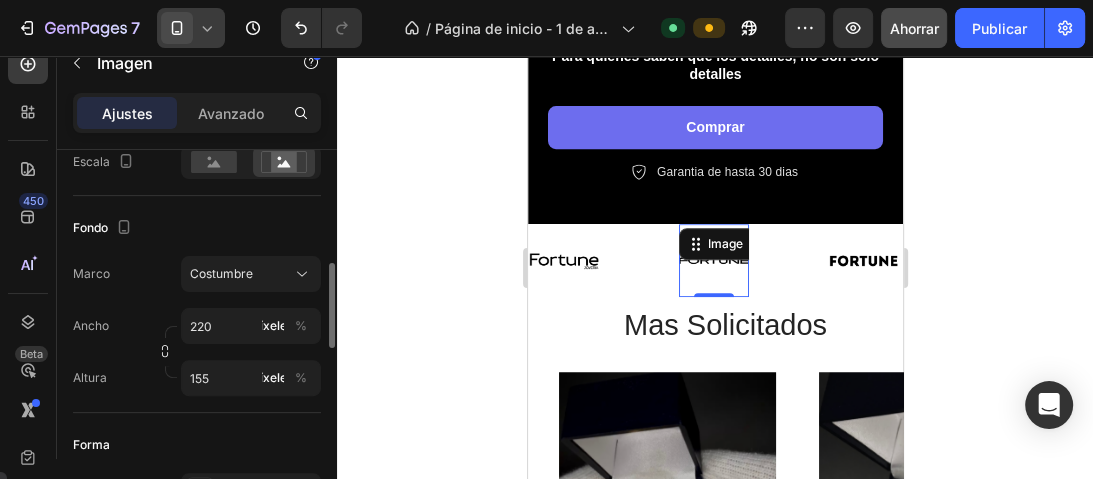 scroll, scrollTop: 560, scrollLeft: 0, axis: vertical 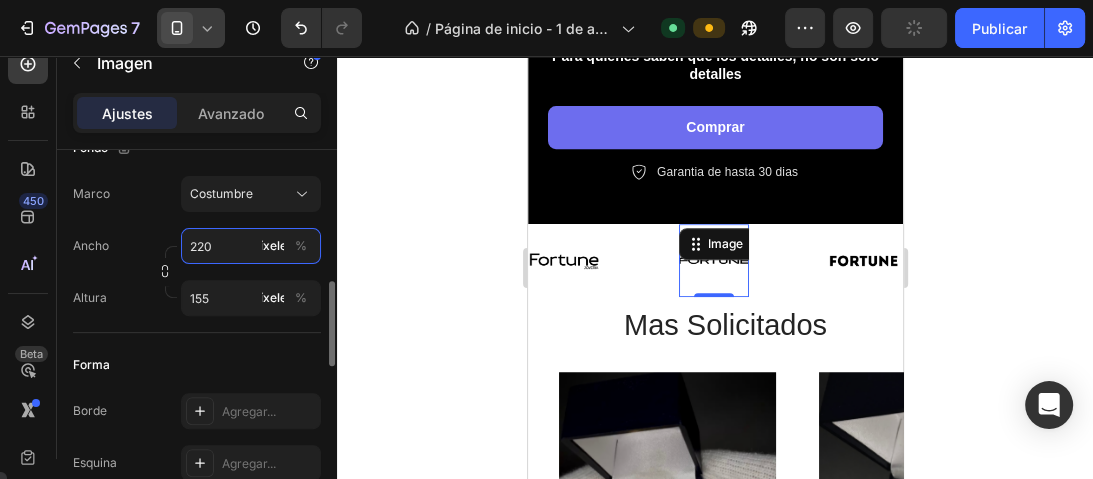 click on "220" at bounding box center (251, 246) 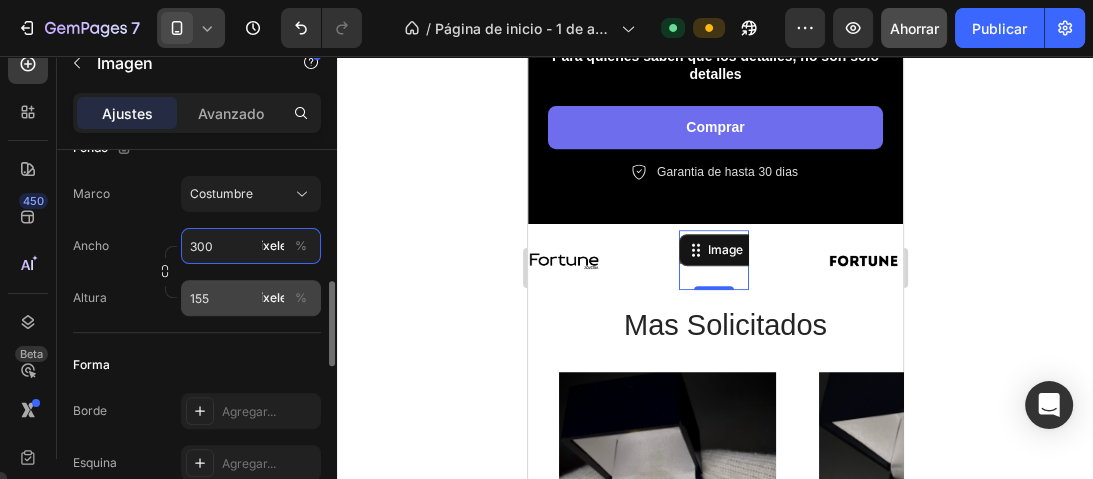 type on "300" 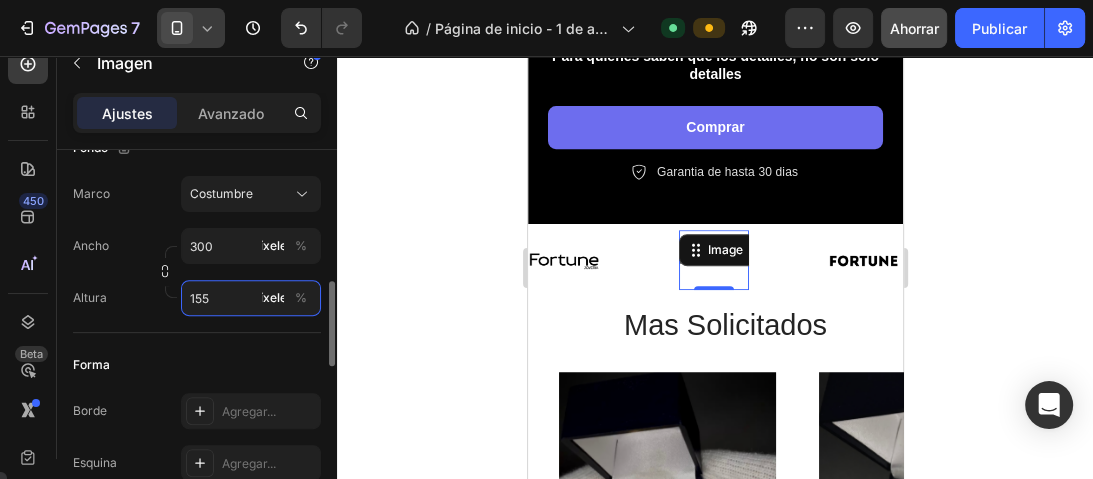 click on "155" at bounding box center (251, 298) 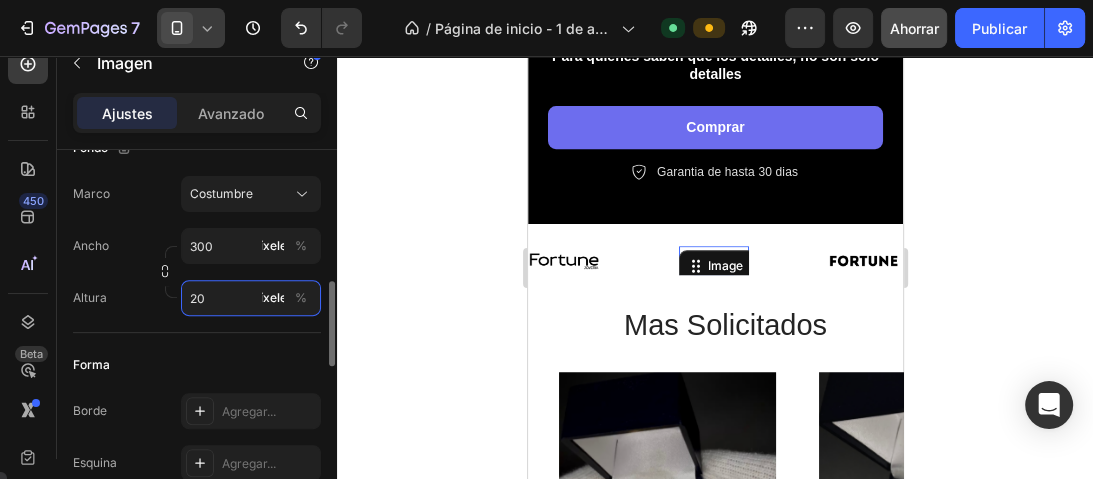 type on "200" 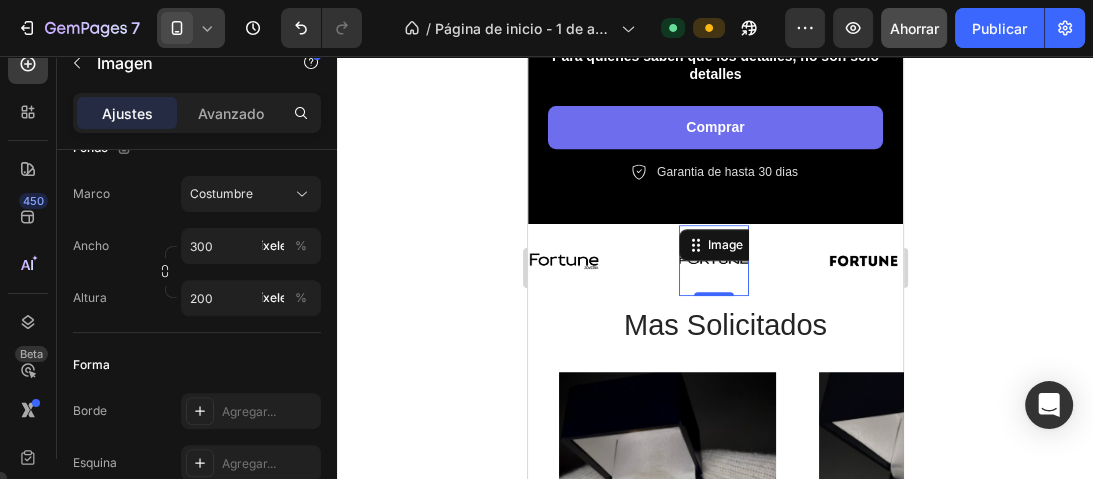 click 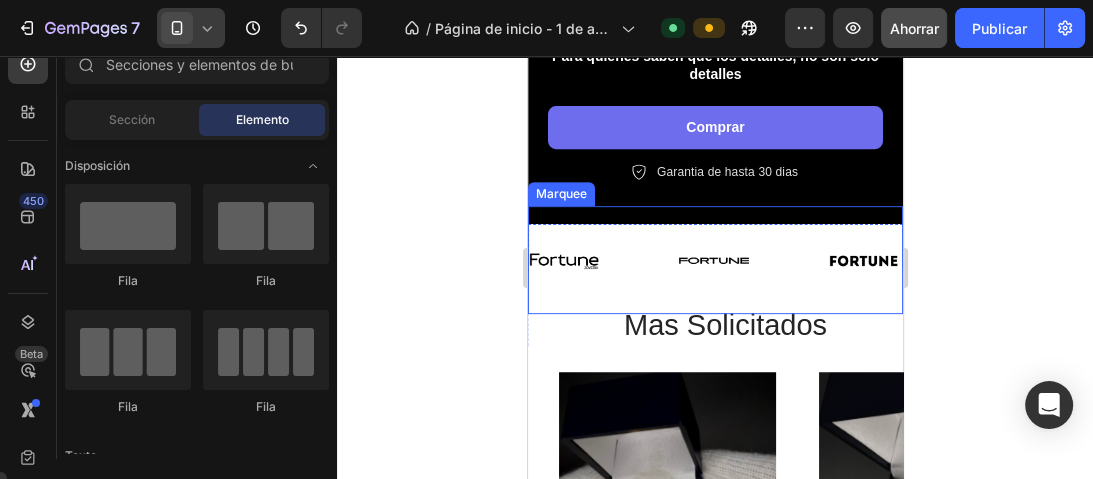 click on "Image" at bounding box center (603, 260) 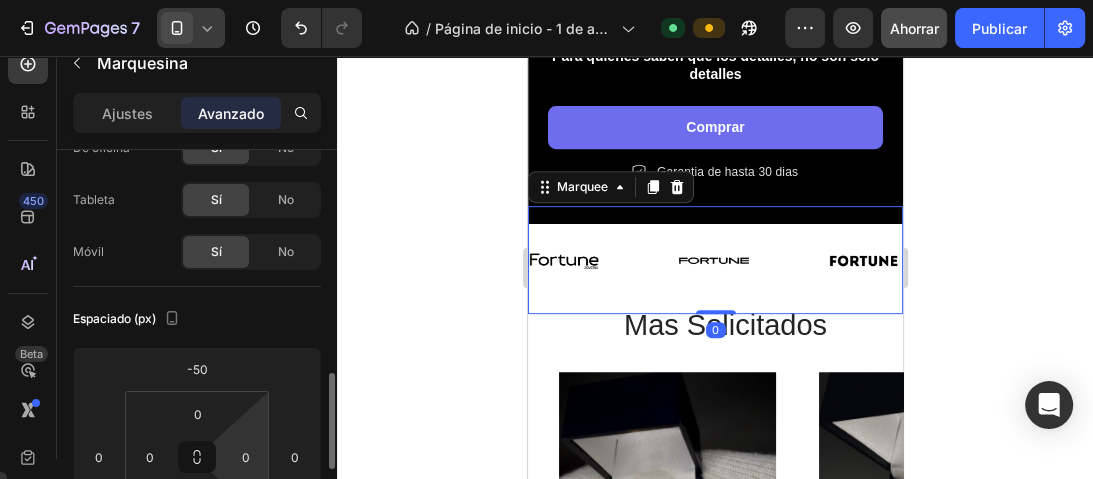 scroll, scrollTop: 240, scrollLeft: 0, axis: vertical 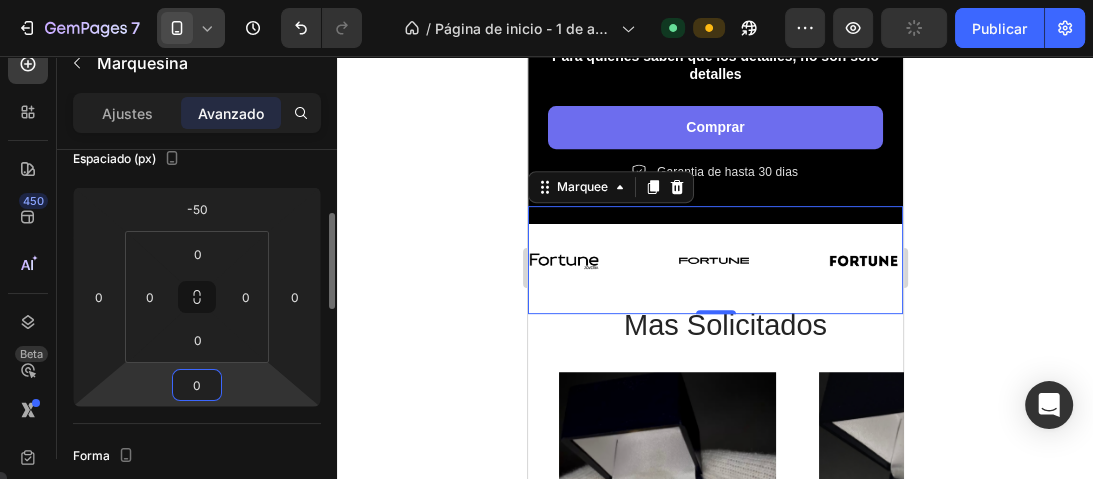 click on "0" at bounding box center (197, 385) 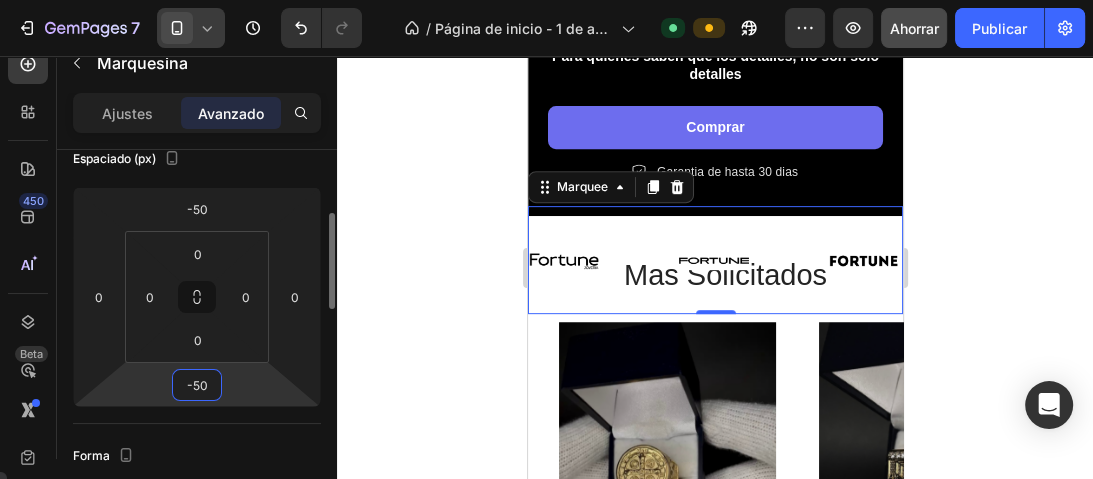 type on "-5" 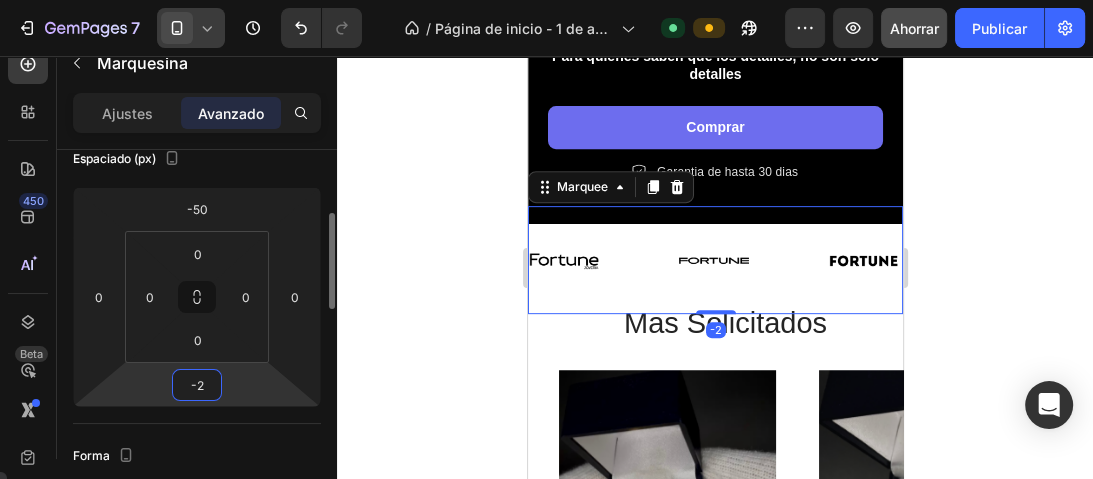 type on "-20" 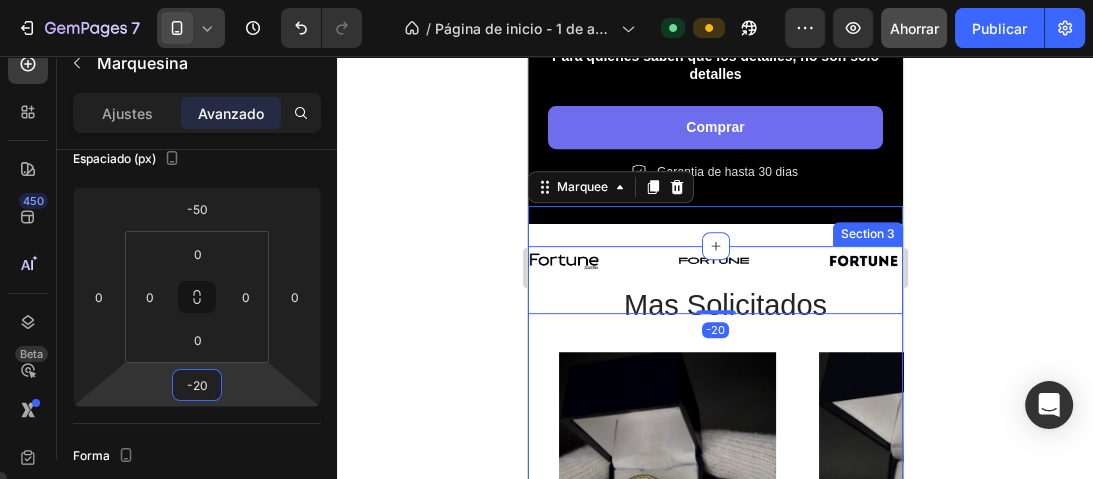 click 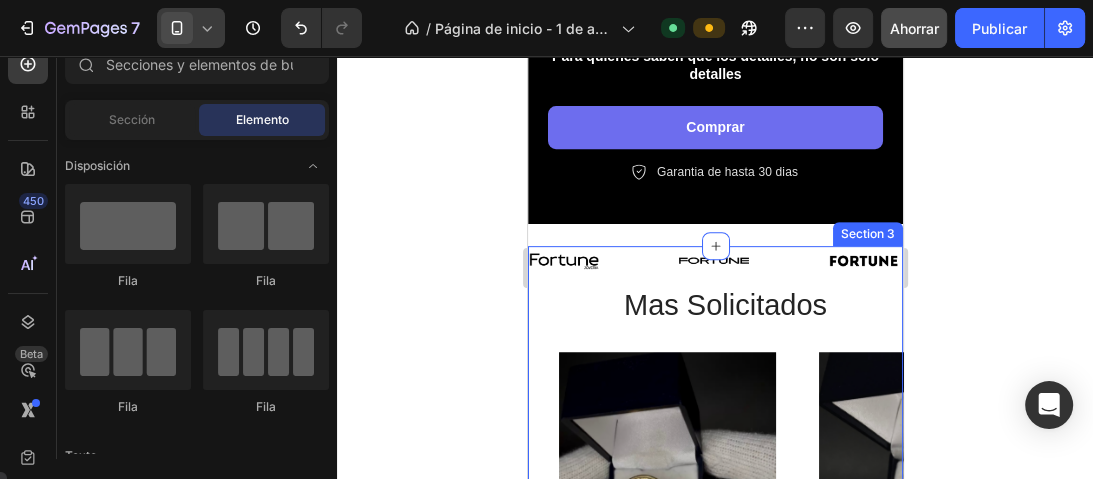 click 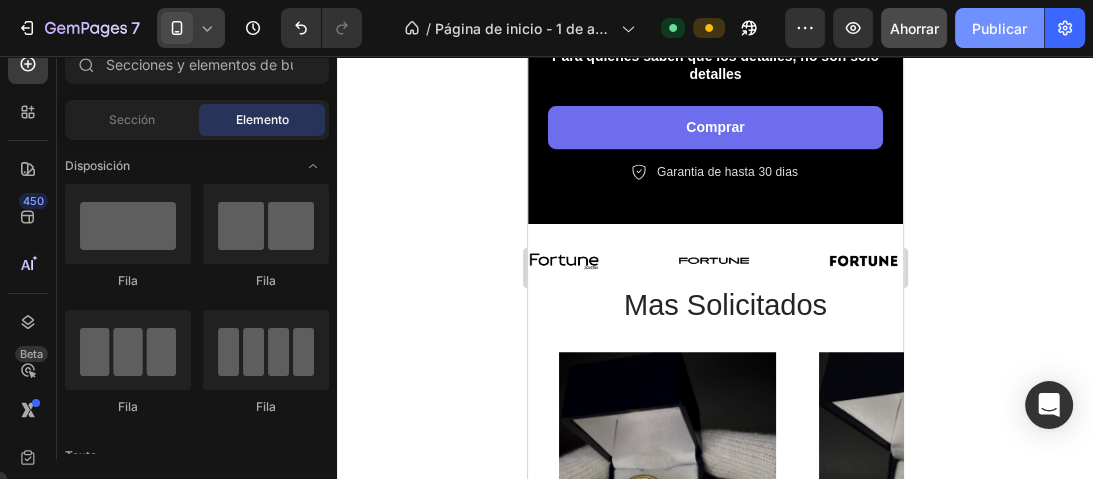 click on "Publicar" 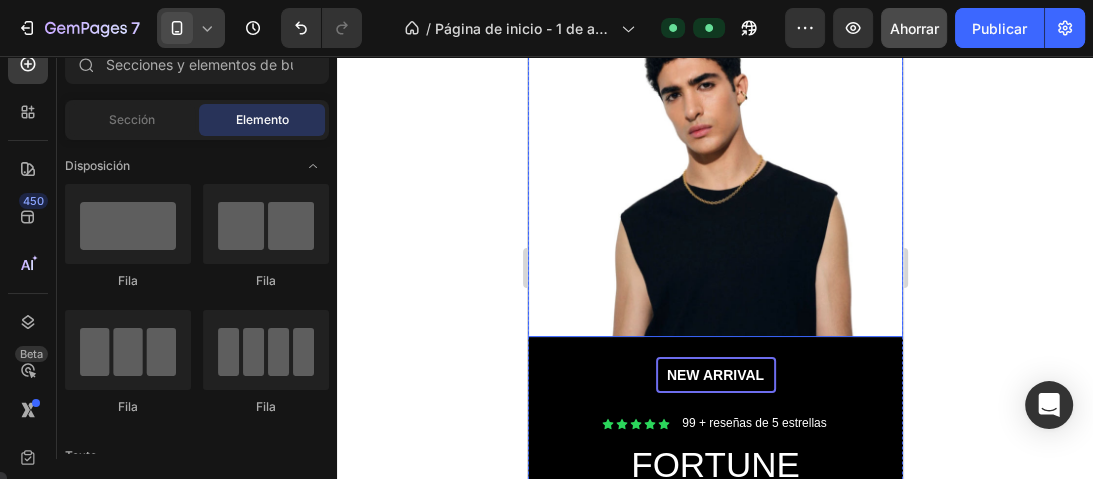 scroll, scrollTop: 240, scrollLeft: 0, axis: vertical 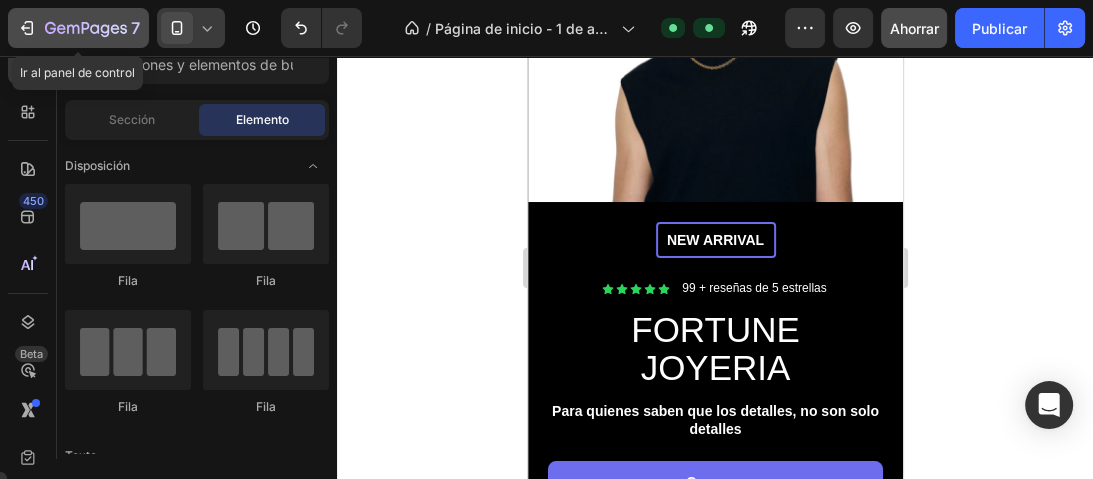 click 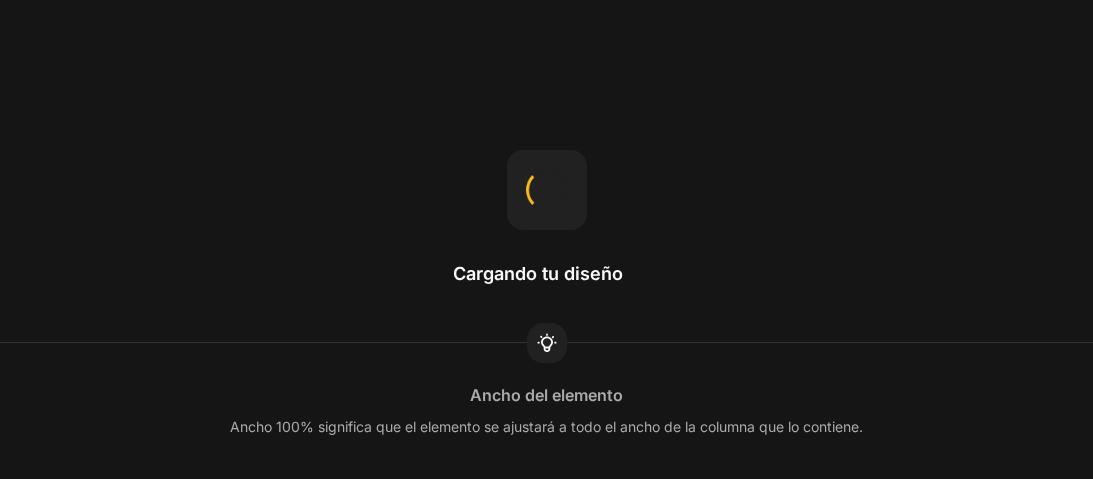 scroll, scrollTop: 0, scrollLeft: 0, axis: both 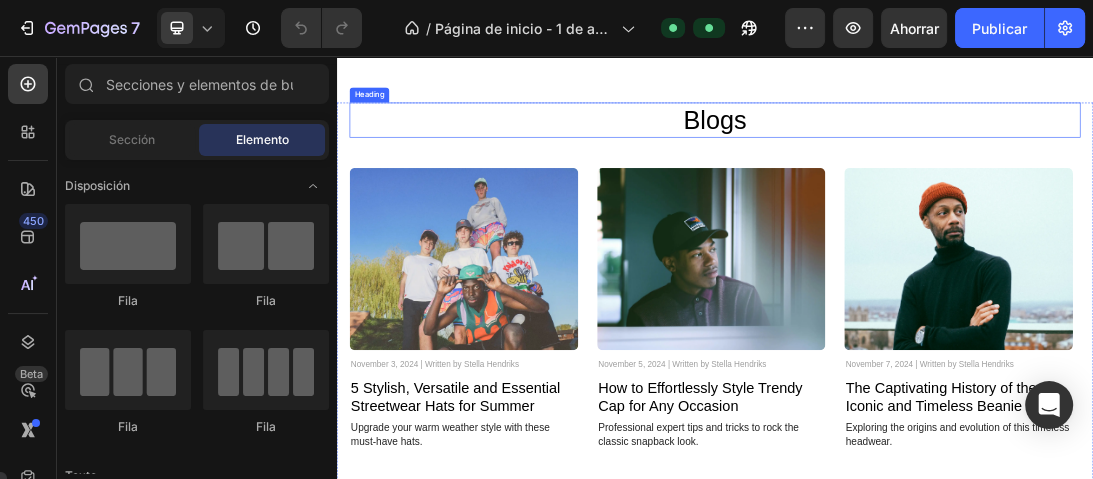 click on "Blogs" at bounding box center [937, 157] 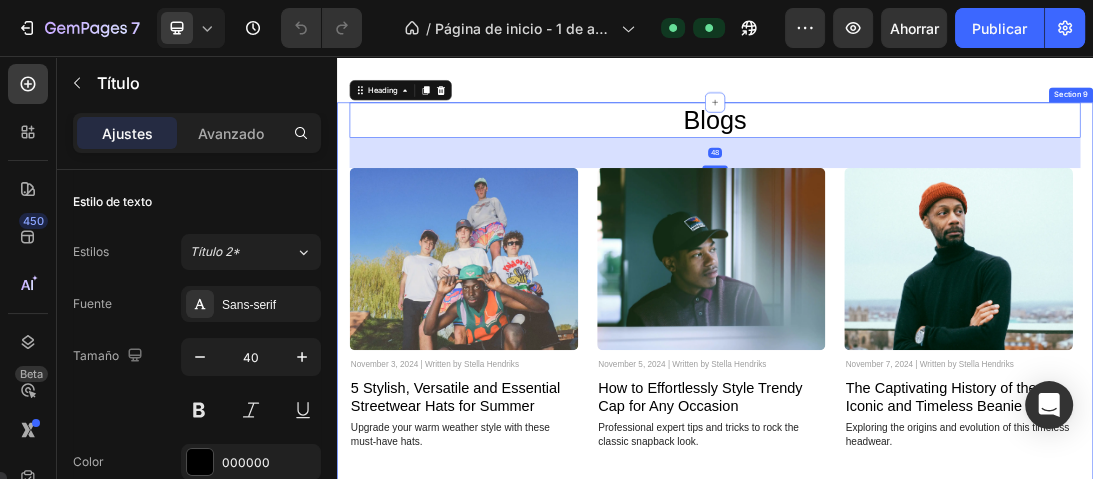 click on "48" at bounding box center [937, 209] 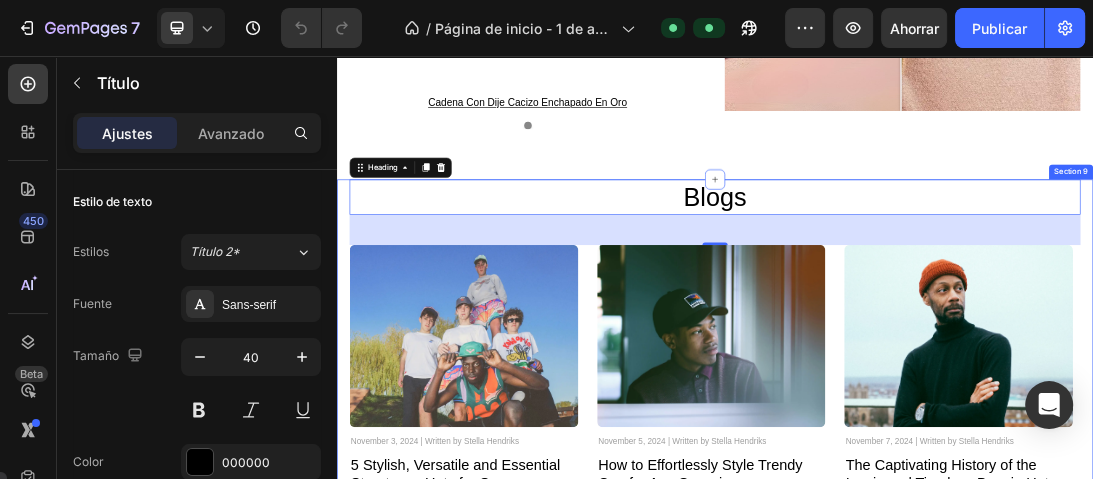 scroll, scrollTop: 4240, scrollLeft: 0, axis: vertical 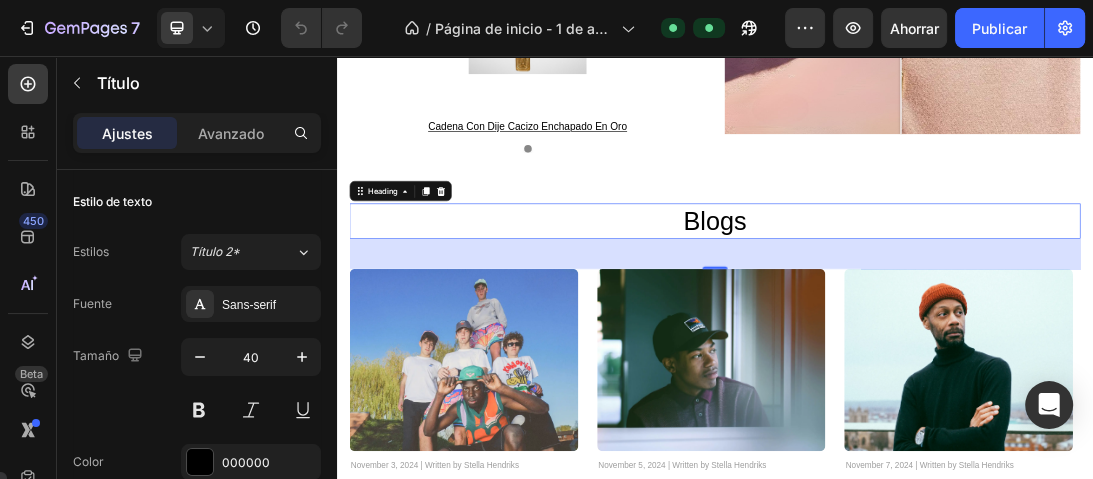 click on "Blogs" at bounding box center [937, 317] 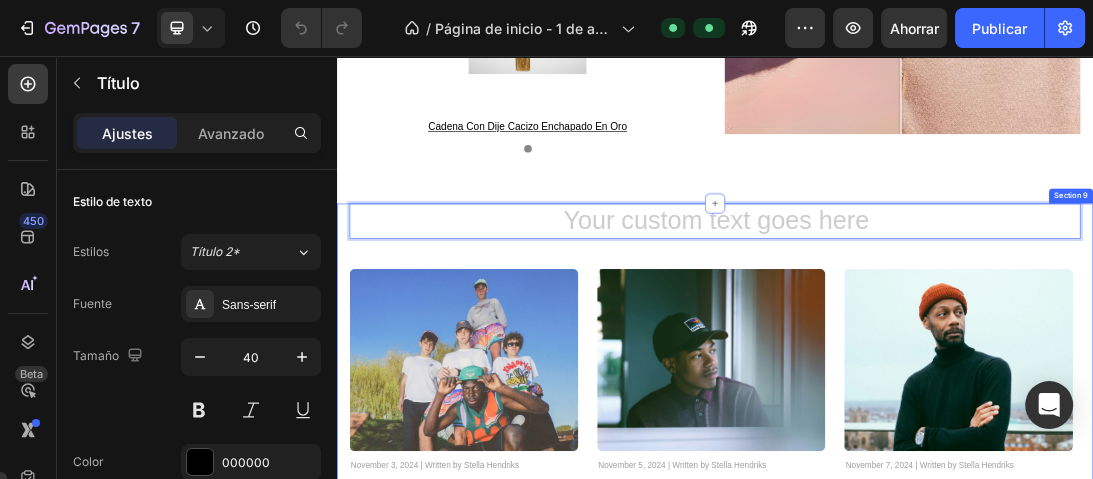 click on "Heading   48 Image November 3, 2024 | Written by Stella Hendriks Text Block 5 Stylish, Versatile and Essential Streetwear Hats for Summer Heading Upgrade your warm weather style with these must-have hats. Text Block Image November 5, 2024 | Written by Stella Hendriks Text Block How to Effortlessly Style Trendy Cap for Any Occasion Heading Professional expert tips and tricks to rock the classic snapback look. Text Block Image November 7, 2024 | Written by Stella Hendriks Text Block The Captivating History of the Iconic and Timeless Beanie Hat Heading Exploring the origins and evolution of this timeless headwear. Text Block Carousel" at bounding box center (937, 564) 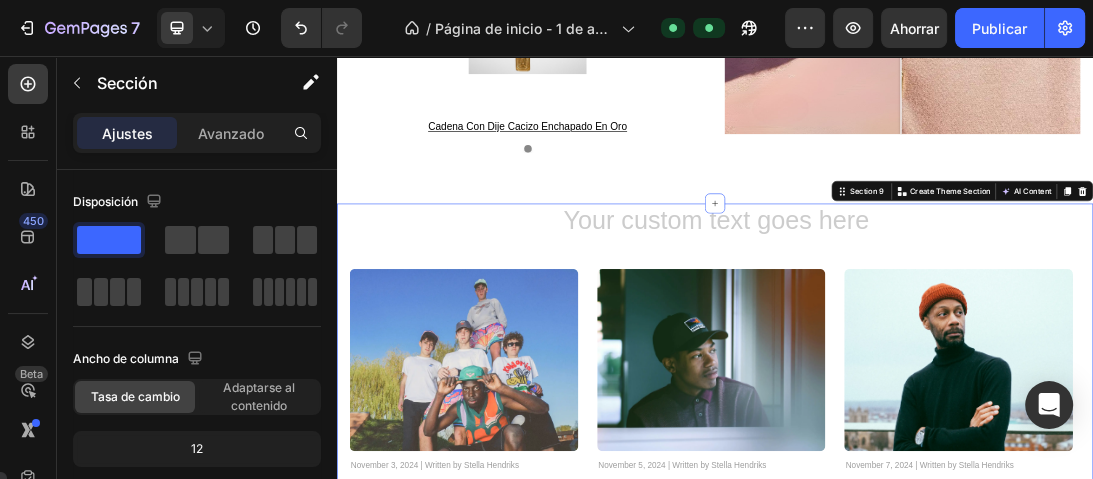 drag, startPoint x: 1511, startPoint y: 268, endPoint x: 1441, endPoint y: 283, distance: 71.5891 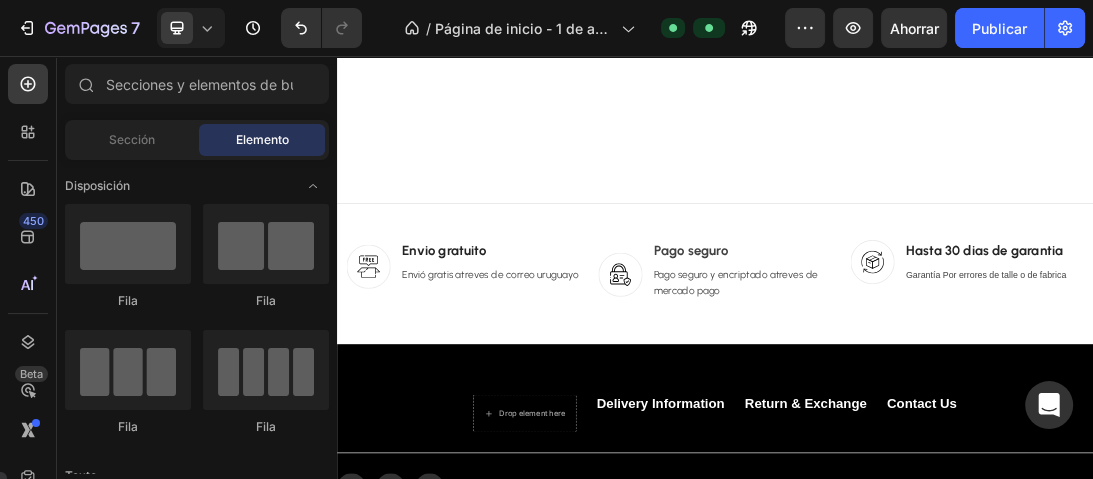 scroll, scrollTop: 4480, scrollLeft: 0, axis: vertical 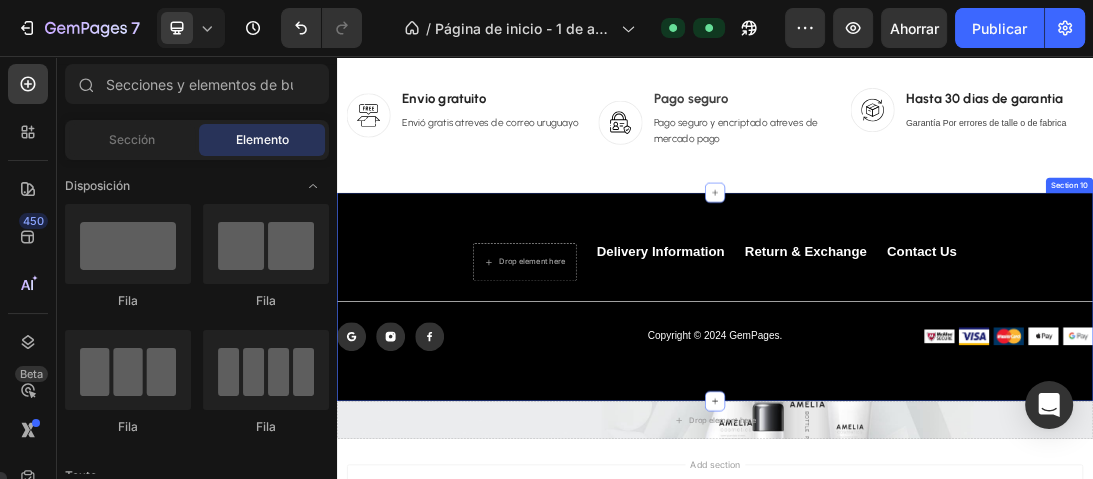 click on "Drop element here Delivery Information Button Return & Exchange   Button Contact Us Button Row                Title Line
Icon
Icon
Icon Row Copyright © 2024 GemPages.  Text Block Image Image Image Image Image Row Row Section 10" at bounding box center (937, 438) 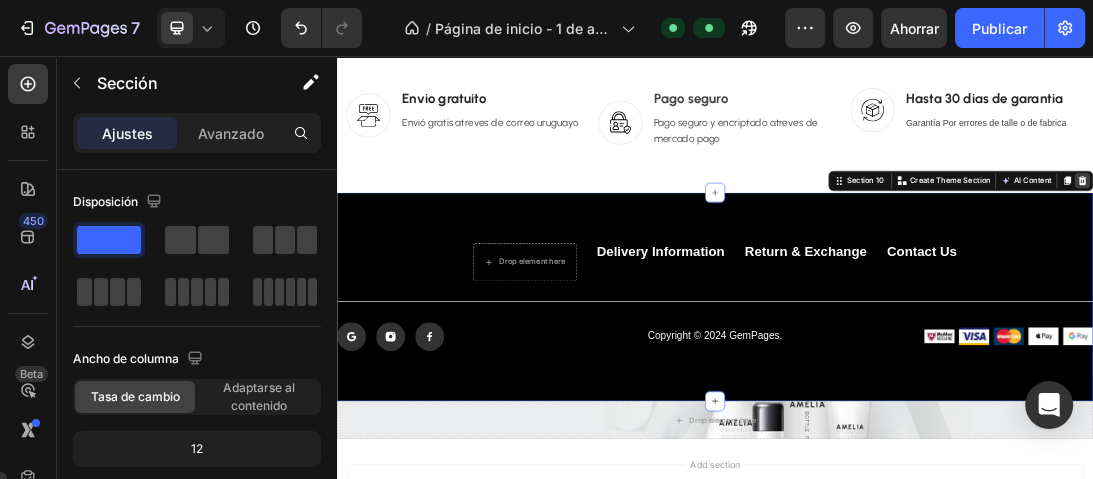 click 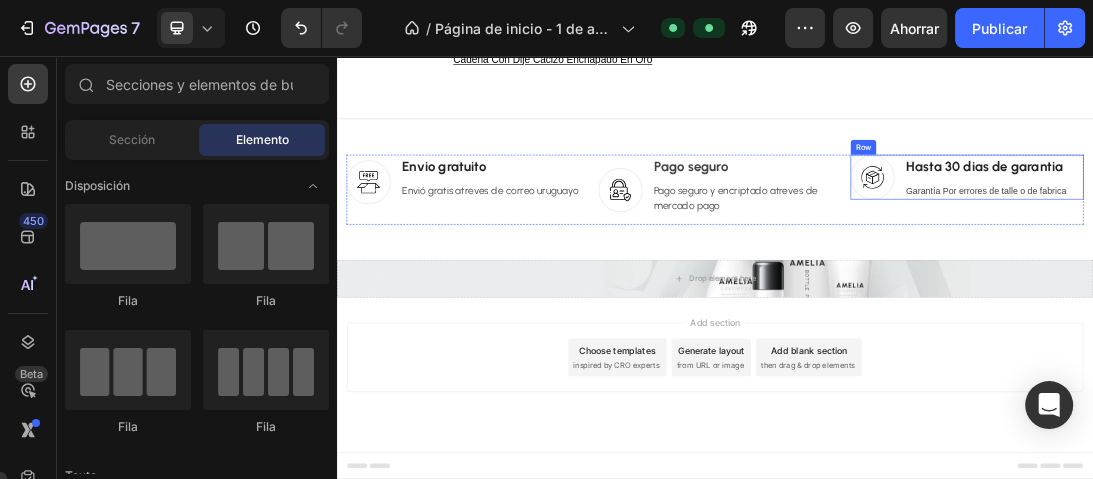 scroll, scrollTop: 4372, scrollLeft: 0, axis: vertical 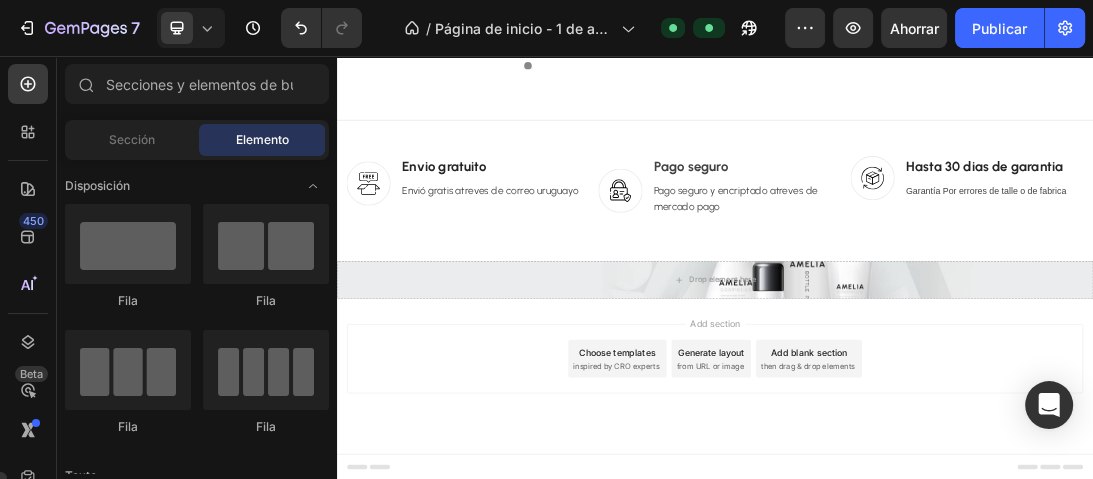 click on "Add section Choose templates inspired by CRO experts Generate layout from URL or image Add blank section then drag & drop elements" at bounding box center [937, 564] 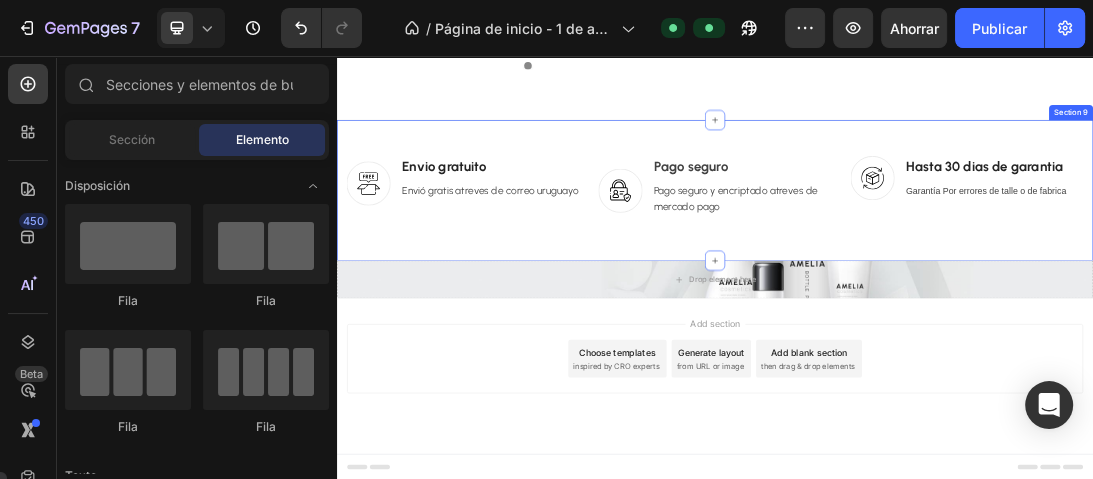 click on "Image Envio gratuito Text block Envió gratis atreves de correo uruguayo Text block Row Image Pago seguro Text block Pago seguro y encriptado atreves de mercado pago Text block Row Image Hasta 30 dias de garantia Text block Garantía Por errores de talle o de fabrica Text block Row Row Section 9" at bounding box center [937, 269] 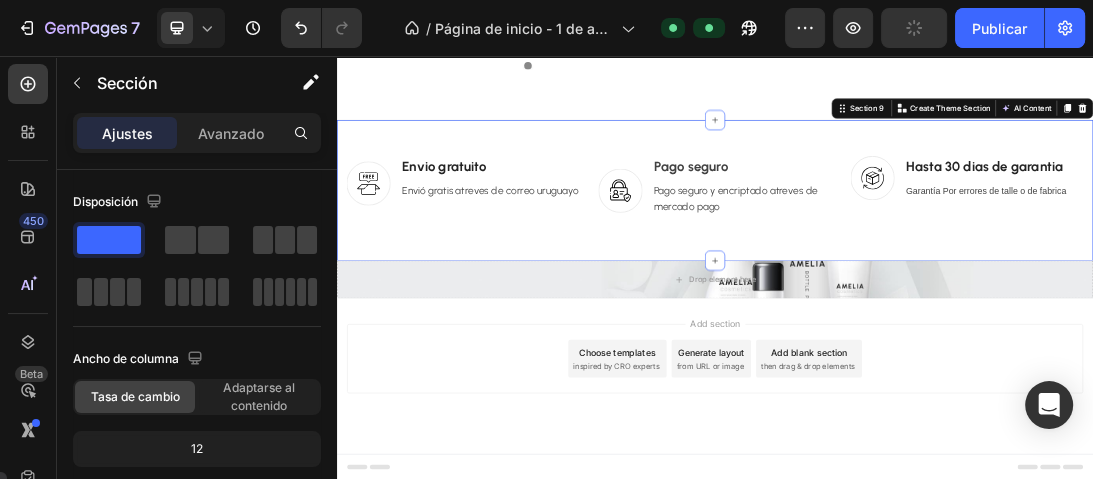 click on "Add section Choose templates inspired by CRO experts Generate layout from URL or image Add blank section then drag & drop elements" at bounding box center (937, 564) 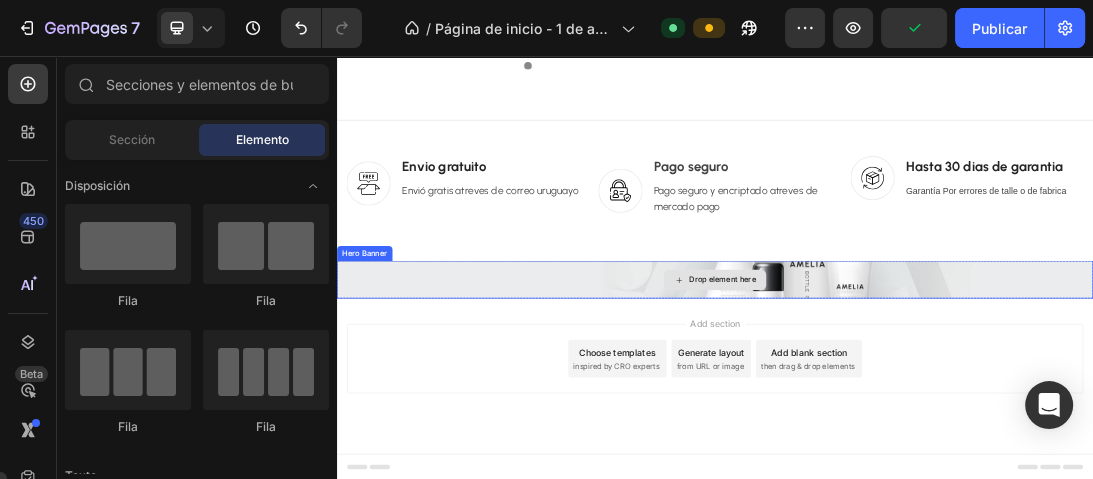 click on "Drop element here" at bounding box center (937, 411) 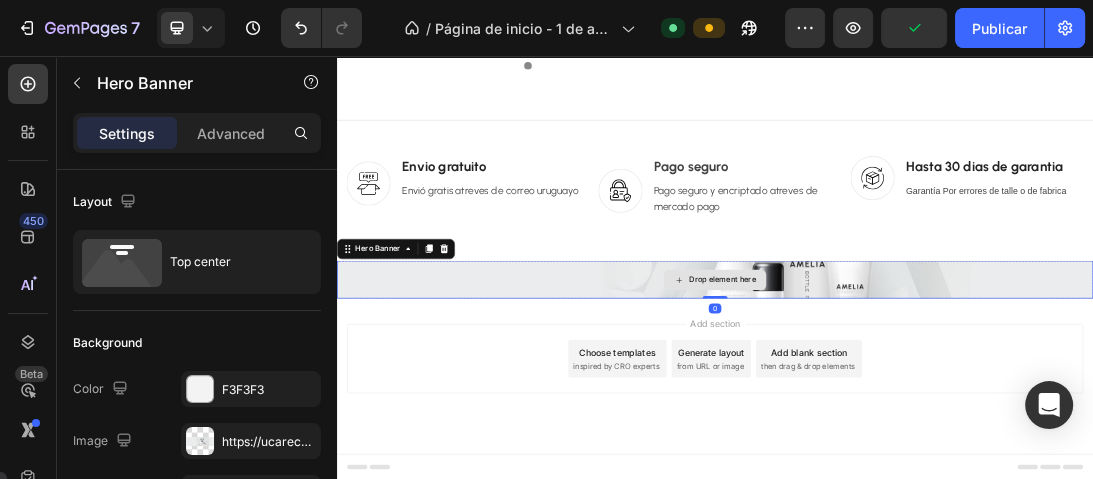 click on "Drop element here" at bounding box center [937, 411] 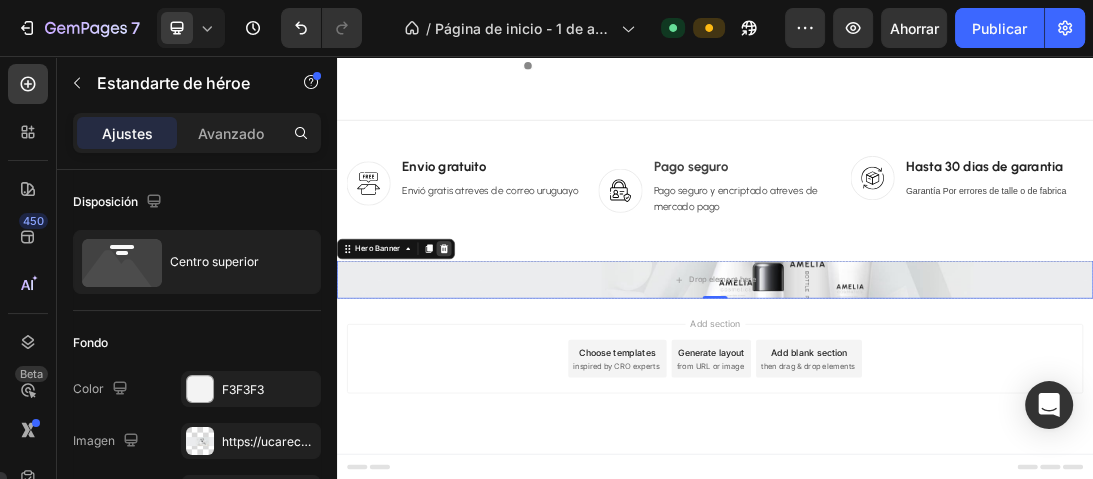 click 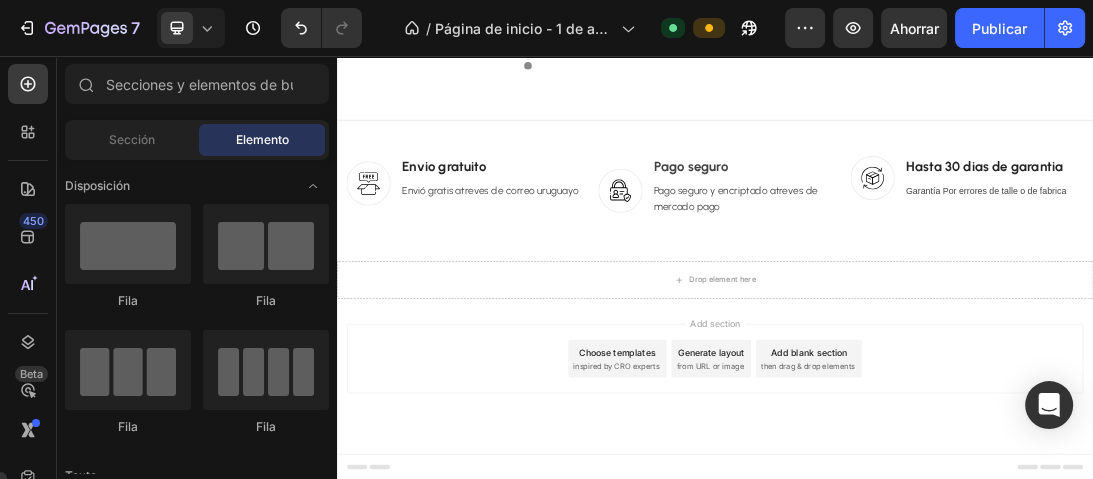 click on "Add section Choose templates inspired by CRO experts Generate layout from URL or image Add blank section then drag & drop elements" at bounding box center [937, 564] 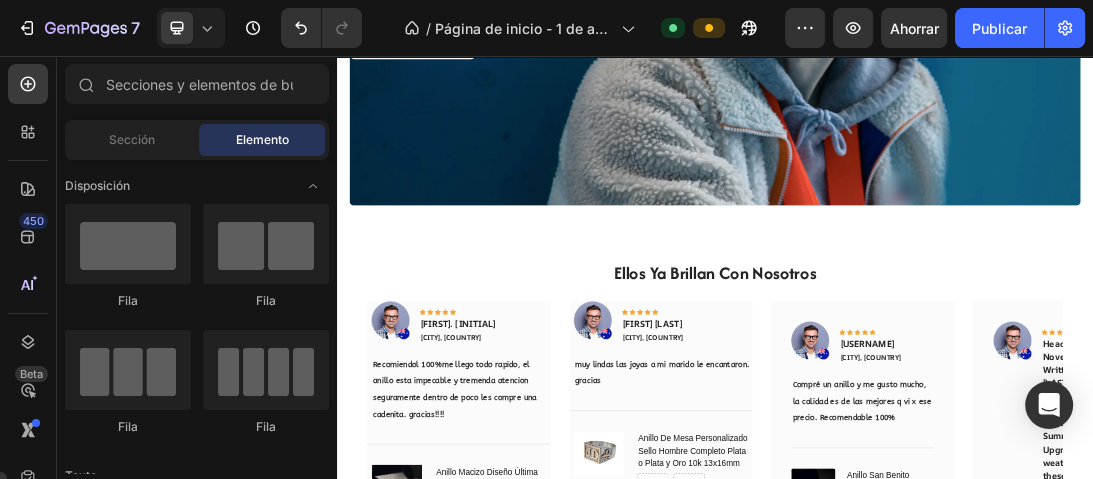 scroll, scrollTop: 2772, scrollLeft: 0, axis: vertical 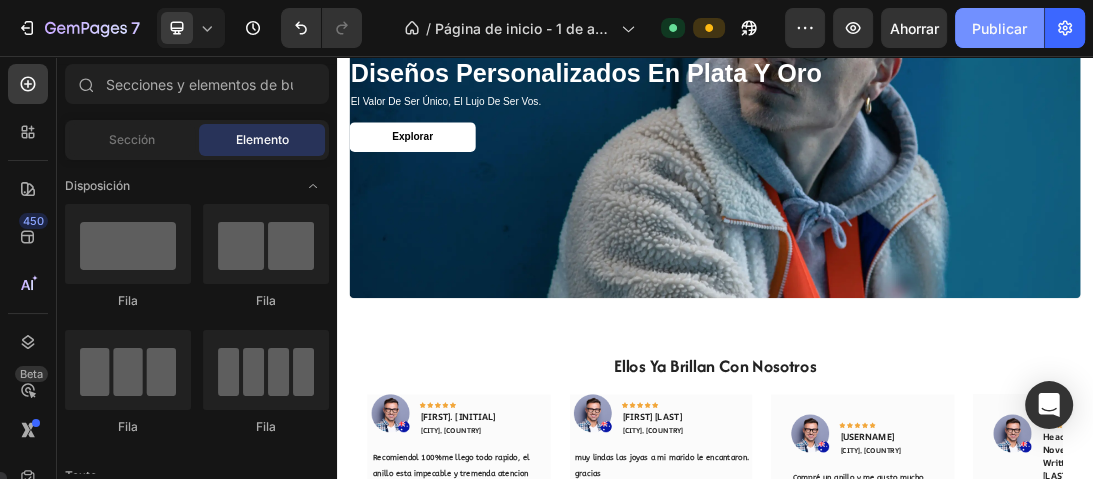 click on "Publicar" 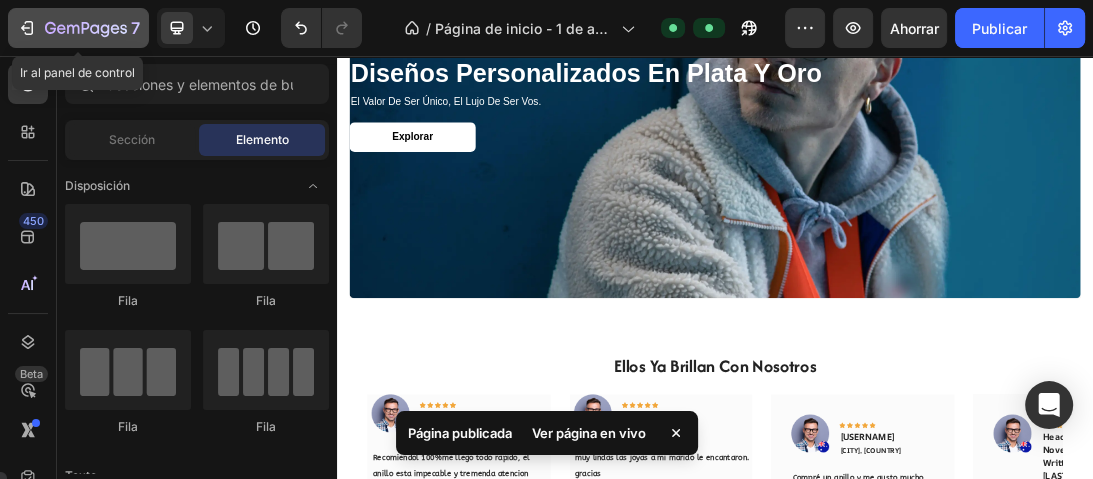 click 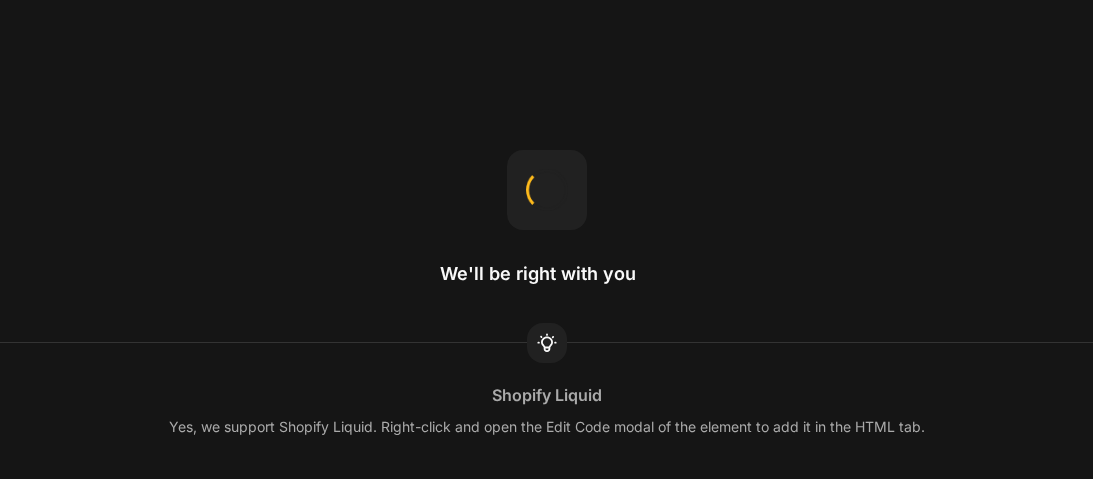 scroll, scrollTop: 0, scrollLeft: 0, axis: both 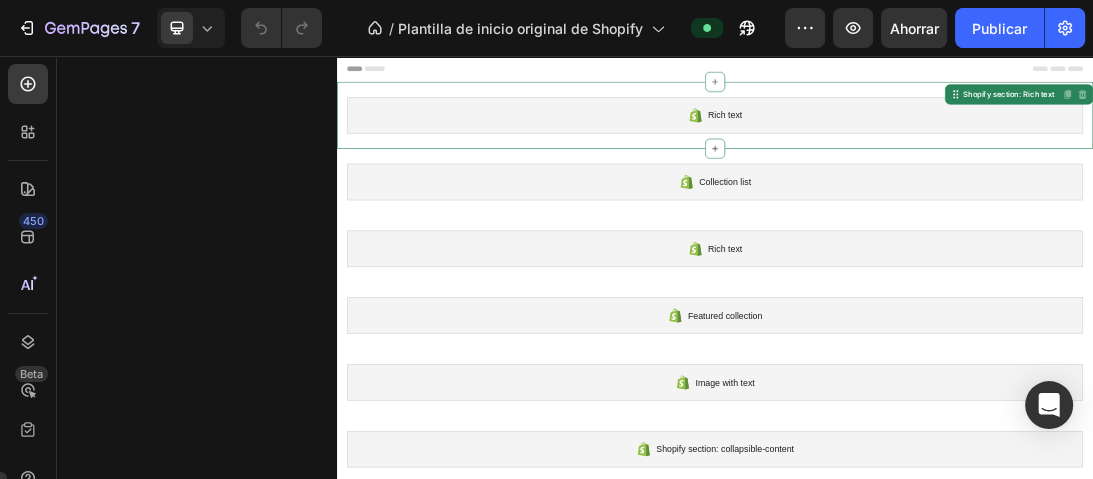 click on "Rich text" at bounding box center (937, 150) 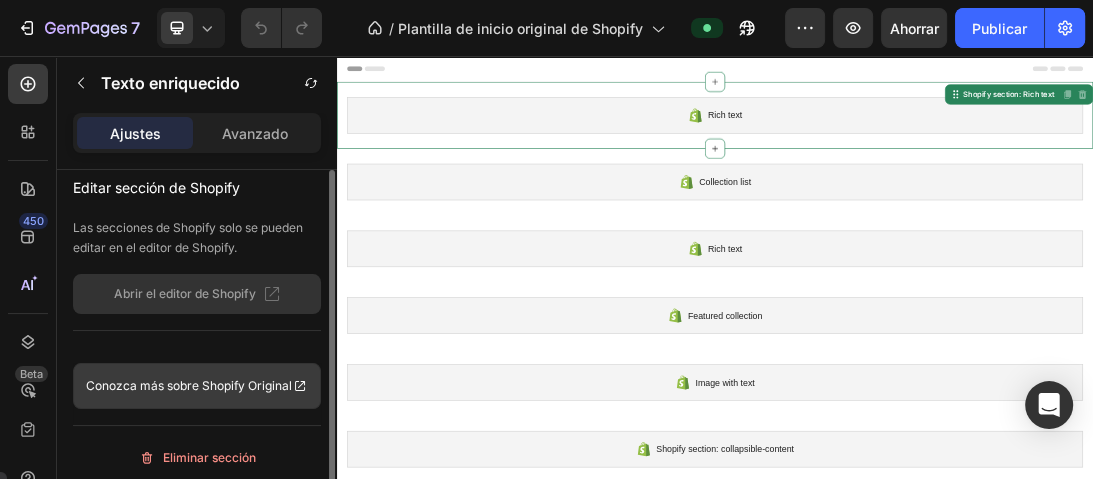 click on "Conozca más sobre     Shopify Original" at bounding box center [189, 386] 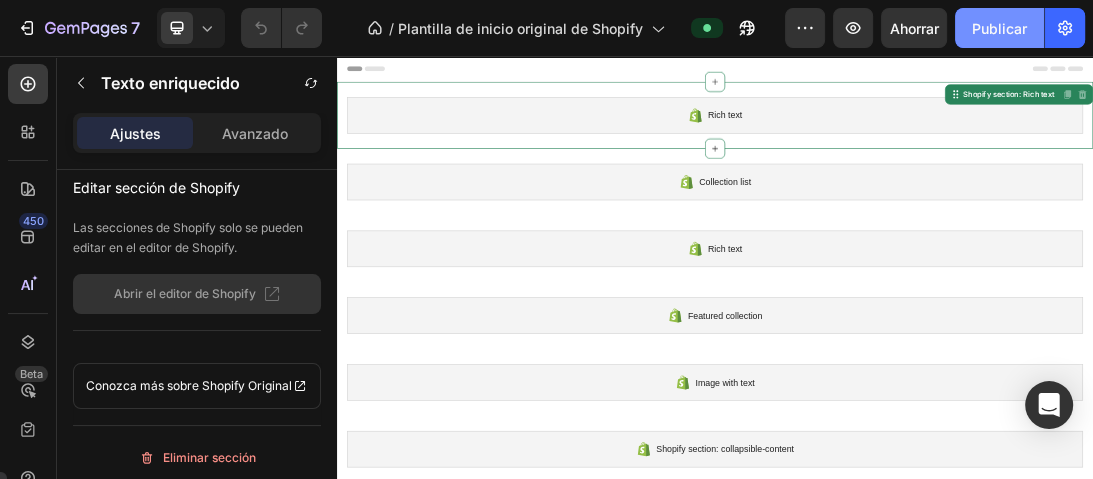 click on "Publicar" at bounding box center (999, 28) 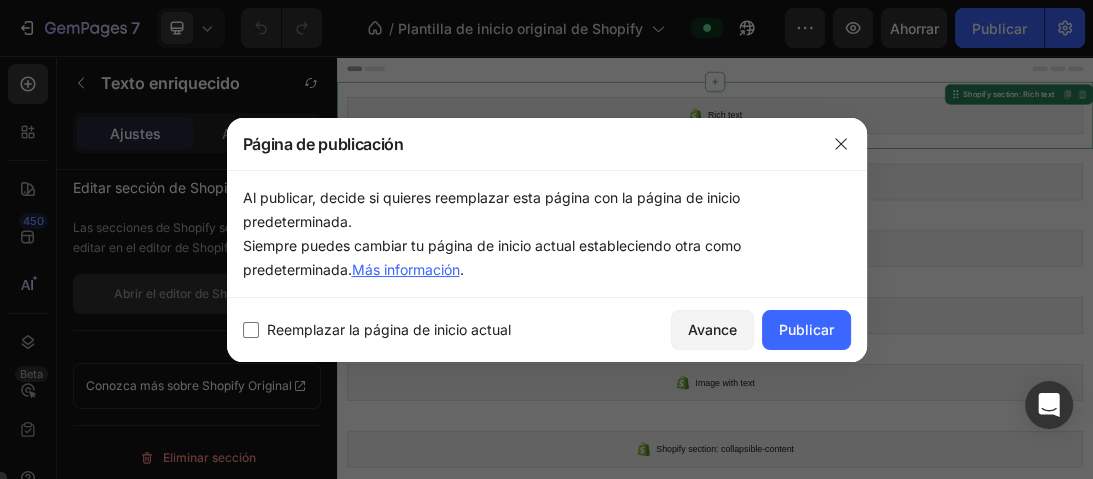 click on "Reemplazar la página de inicio actual" at bounding box center (389, 329) 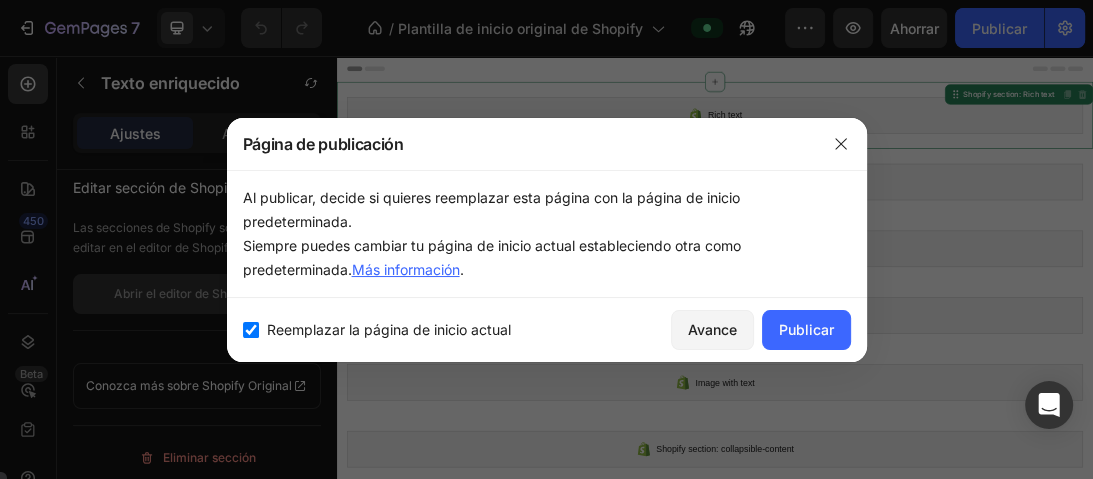 checkbox on "true" 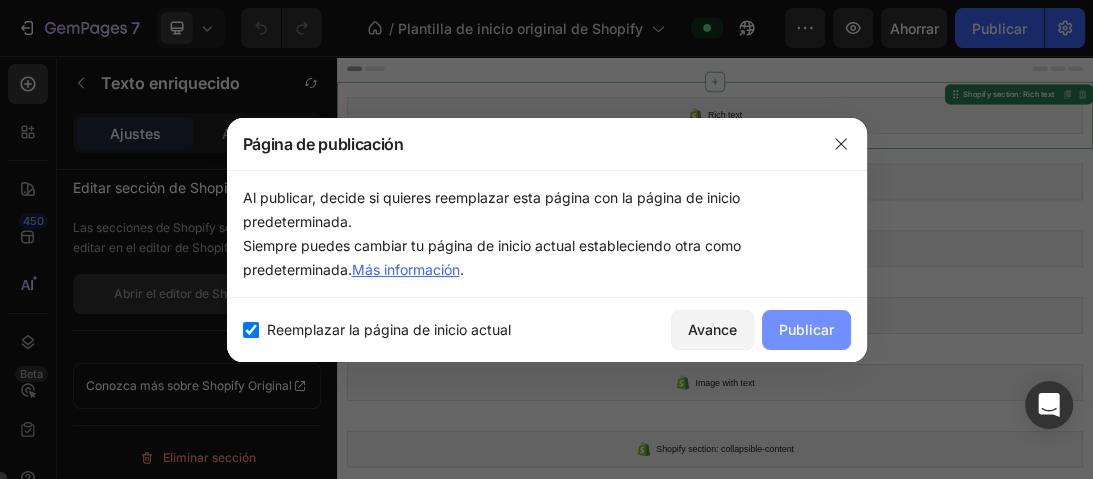 click on "Publicar" at bounding box center (806, 330) 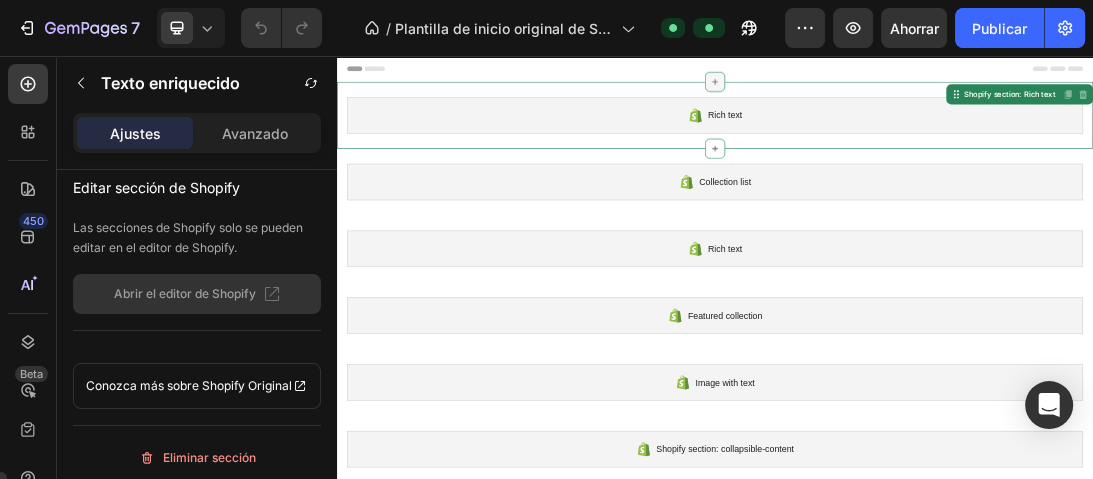 click 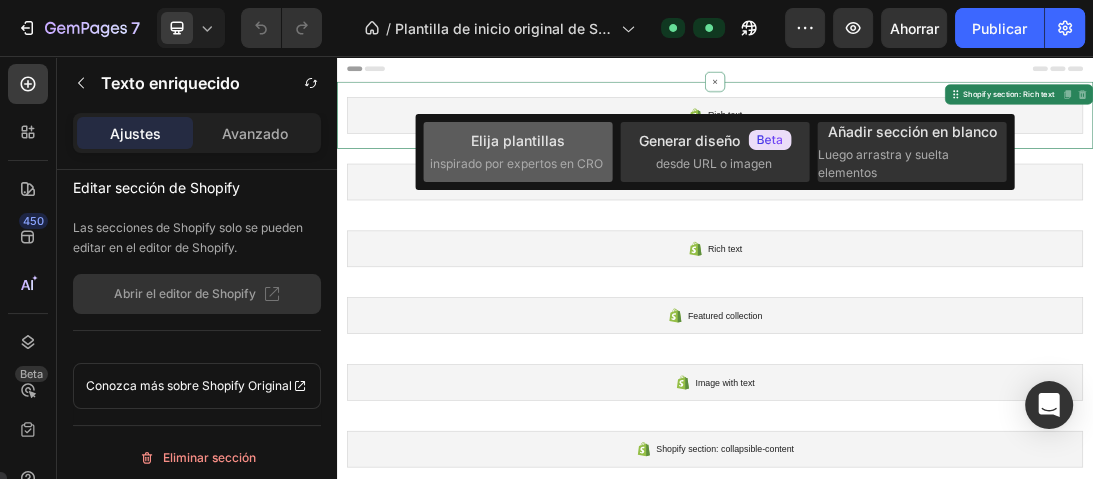 click on "Elija plantillas" at bounding box center [518, 140] 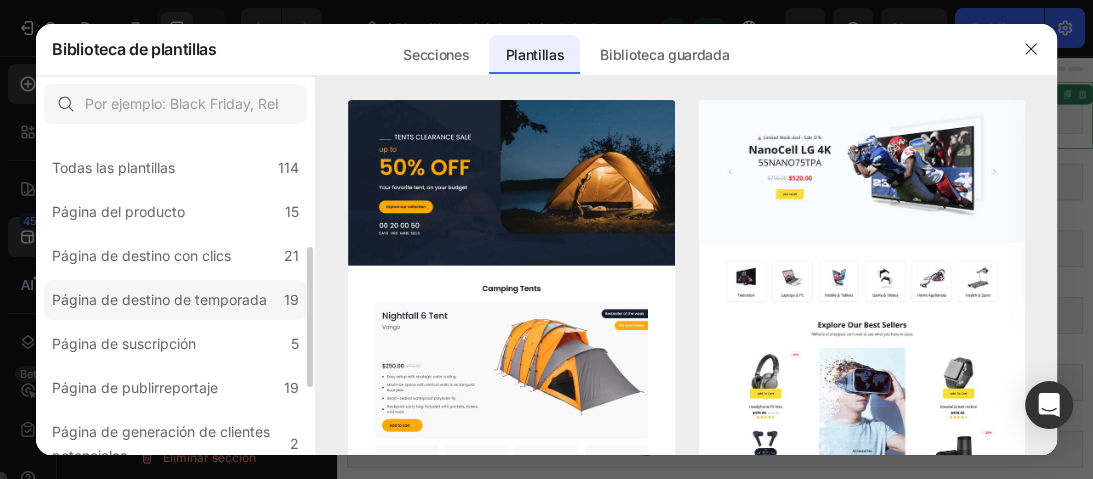 scroll, scrollTop: 80, scrollLeft: 0, axis: vertical 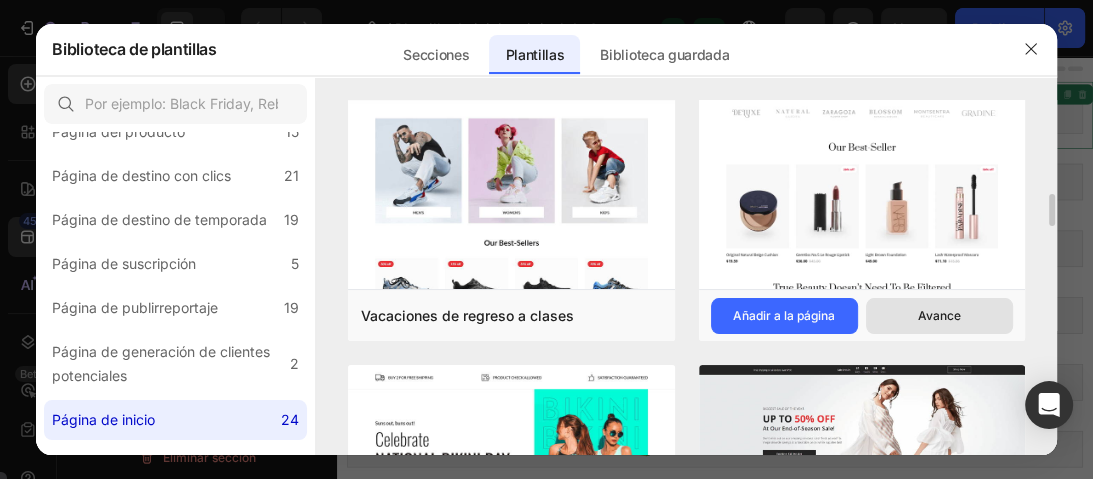 click on "Avance" 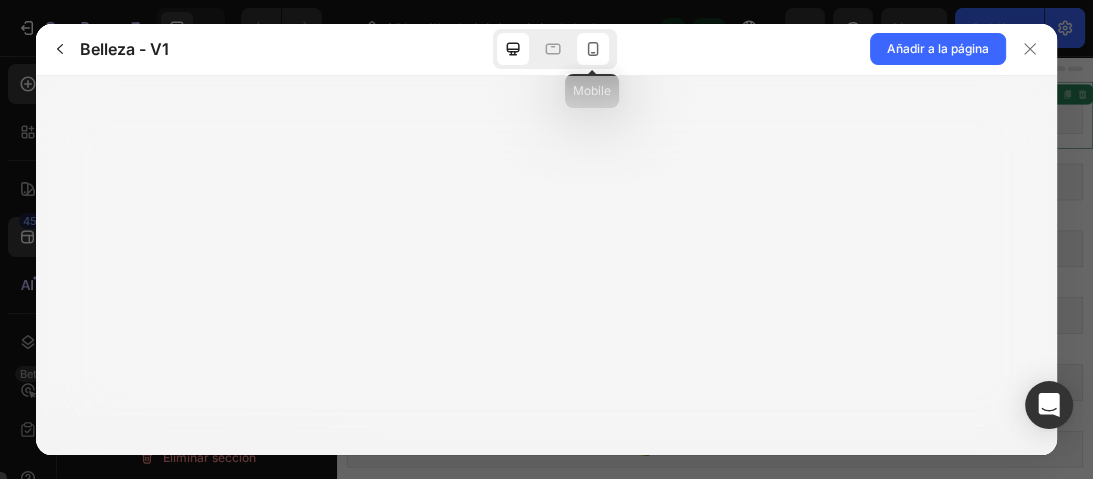 click 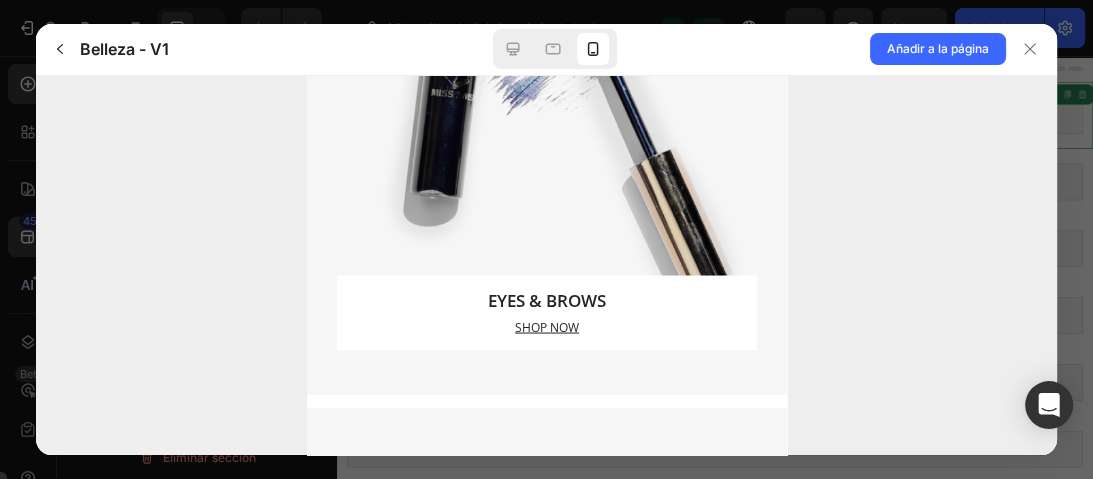 scroll, scrollTop: 2800, scrollLeft: 0, axis: vertical 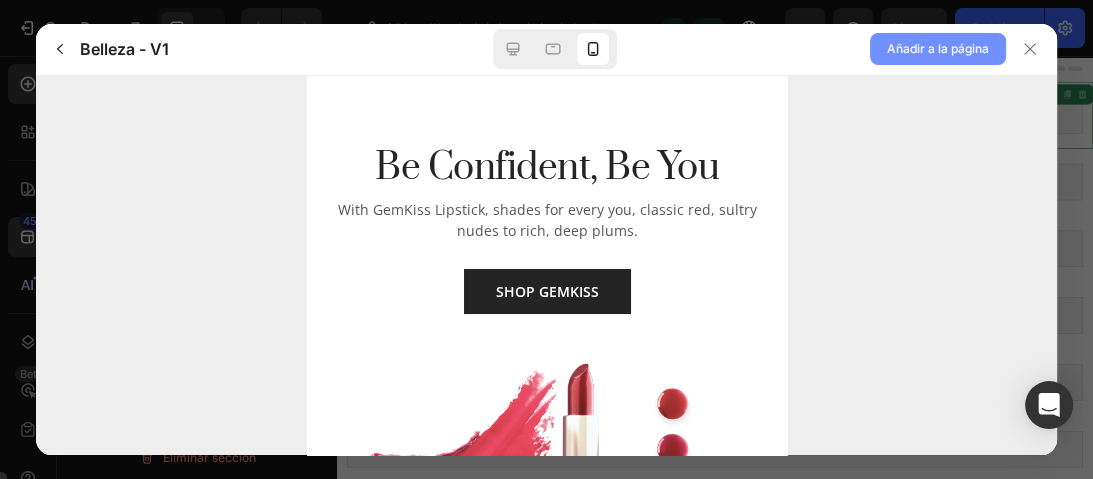click on "Añadir a la página" 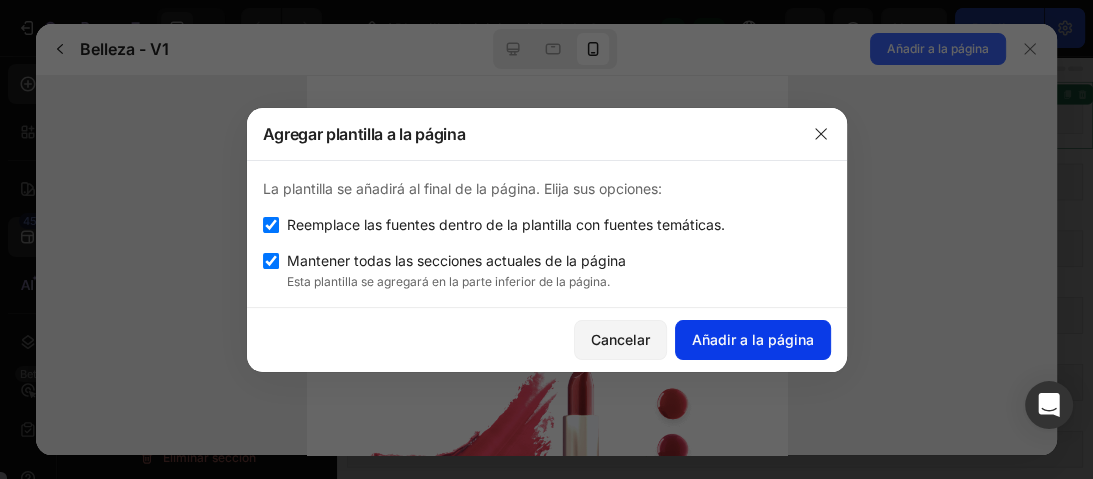 click on "Añadir a la página" at bounding box center [753, 339] 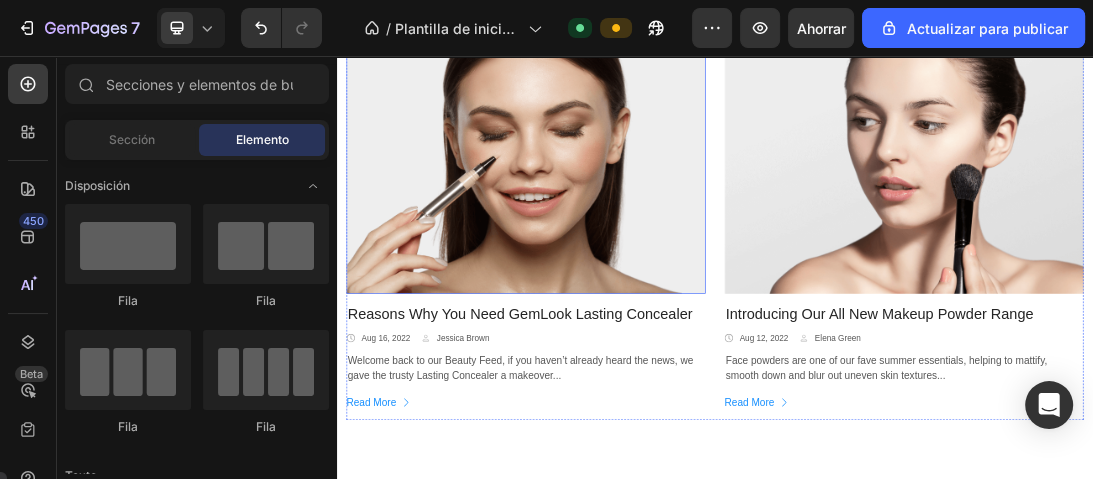 scroll, scrollTop: 3280, scrollLeft: 0, axis: vertical 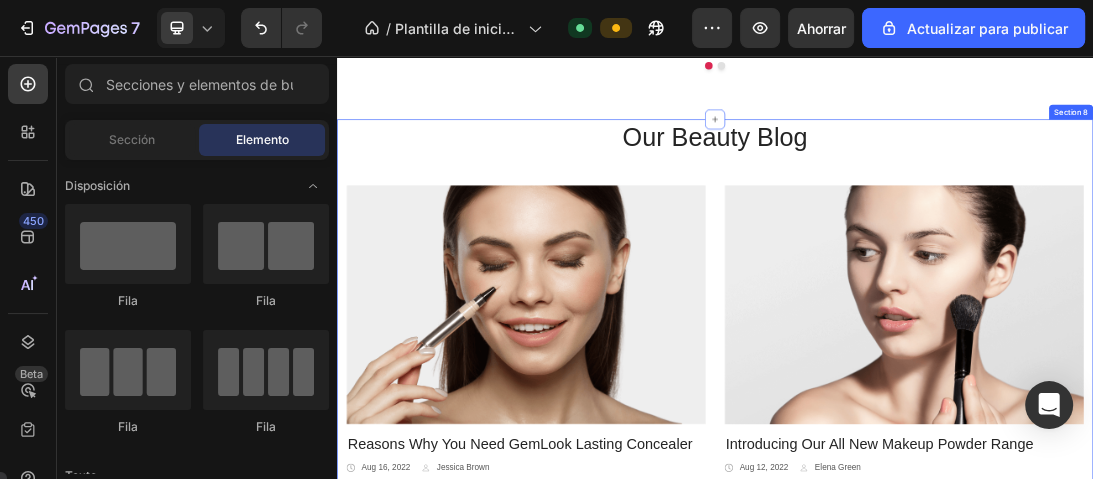 click on "Our Beauty Blog Heading Row Image Reasons Why You Need GemLook Lasting Concealer Text block
Icon Aug 16, 2022 Text block Icon List
Icon Jessica Brown Text block Icon List Row Welcome back to our Beauty Feed, if you haven’t already heard the news, we gave the trusty Lasting Concealer a makeover... Text block
Read More Button Image Introducing Our All New Makeup Powder Range Text block
Icon Aug 12, 2022 Text block Icon List
Icon Elena Green Text block Icon List Row Face powders are one of our fave summer essentials, helping to mattify, smooth down and blur out uneven skin textures... Text block
Read More Button Row" at bounding box center (937, 506) 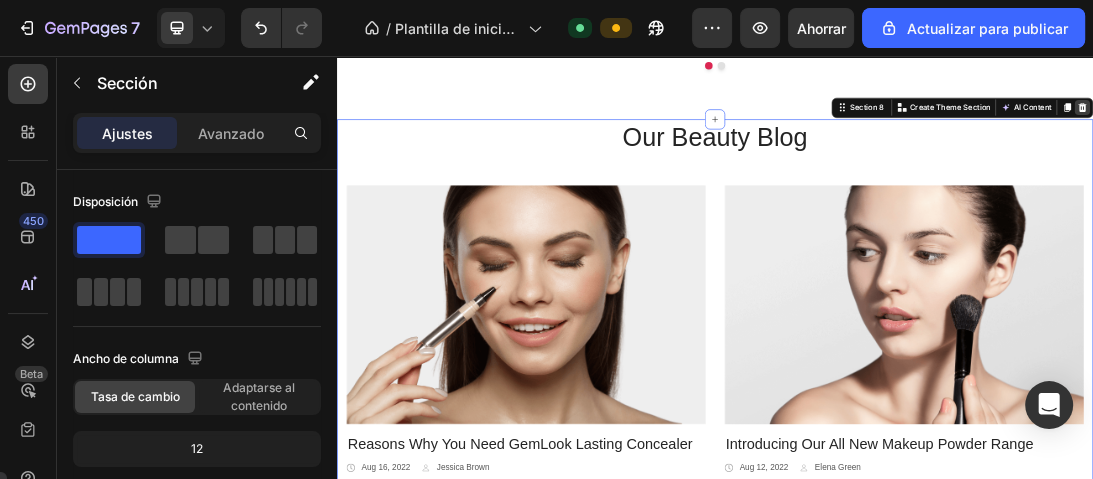 click at bounding box center [1520, 138] 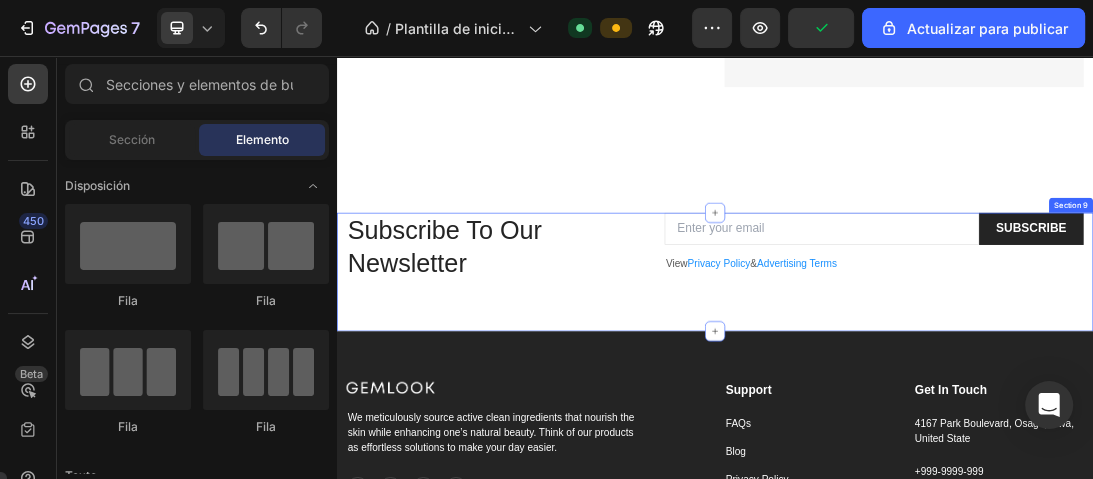 scroll, scrollTop: 3920, scrollLeft: 0, axis: vertical 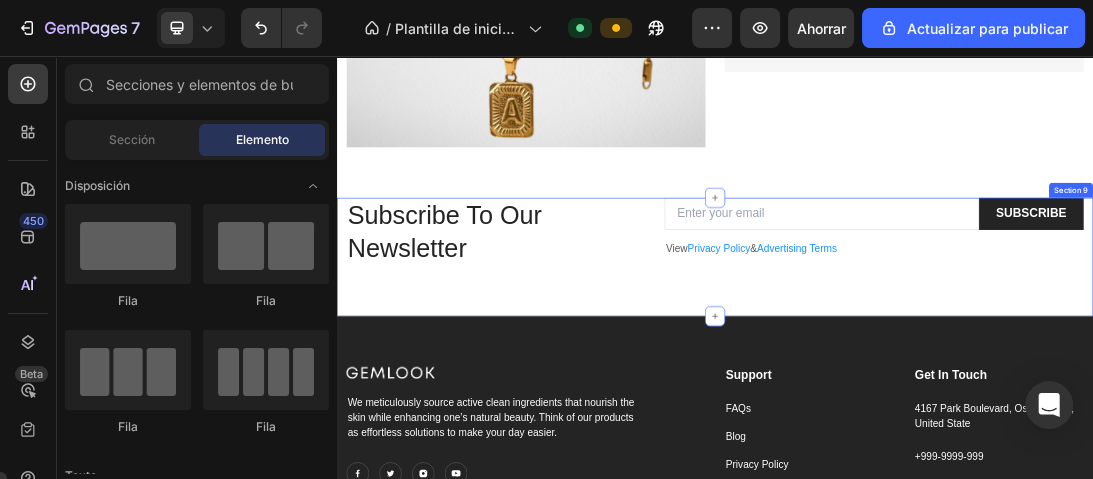 click on "Subscribe To Our Newsletter Heading Email Field SUBSCRIBE Submit Button Row View  Privacy Policy  &  Advertising Terms Text block Newsletter Row" at bounding box center (937, 351) 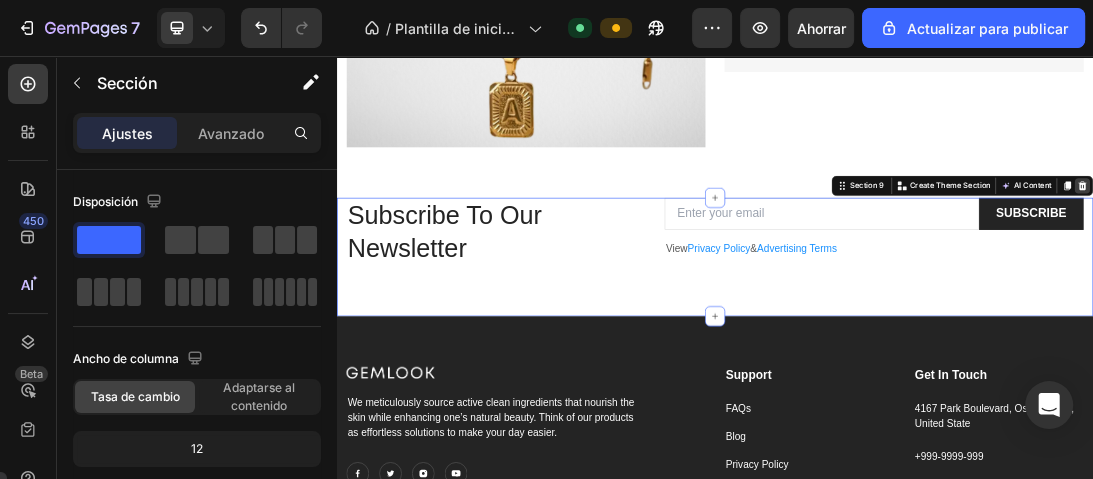 click at bounding box center (1520, 262) 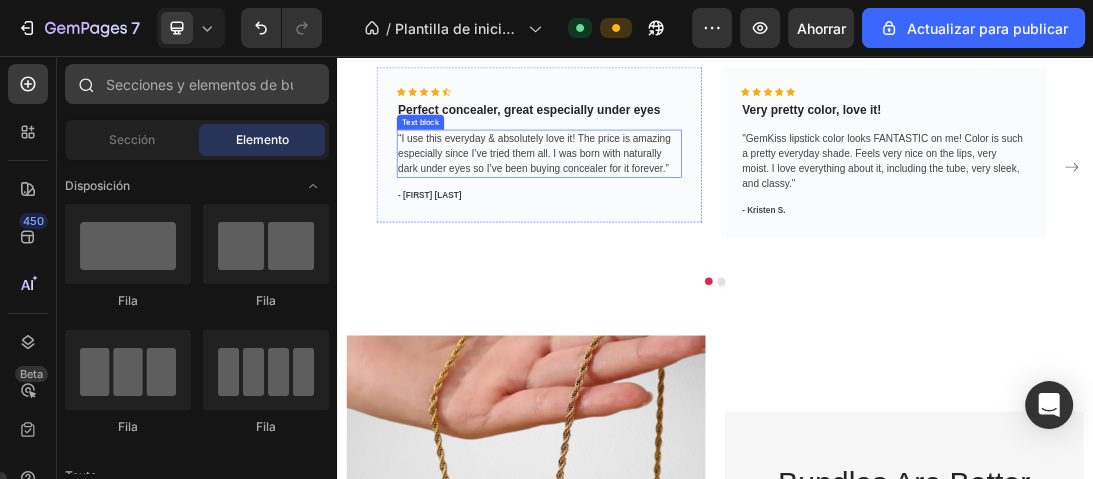scroll, scrollTop: 2800, scrollLeft: 0, axis: vertical 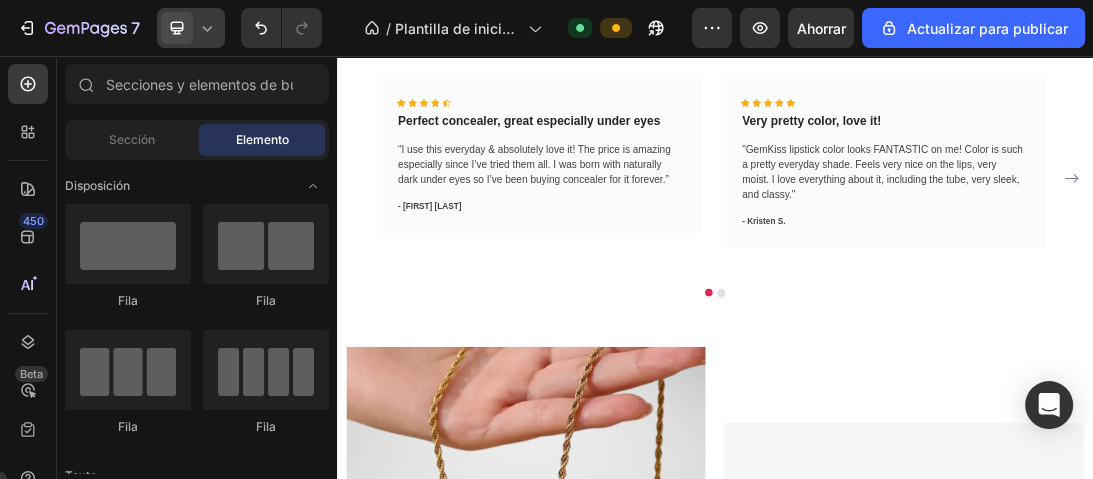 click 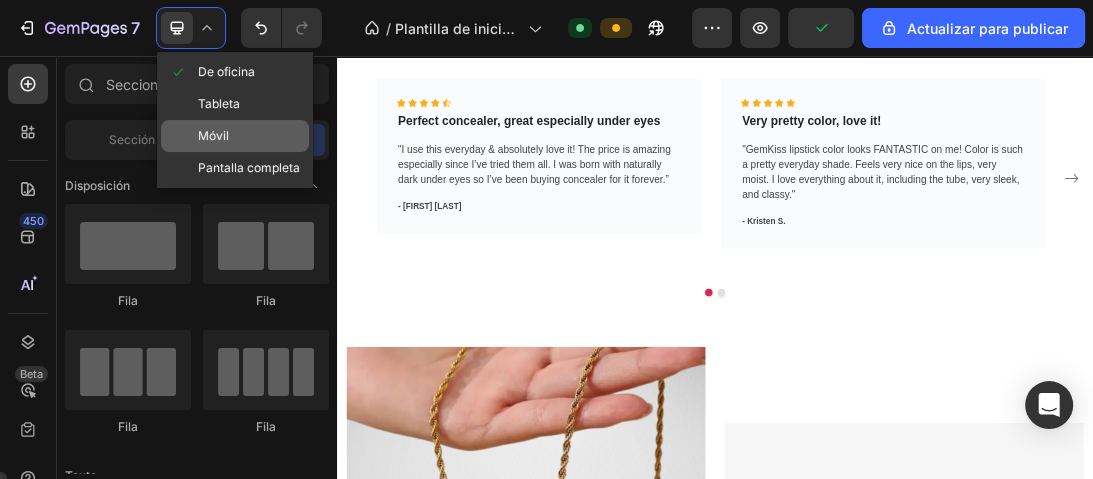 click on "Móvil" 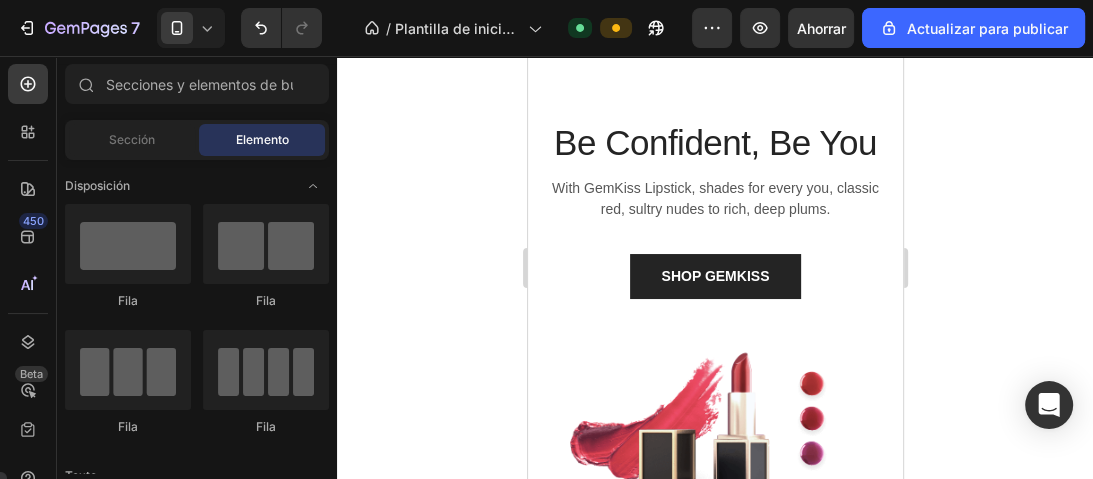 scroll, scrollTop: 160, scrollLeft: 0, axis: vertical 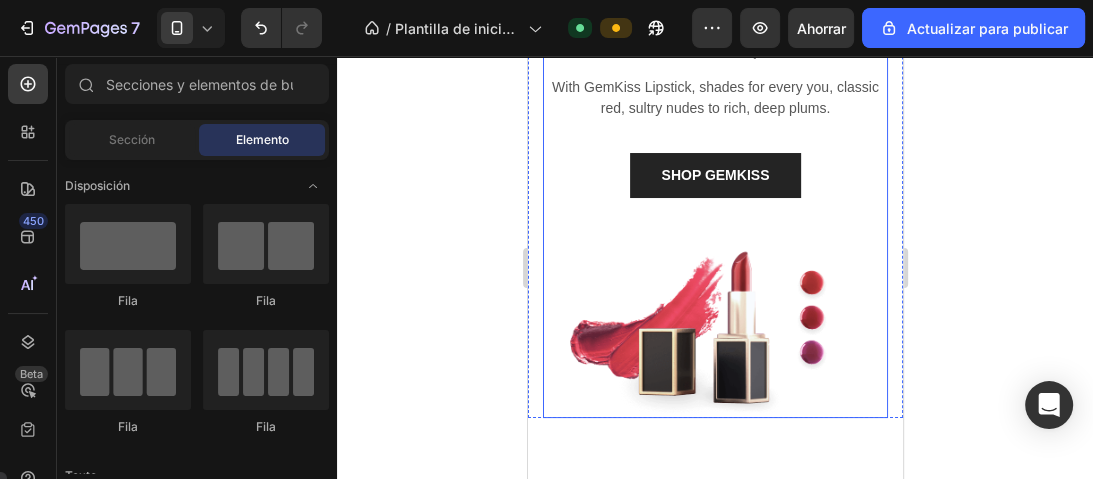 click on "SHOP GEMKISS Button" at bounding box center (714, 199) 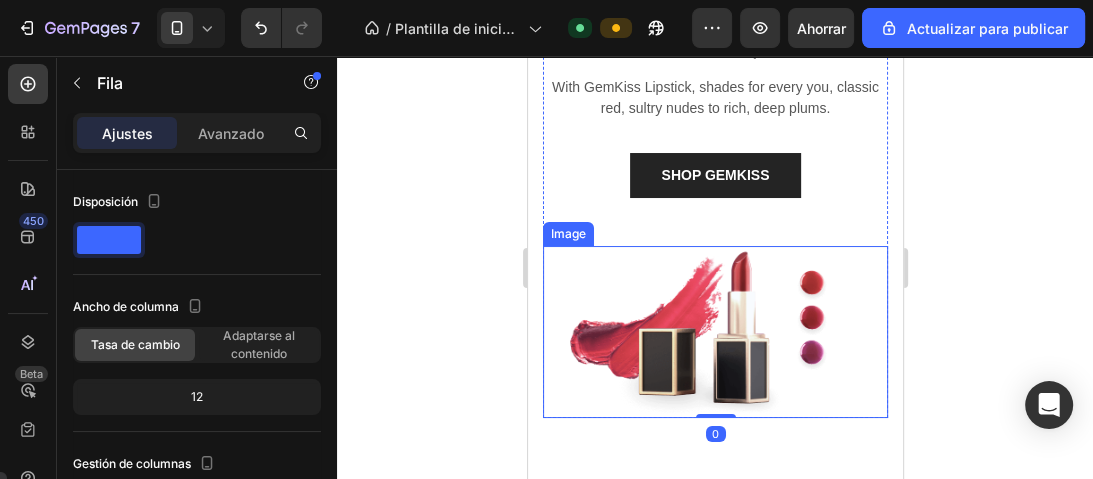 click at bounding box center (714, 332) 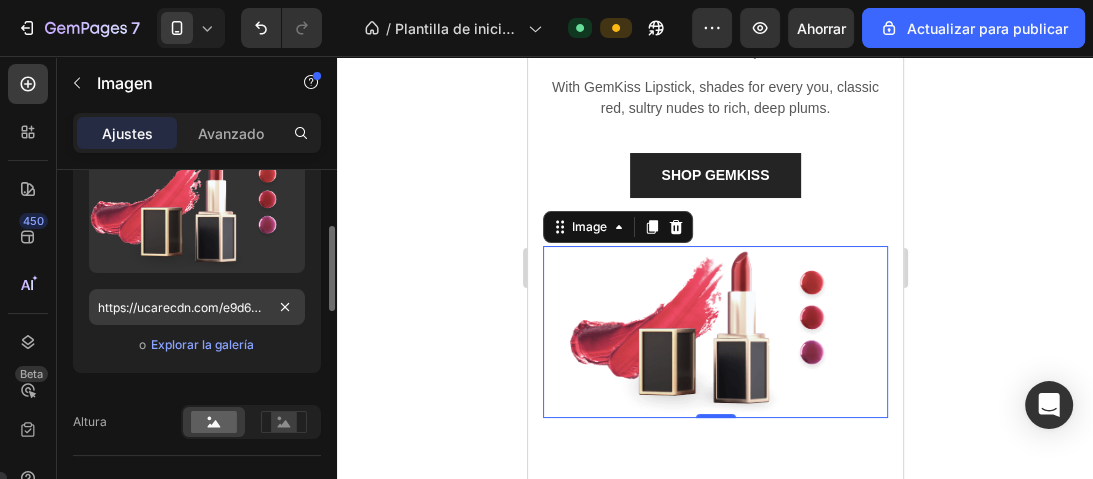 scroll, scrollTop: 320, scrollLeft: 0, axis: vertical 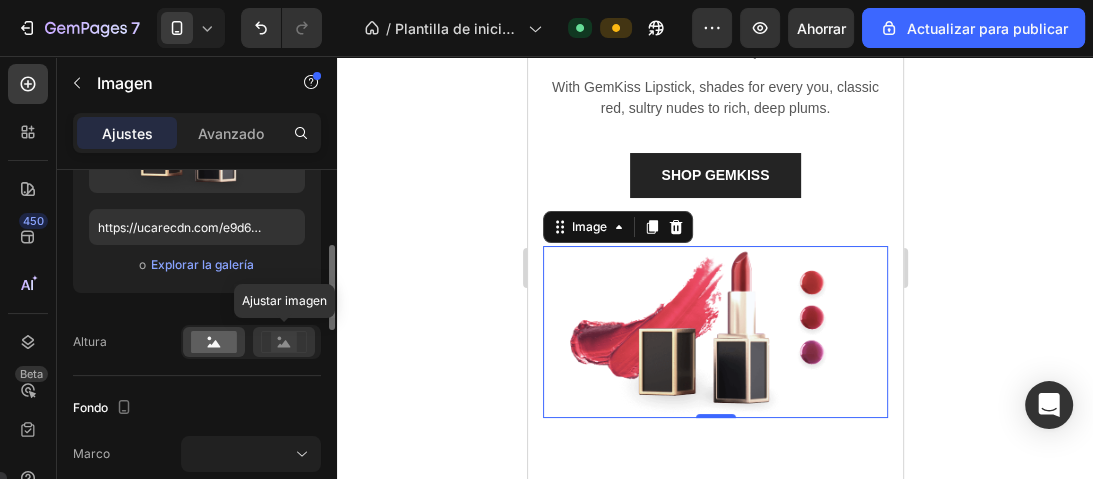 click 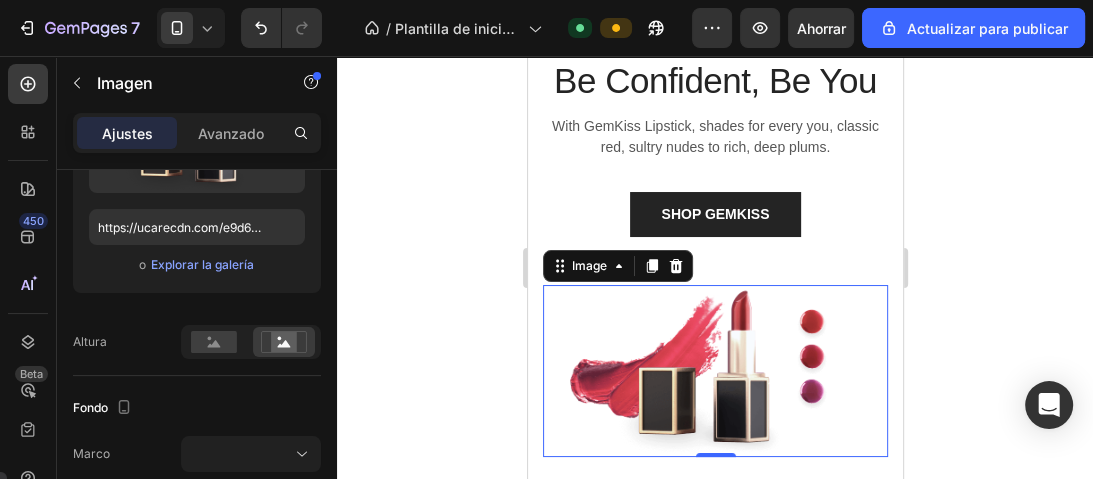 scroll, scrollTop: 240, scrollLeft: 0, axis: vertical 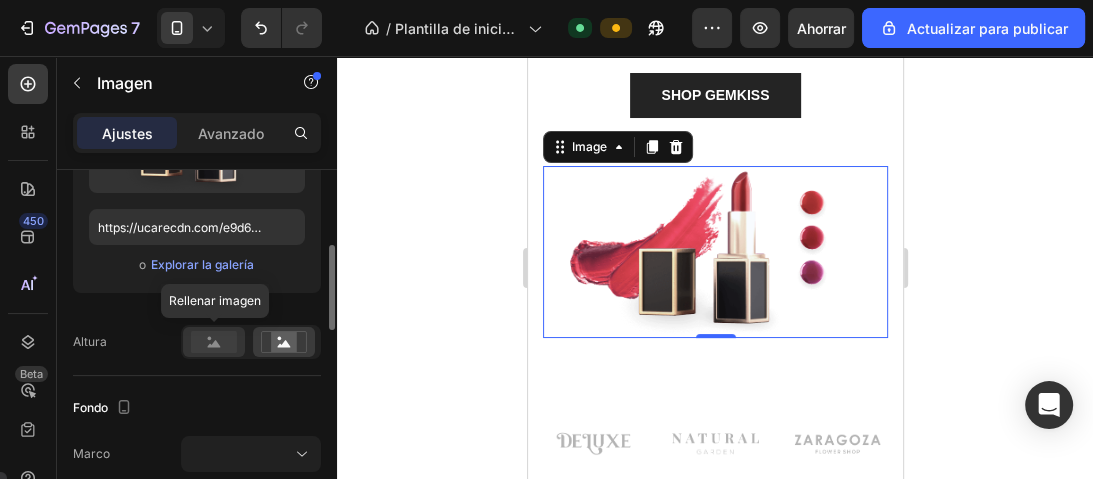 click 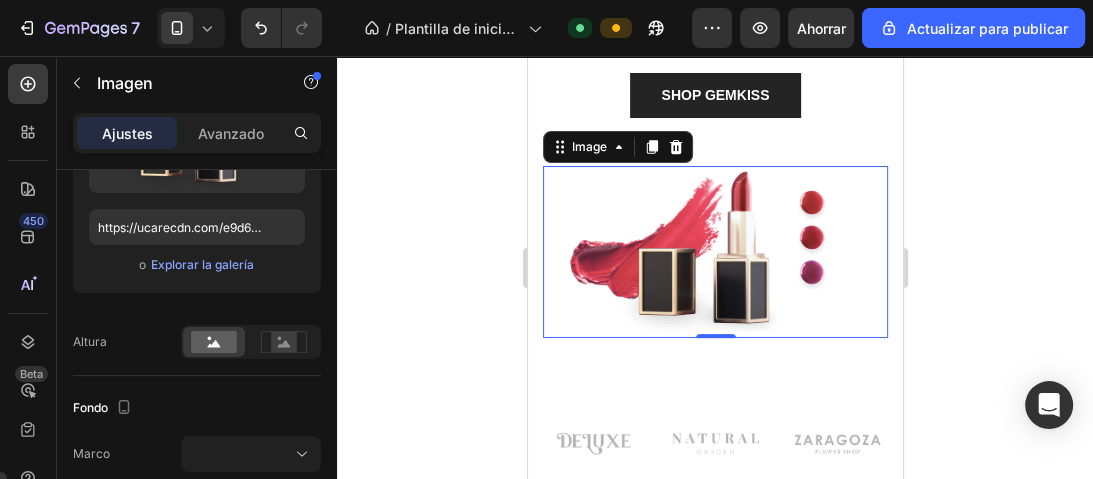 click 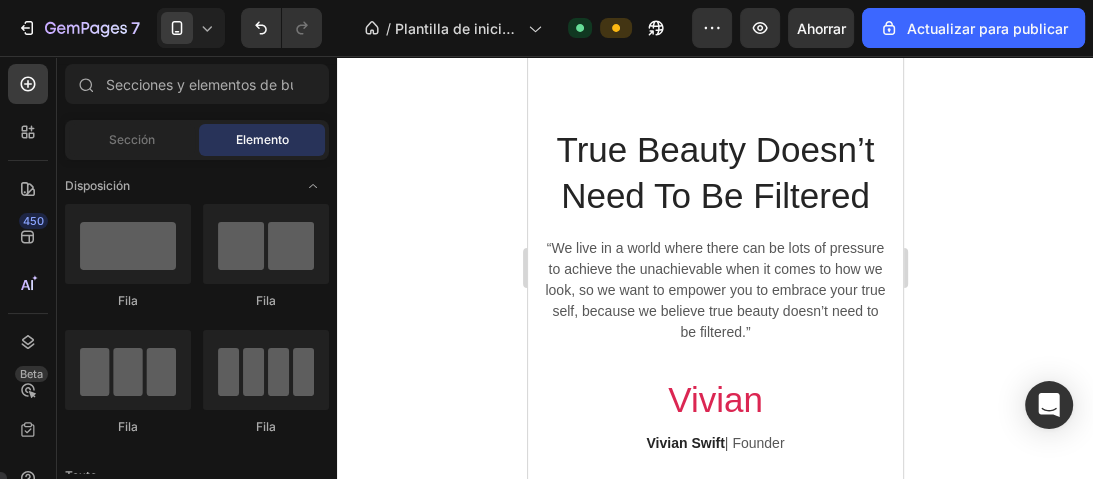 scroll, scrollTop: 1600, scrollLeft: 0, axis: vertical 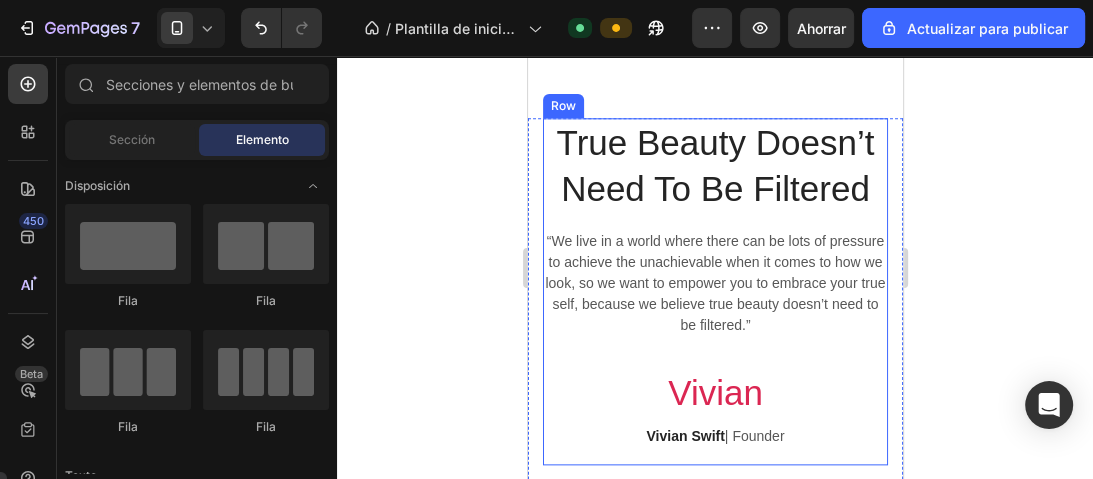 click on "True Beauty Doesn’t Need To Be Filtered Heading “We live in a world where there can be lots of pressure to achieve the unachievable when it comes to how we look, so we want to empower you to embrace your true self, because we believe true beauty doesn’t need to be filtered.” Text block Vivian Text block Vivian Swift  | Founder Text block" at bounding box center [714, 291] 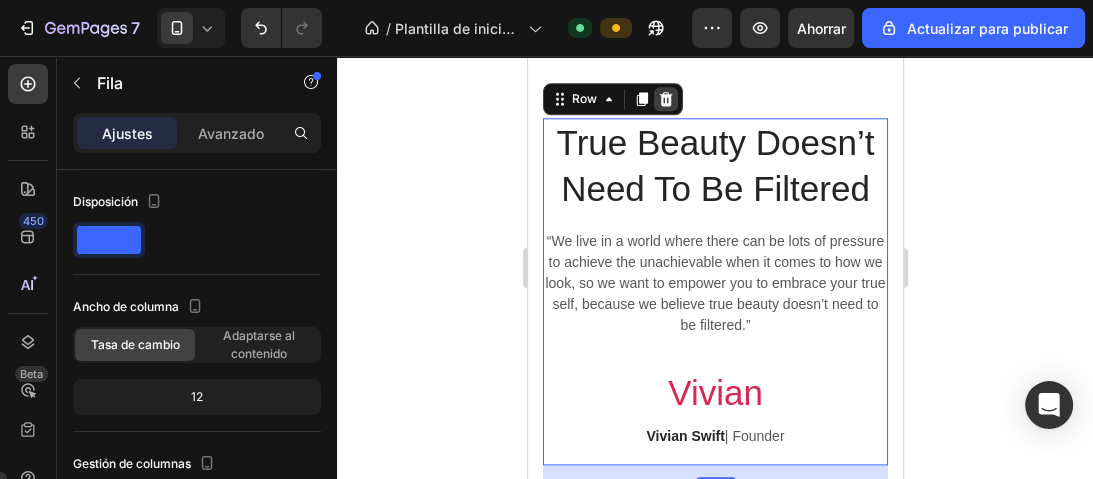 click at bounding box center [665, 99] 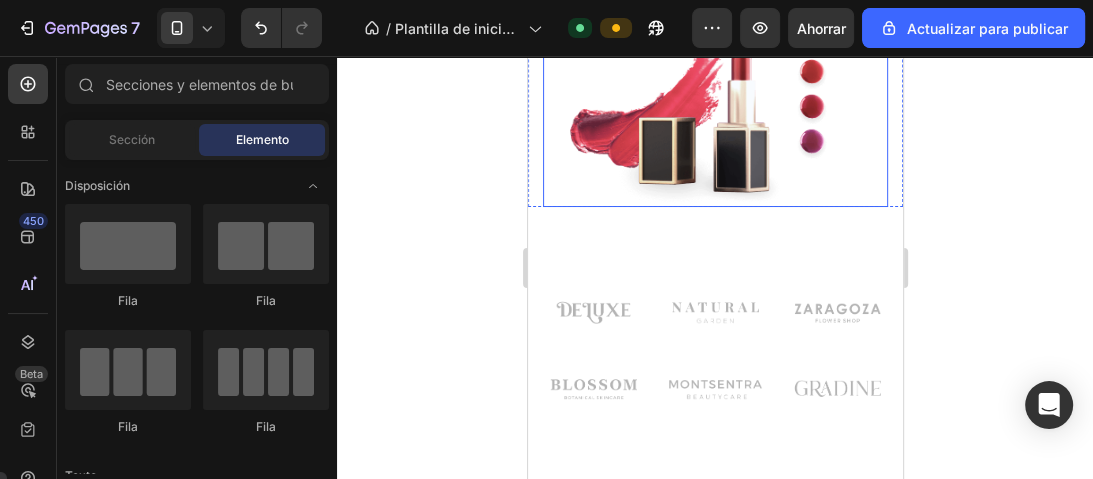 scroll, scrollTop: 400, scrollLeft: 0, axis: vertical 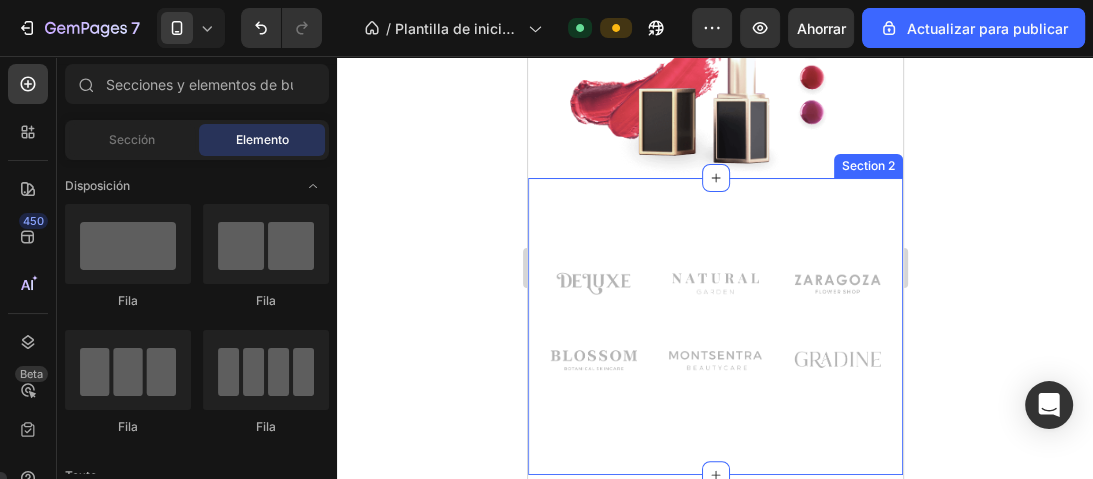 click on "Image Image Image Row Image Image Image Row Row Section 2" at bounding box center (714, 326) 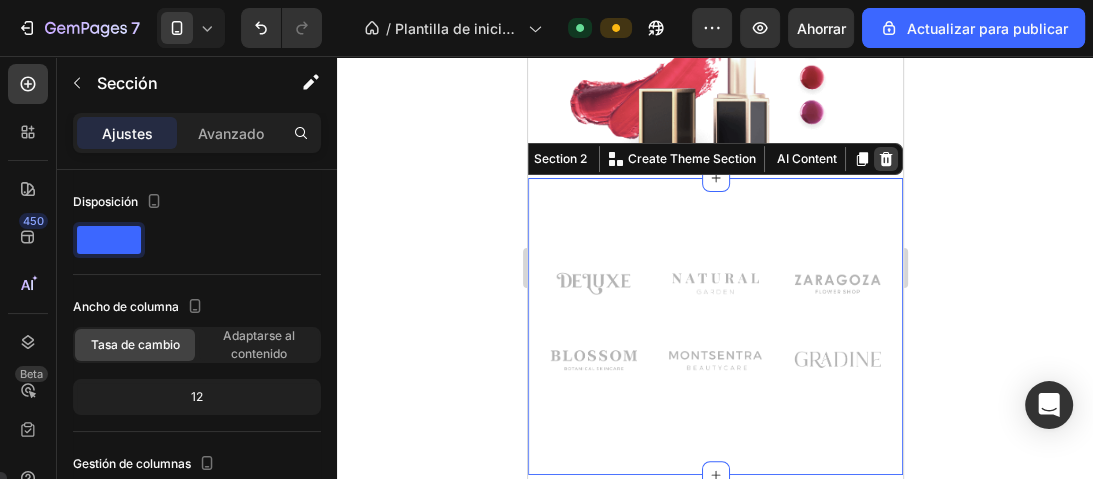 click 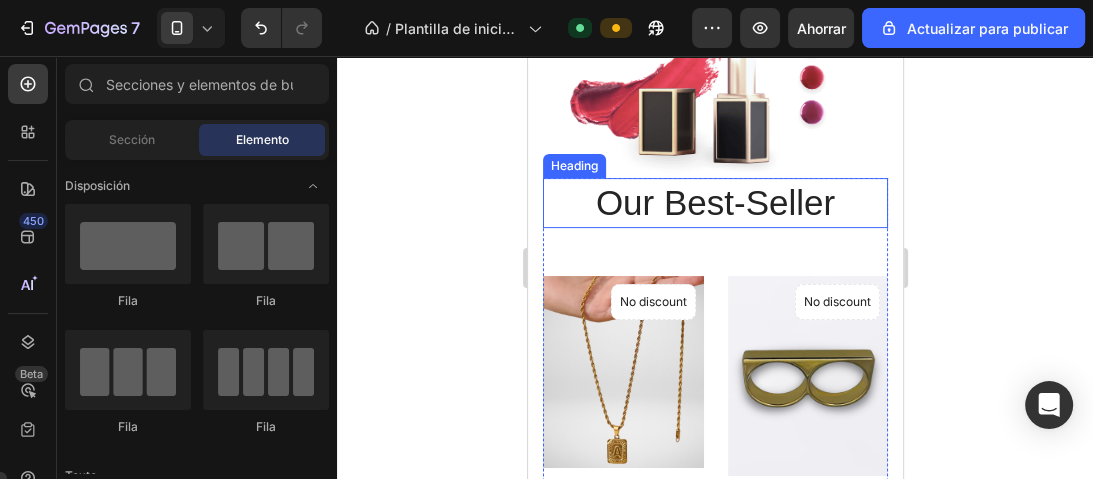 click on "Our Best-Seller" at bounding box center [714, 203] 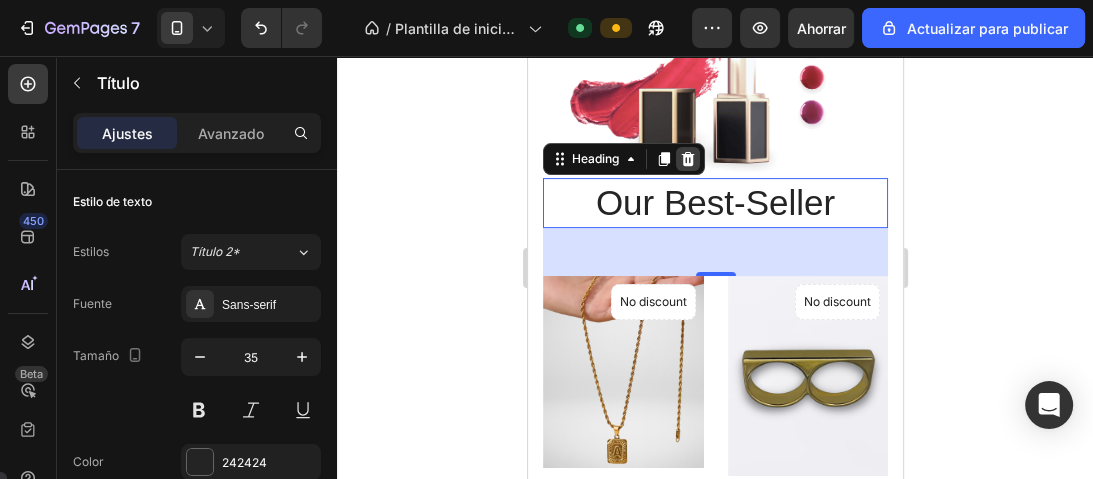 click at bounding box center [687, 159] 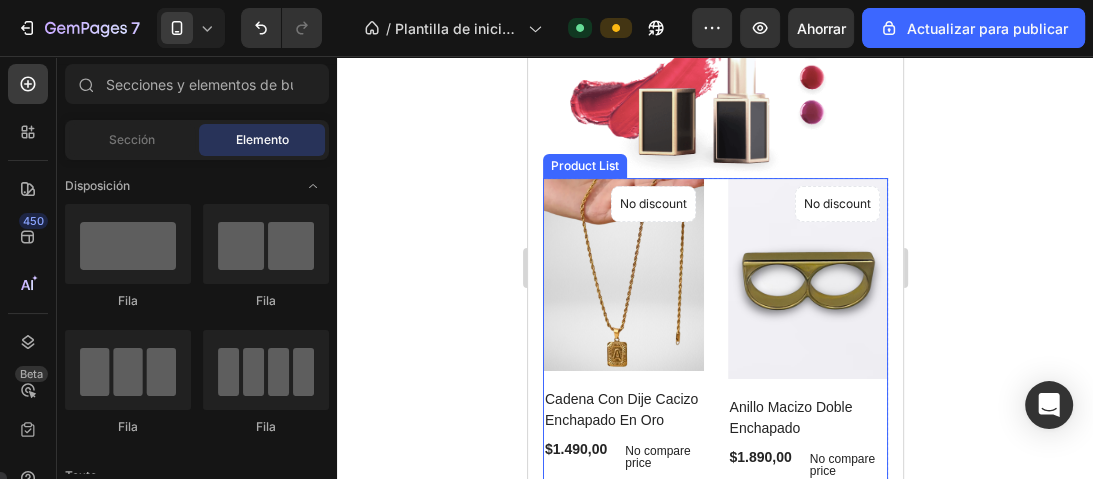 click on "Product Images No discount   Not be displayed when published Product Badge Row Cadena Con Dije Cacizo Enchapado En Oro Product Title $1.490,00 Product Price Product Price No compare price Product Price Row Row Product List Product Images No discount   Not be displayed when published Product Badge Row Anillo Macizo Doble Enchapado Product Title $1.890,00 Product Price Product Price No compare price Product Price Row Row Product List Product Images No discount   Not be displayed when published Product Badge Row Anillo Doble Personalizado Enchapado En Oro Product Title $1.890,00 Product Price Product Price No compare price Product Price Row Row Product List Product Images No discount   Not be displayed when published Product Badge Row Anillo Macizo Diseño Última Cena Enchapado Plata Product Title $1.090,00 Product Price Product Price No compare price Product Price Row Row Product List" at bounding box center (714, 516) 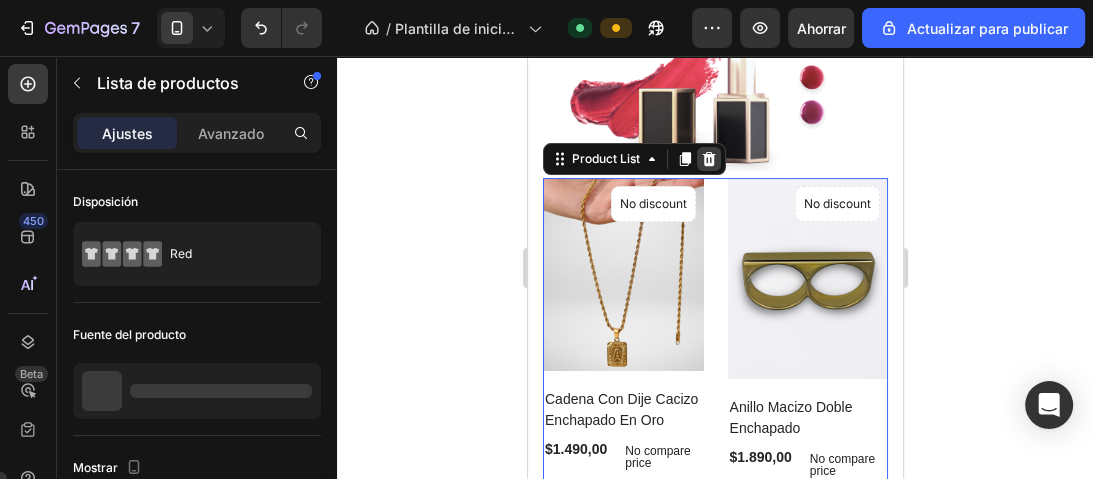 click 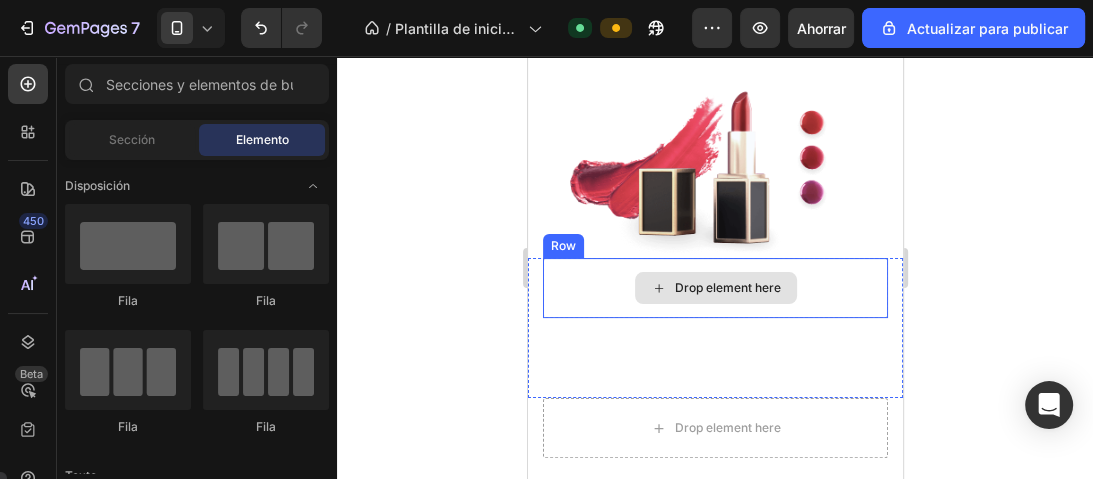 scroll, scrollTop: 480, scrollLeft: 0, axis: vertical 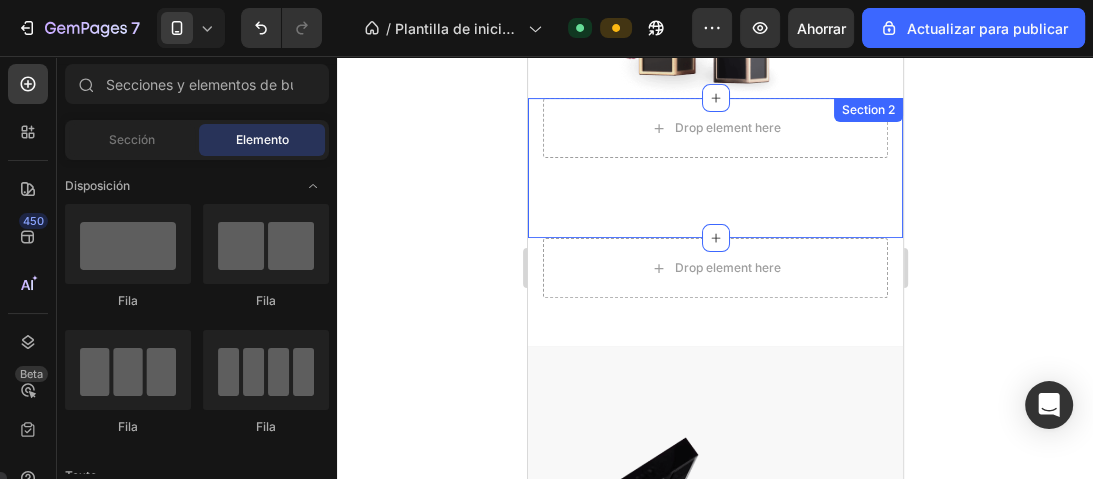 click on "Drop element here Row Section 2" at bounding box center [714, 168] 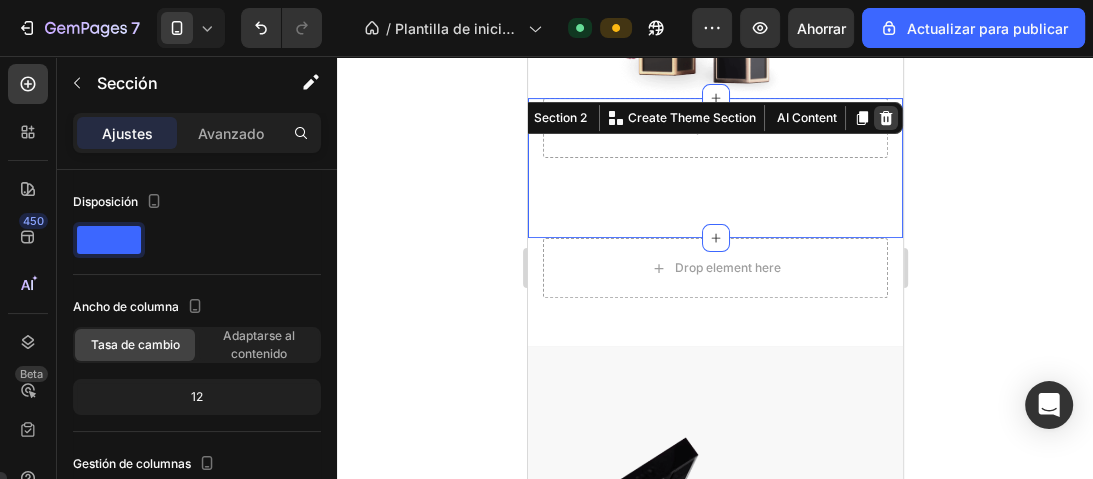 click 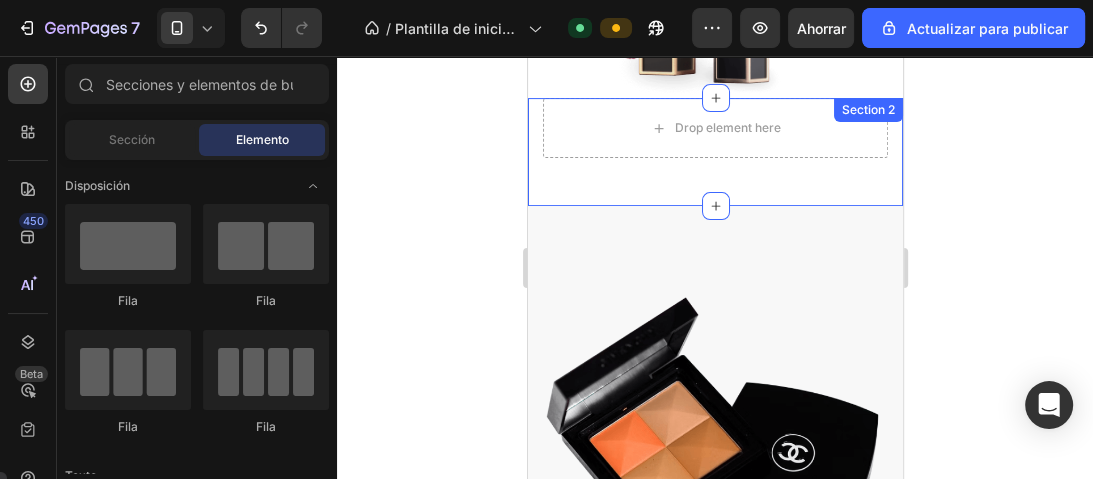 click on "Drop element here Section 2" at bounding box center [714, 152] 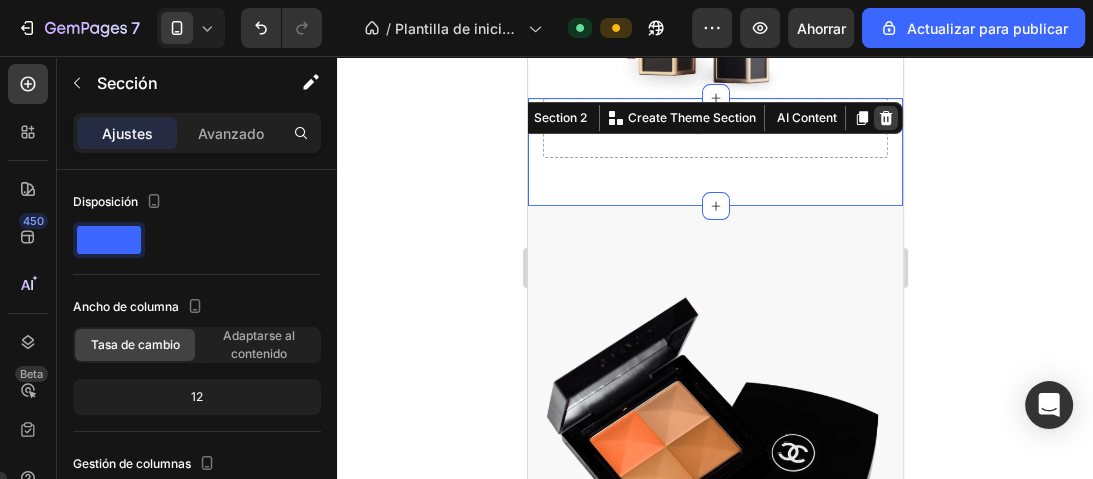click 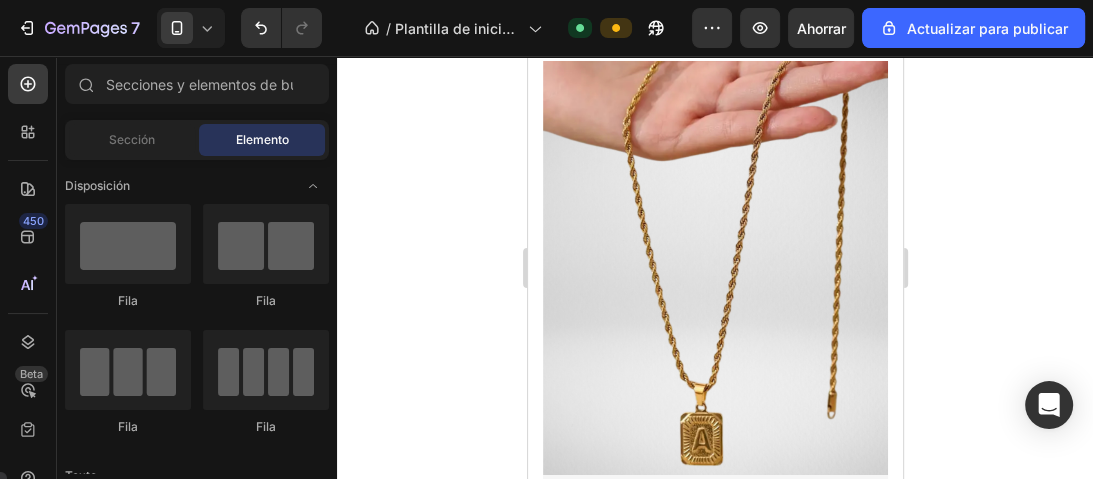 scroll, scrollTop: 3360, scrollLeft: 0, axis: vertical 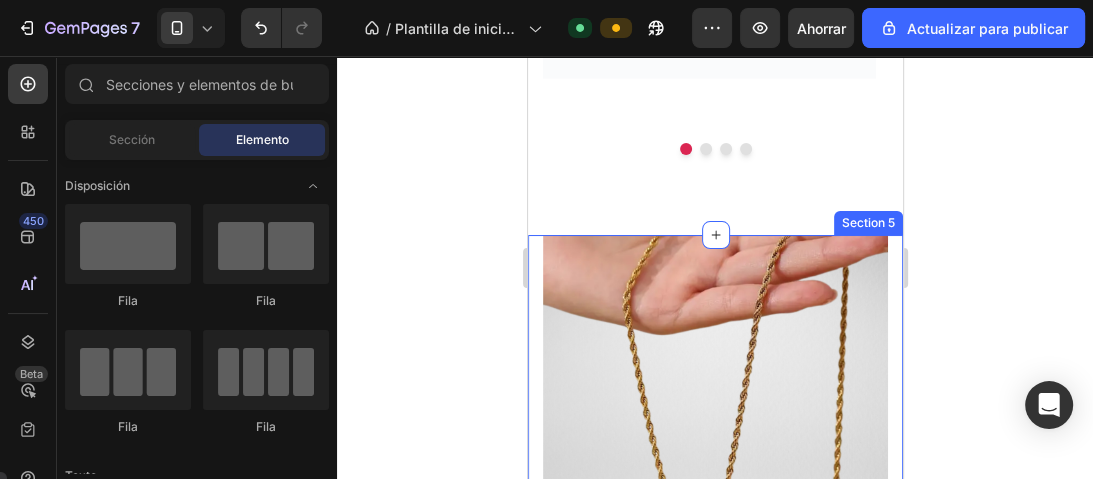 click on "Product Images & Gallery Bundles Are Better Heading Get an Ultimate Collection Bundle and save 30% Text block No compare price Product Price $1.490,00 Product Price Product Price Row SHOP NOW Product Cart Button * Free shipping worldwide all orders over $120 Text block Row Product Row Section 5" at bounding box center (714, 670) 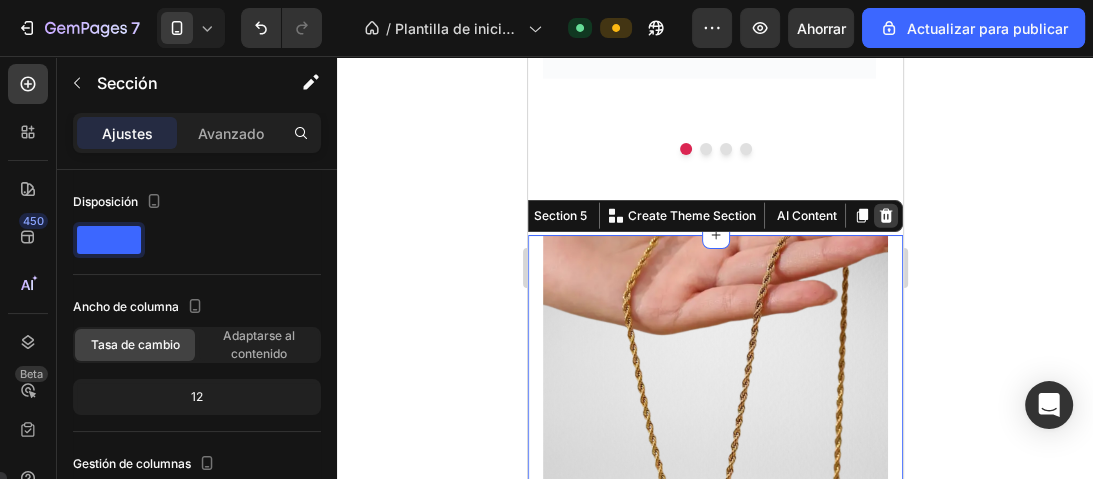 click at bounding box center (885, 216) 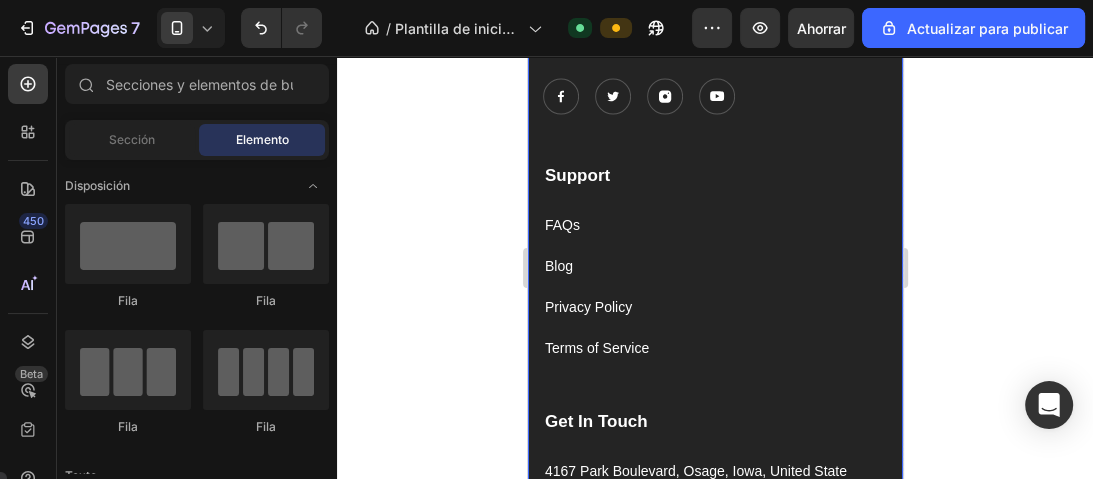 scroll, scrollTop: 3580, scrollLeft: 0, axis: vertical 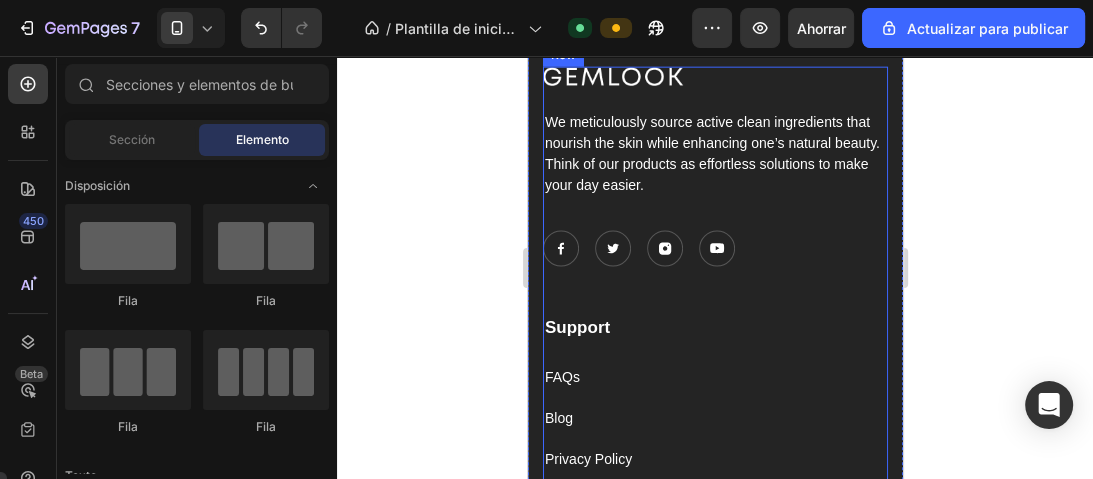 click on "Image We meticulously source active clean ingredients that nourish the skin while enhancing one’s natural beauty. Think of our products as effortless solutions to make your day easier. Text block Image Image Image Image Icon List Hoz Support Text block FAQs Text block Blog Text block Privacy Policy Text block Terms of Service Text block Get In Touch Text block 4167 Park Boulevard, Osage, Iowa, United State Text block +999-9999-999 Text block support@gmail.com Text block Row Row Row" at bounding box center [714, 376] 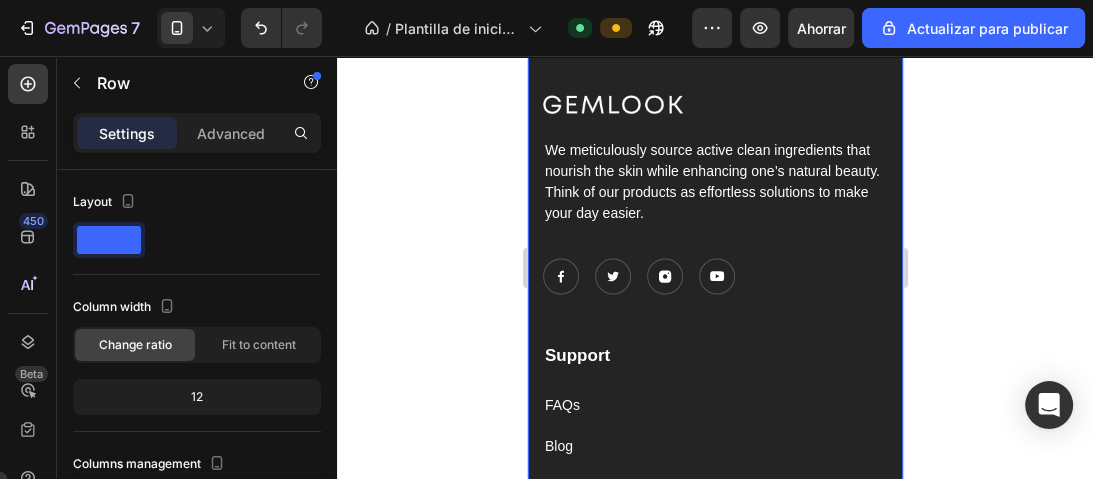 scroll, scrollTop: 3440, scrollLeft: 0, axis: vertical 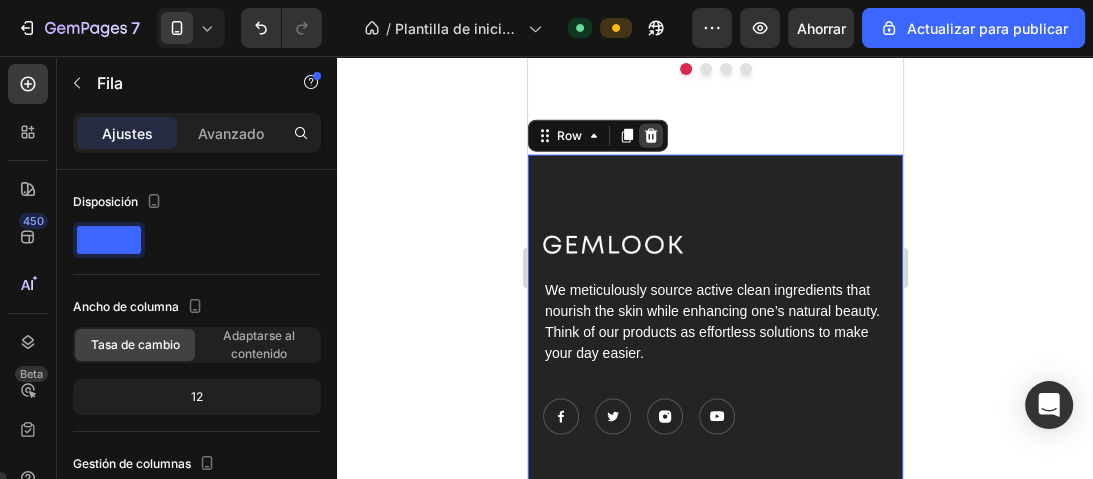 click 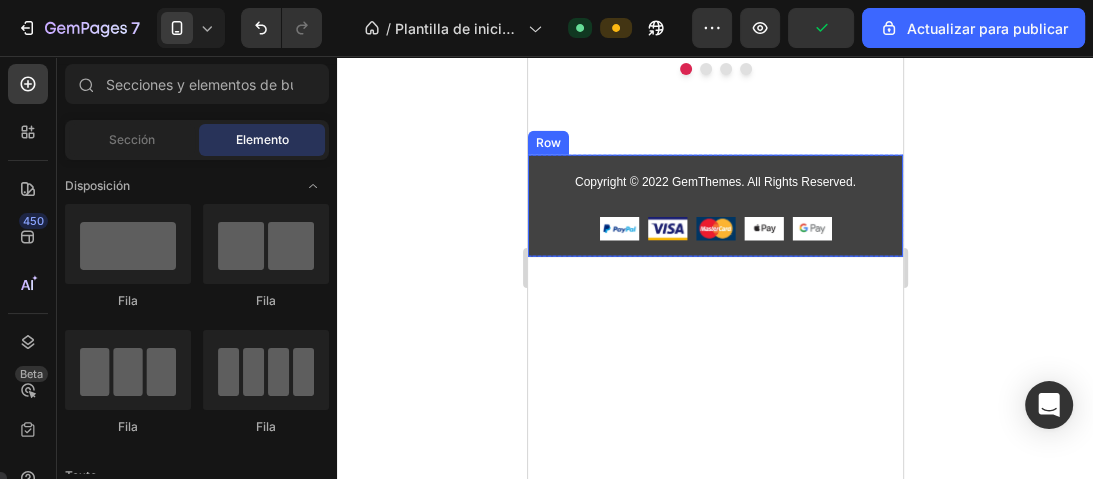 click on "Copyright © 2022 GemThemes. All Rights Reserved. Text block Image Image Image Image Image Icon List Hoz Row Row" at bounding box center (714, 206) 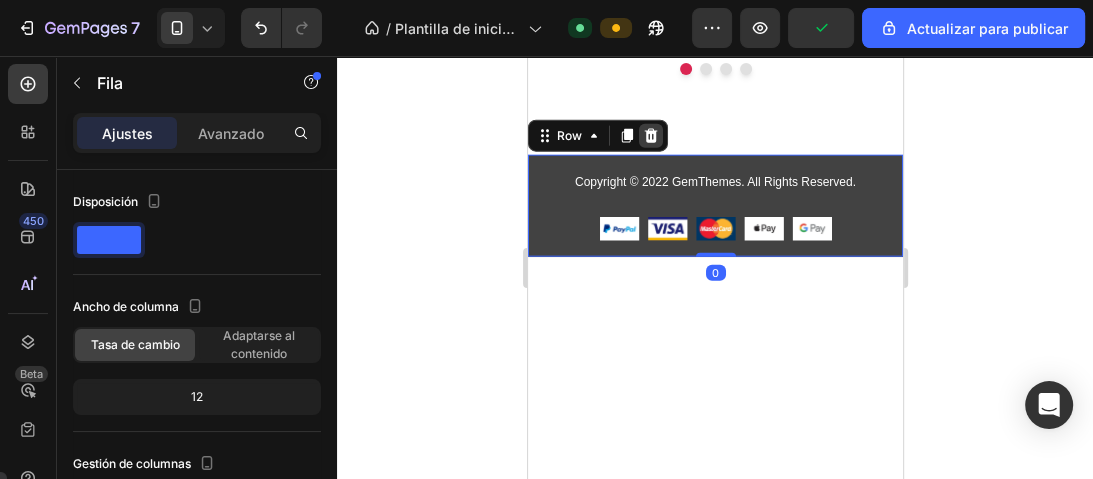 click 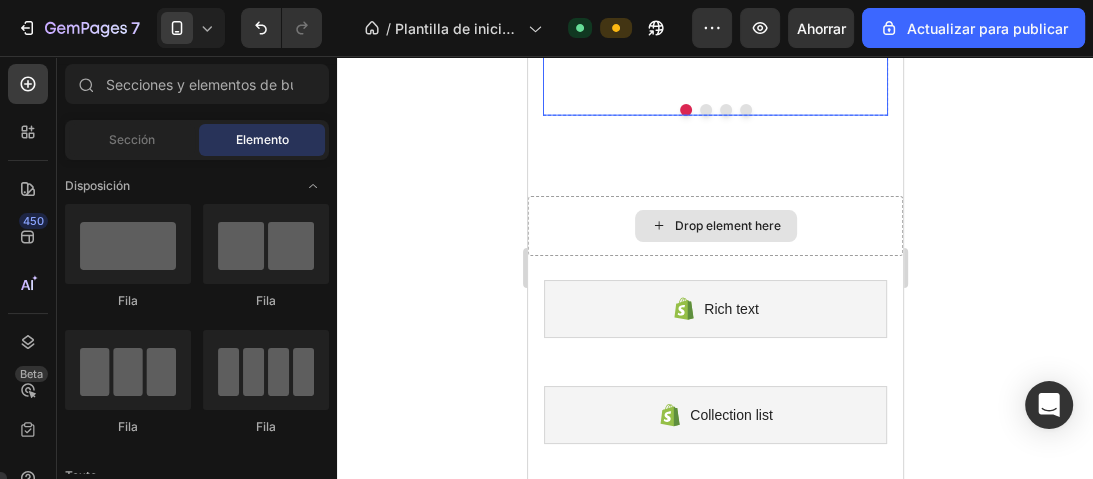 scroll, scrollTop: 3440, scrollLeft: 0, axis: vertical 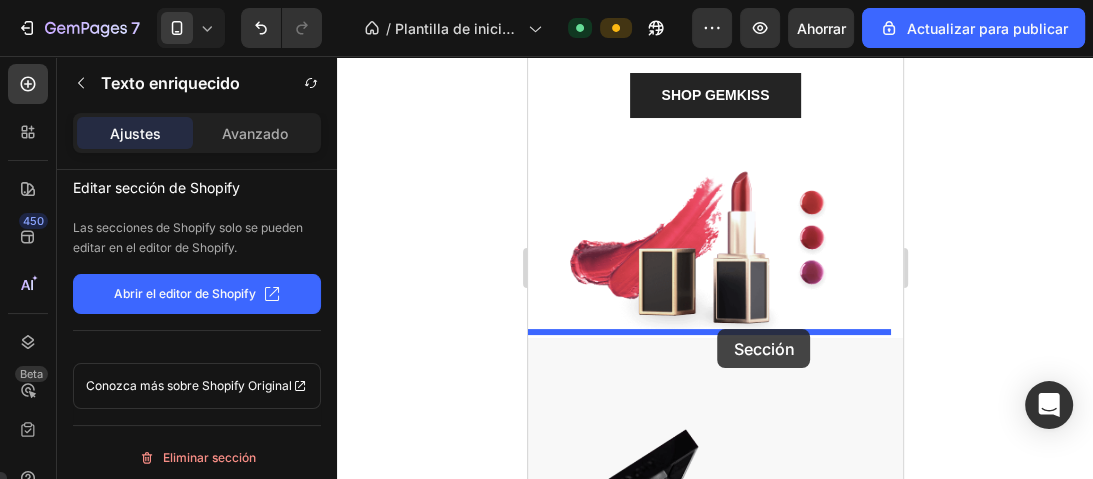 drag, startPoint x: 834, startPoint y: 208, endPoint x: 717, endPoint y: 329, distance: 168.31519 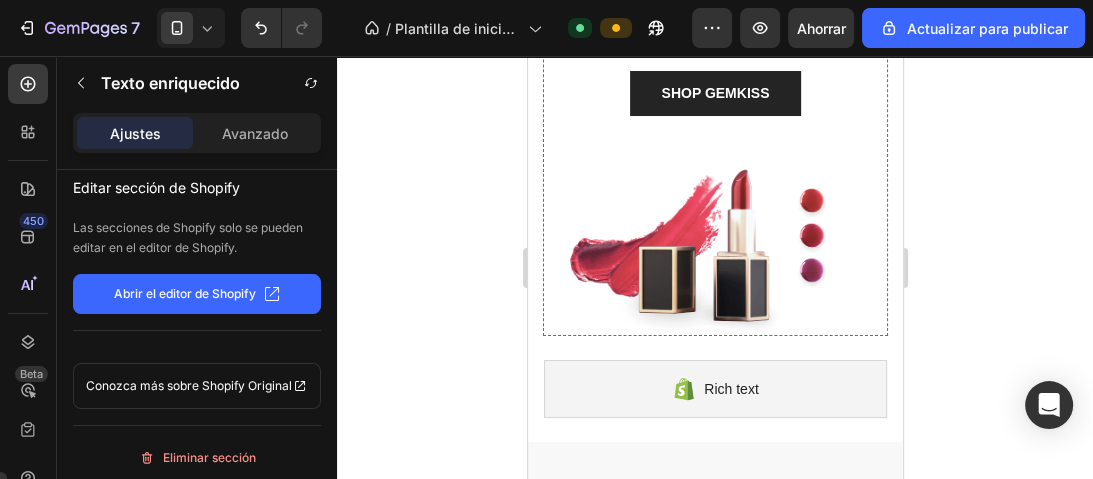 scroll, scrollTop: 240, scrollLeft: 0, axis: vertical 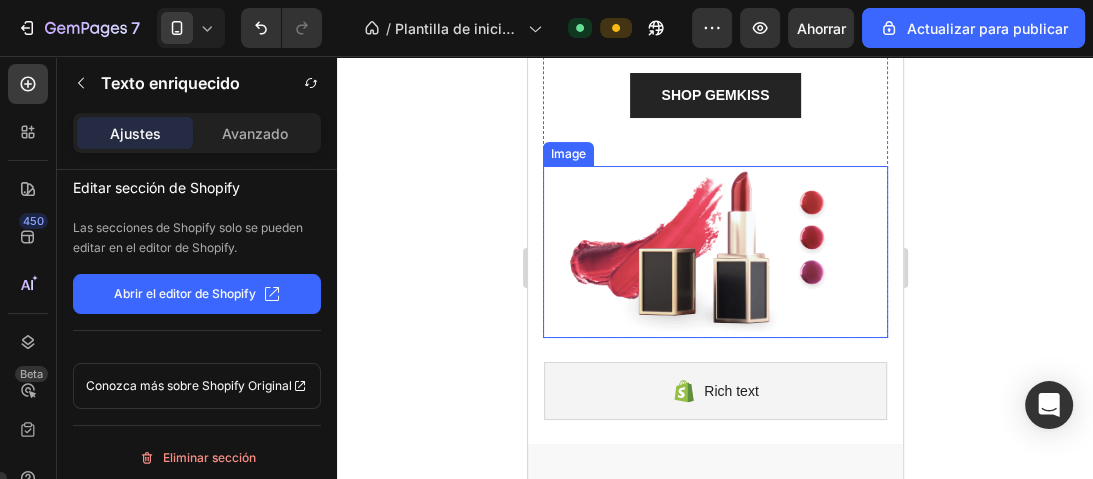 click at bounding box center [714, 252] 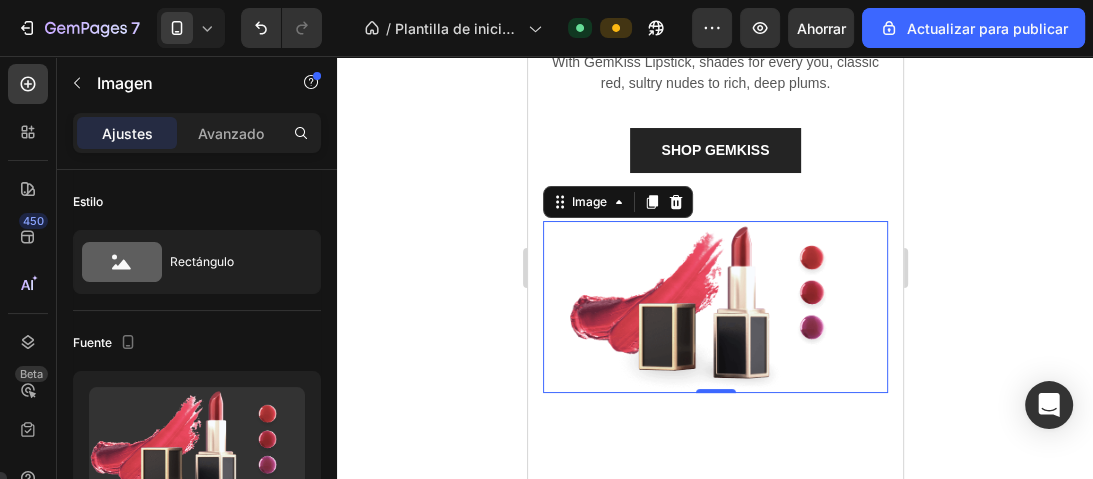 scroll, scrollTop: 0, scrollLeft: 0, axis: both 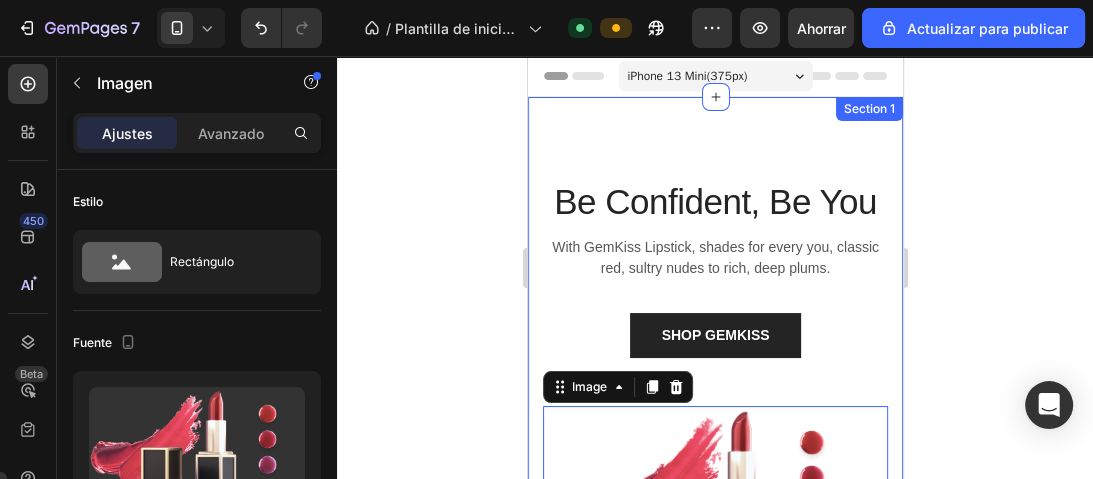 click on "Be Confident, Be You Heading  With GemKiss Lipstick, shades for every you, classic red, sultry nudes to rich, deep plums.  Text block SHOP GEMKISS Button Image   0 Row Section 1" at bounding box center [714, 337] 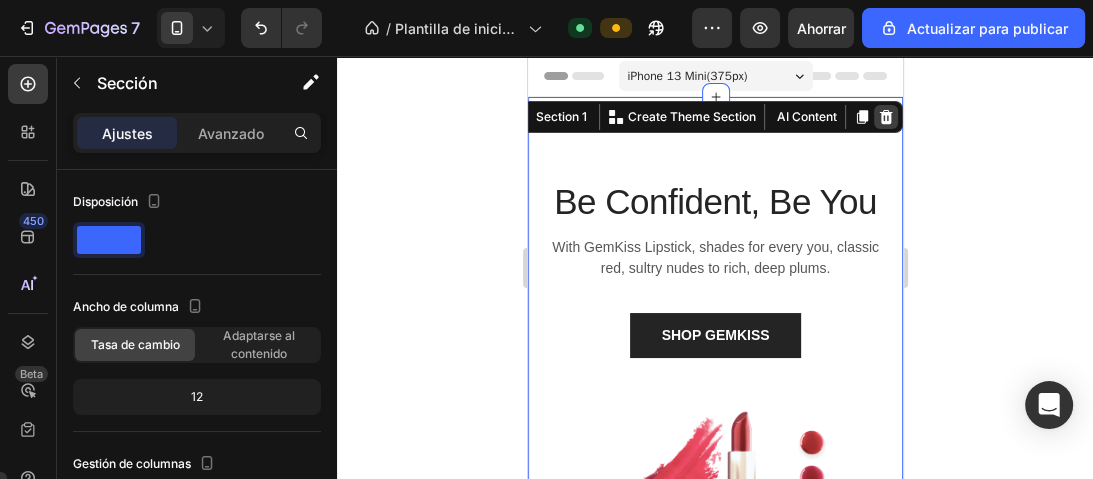 click 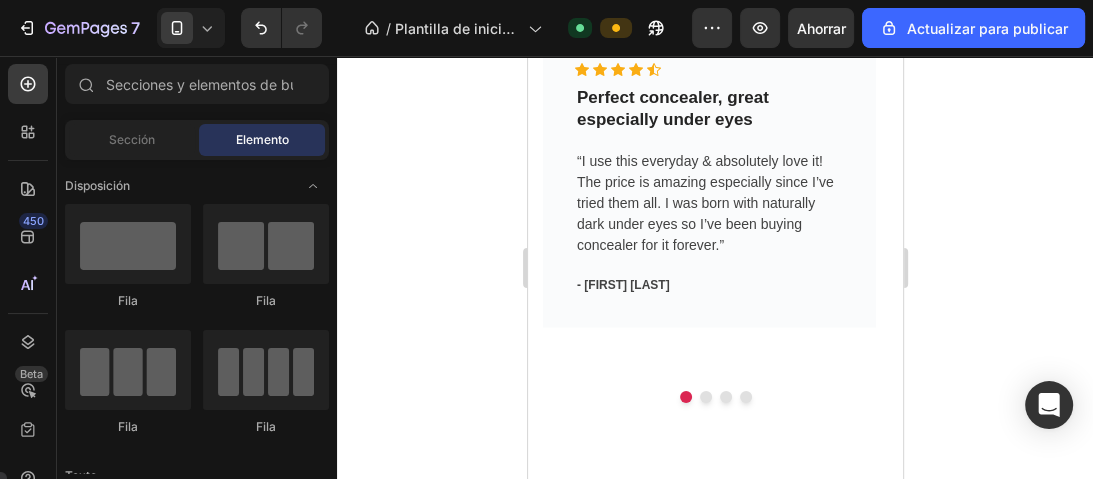 scroll, scrollTop: 2720, scrollLeft: 0, axis: vertical 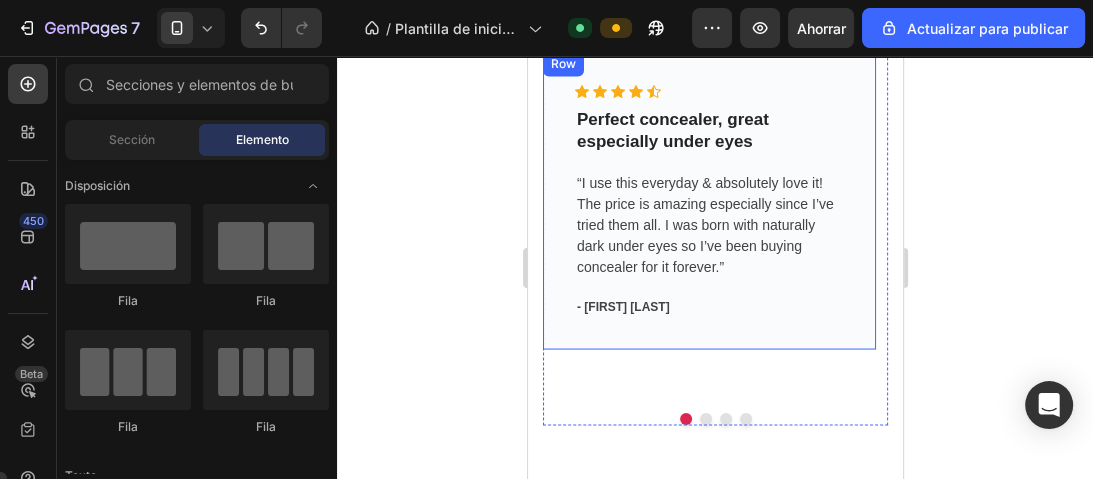 click on "Icon                Icon                Icon                Icon
Icon Icon List Hoz Perfect concealer, great especially under eyes Text block “I use this everyday & absolutely love it! The price is amazing especially since I’ve tried them all. I was born with naturally dark under eyes so I’ve been buying concealer for it forever.” Text block - Giselle M. Text block" at bounding box center (708, 208) 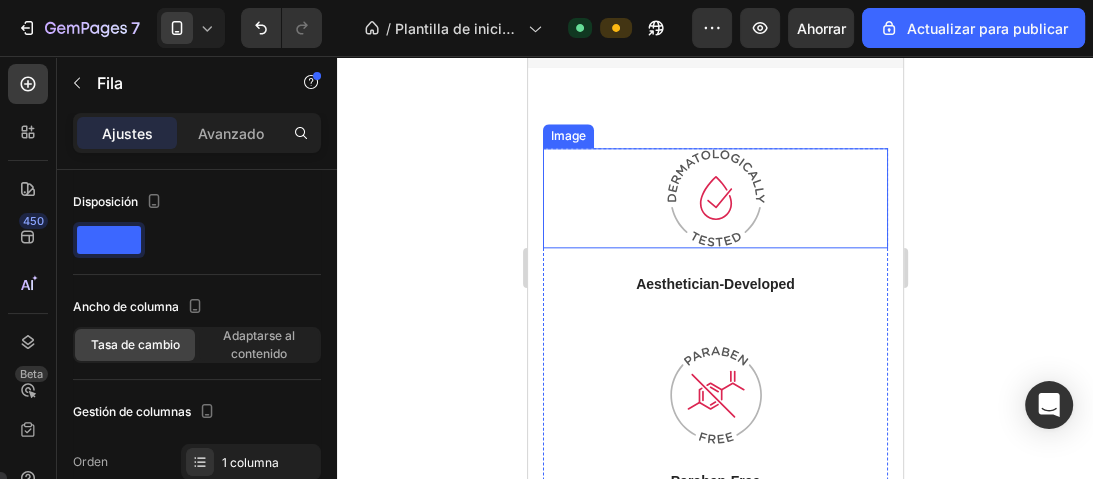 scroll, scrollTop: 1520, scrollLeft: 0, axis: vertical 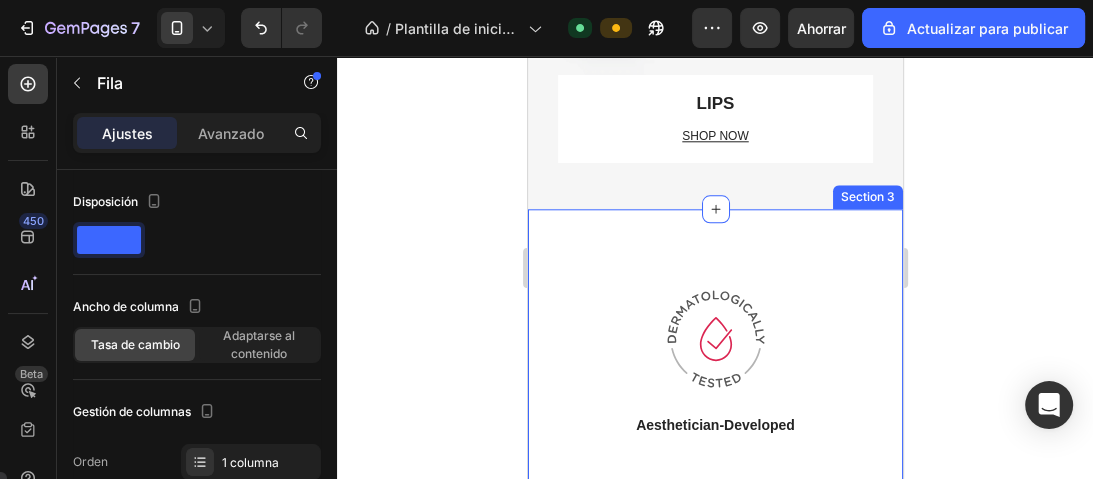 click on "Image  Aesthetician-Developed Text block Image Paraben-Free Text block Image Cruelty-Free Text block Image For All Skin Types Text block Row Section 3" at bounding box center [714, 659] 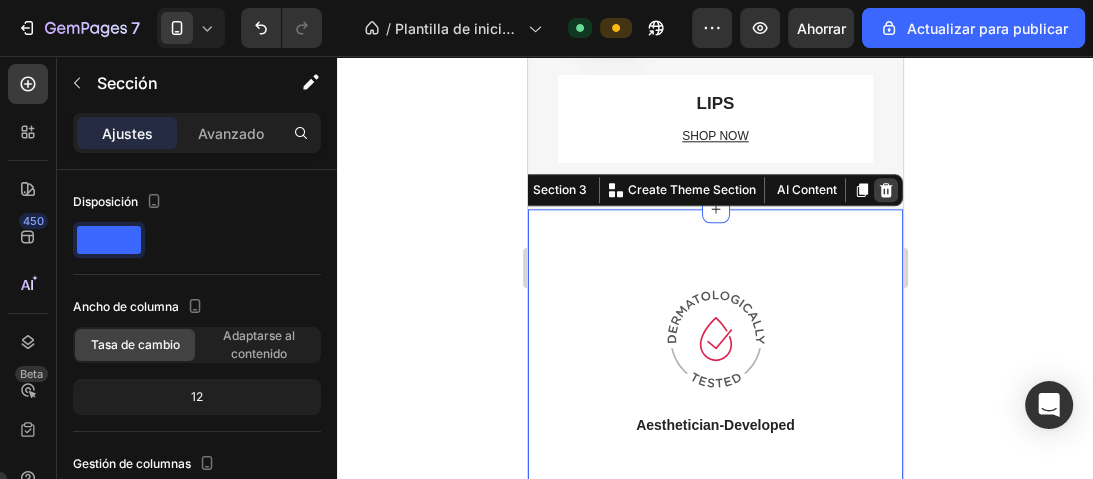 click 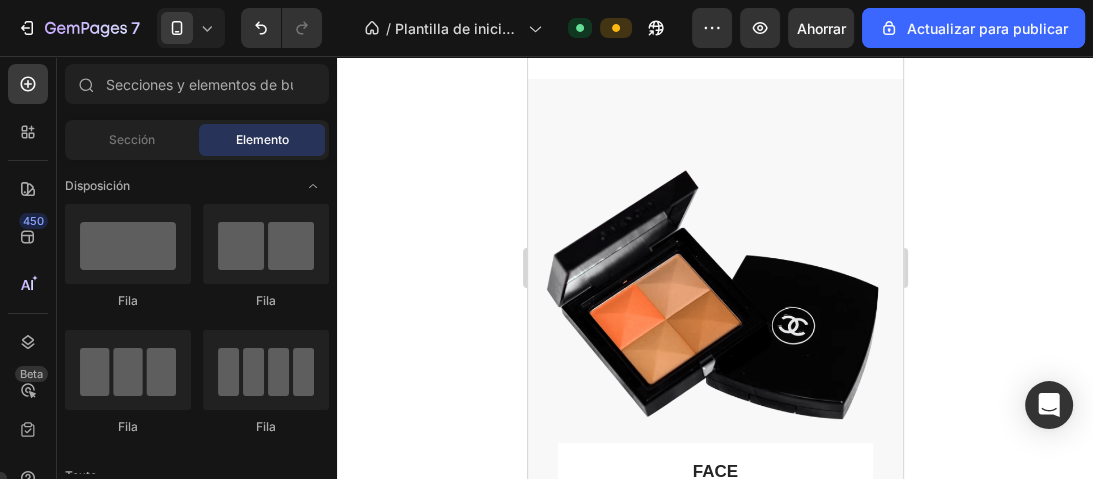scroll, scrollTop: 0, scrollLeft: 0, axis: both 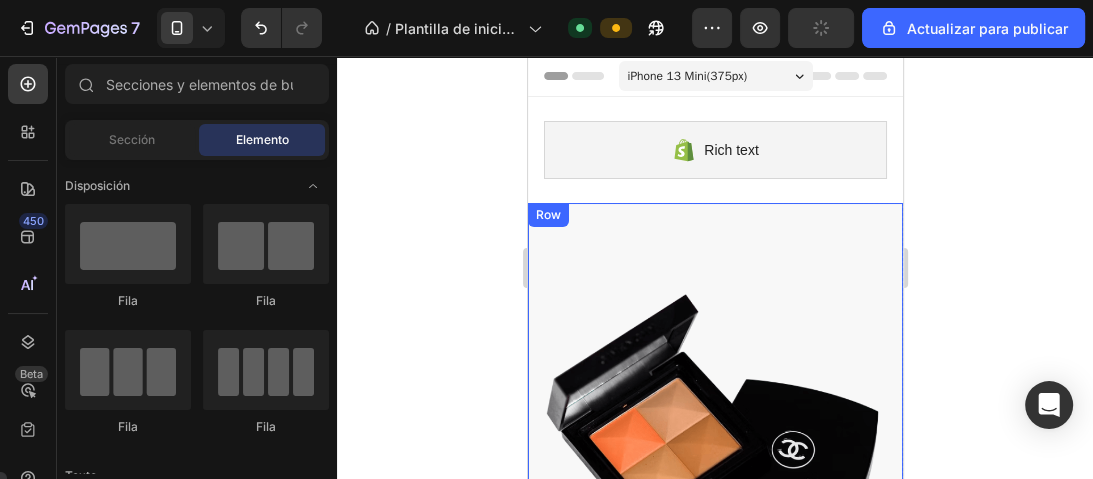 click on "FACE Text block SHOP NOW Text block Row" at bounding box center [714, 437] 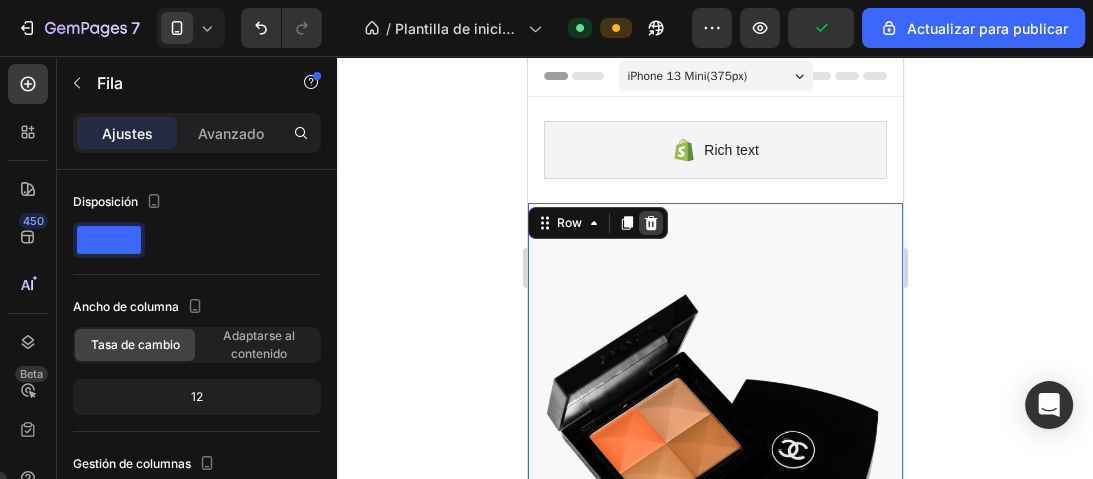 click 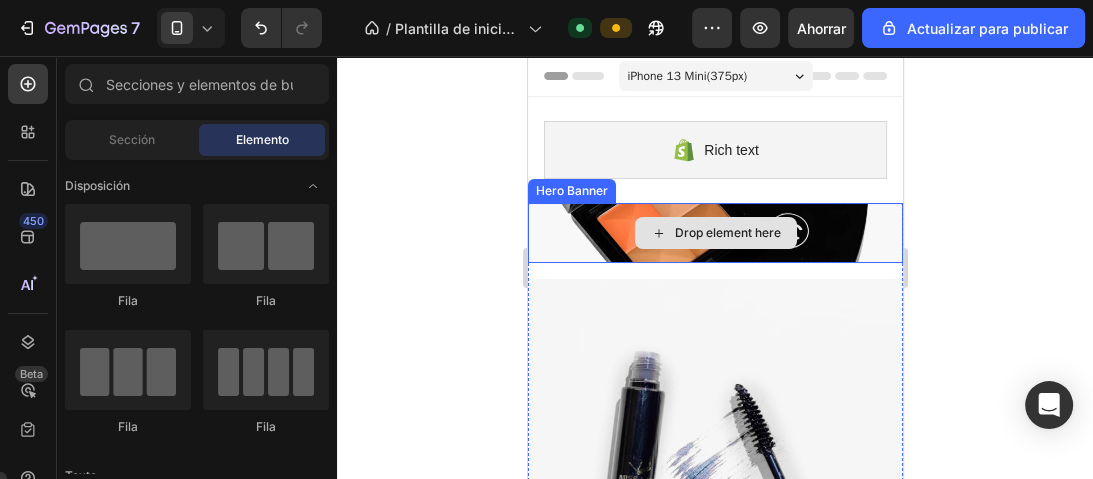 click on "Drop element here" at bounding box center (714, 233) 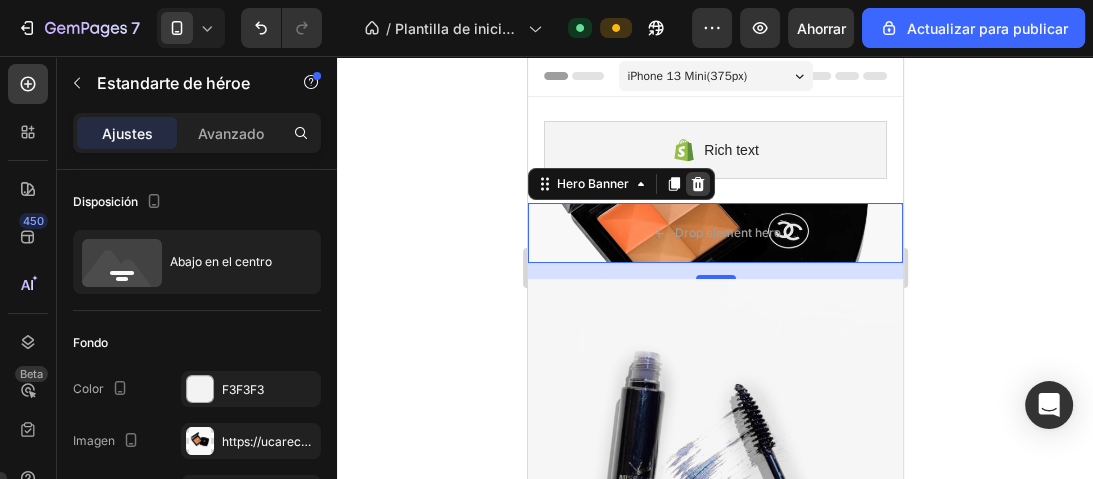 click 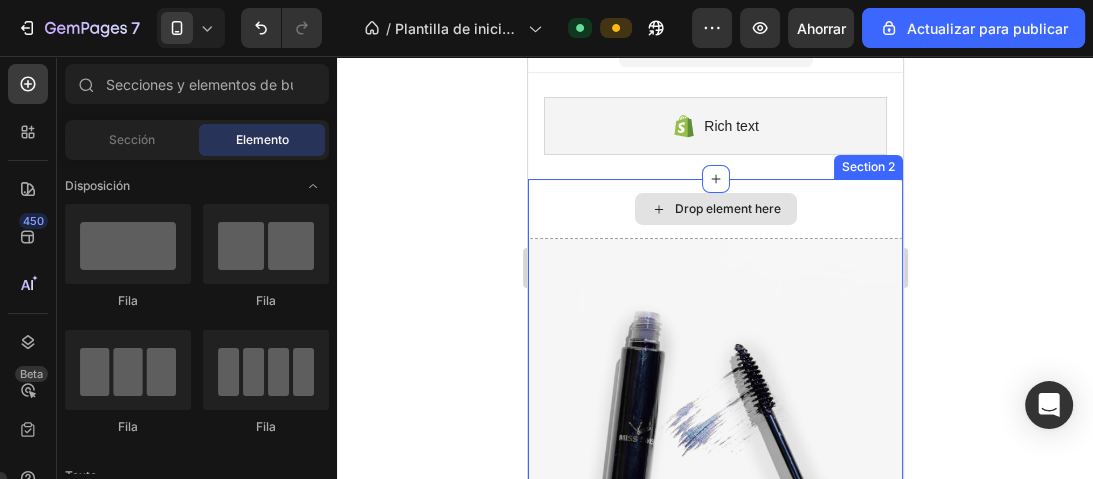 scroll, scrollTop: 0, scrollLeft: 0, axis: both 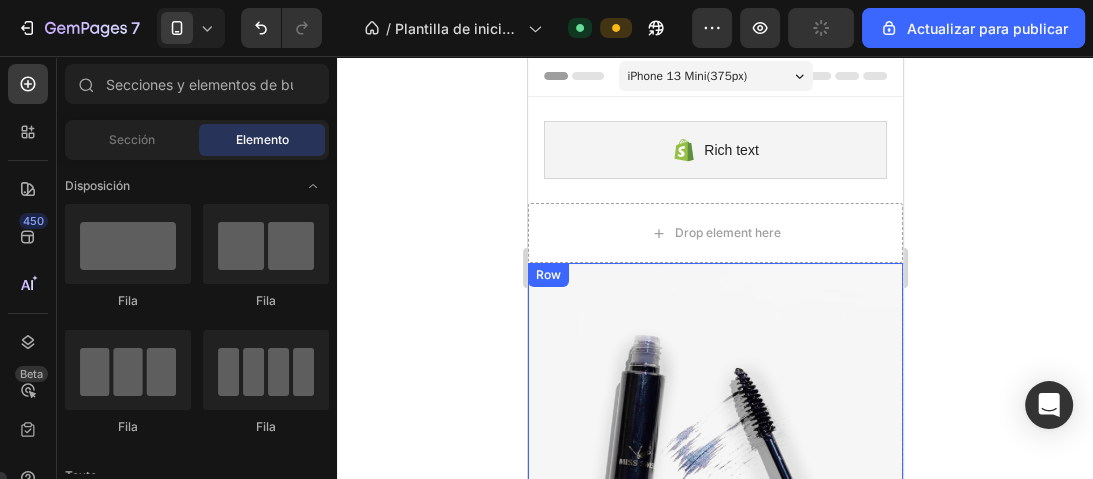 click on "EYES & BROWS Text block SHOP NOW Text block Row" at bounding box center (714, 497) 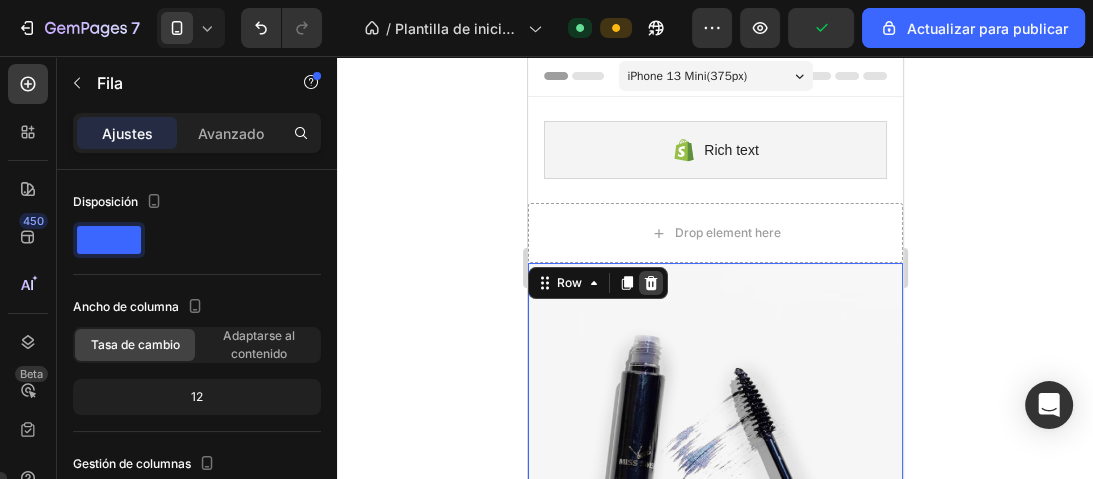 click 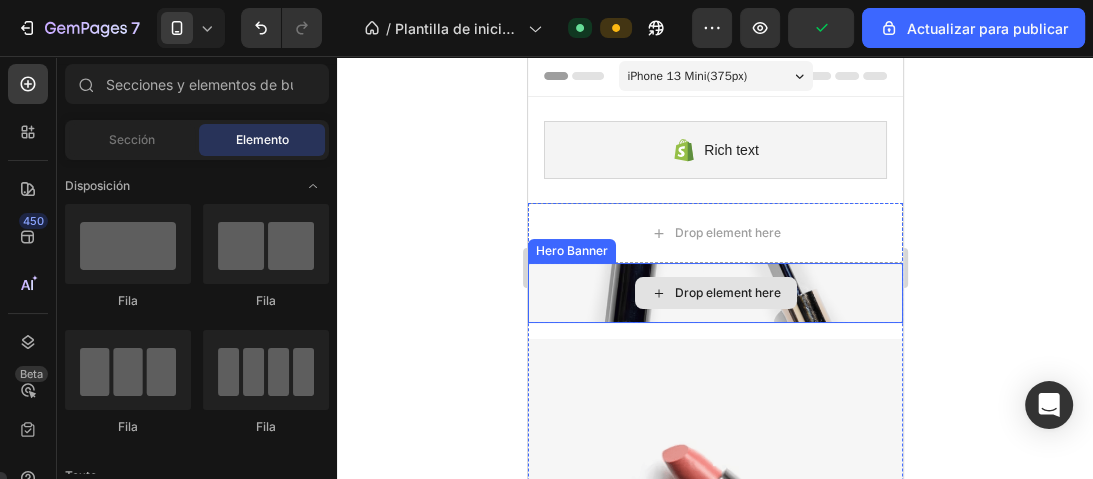 click on "Drop element here" at bounding box center [714, 293] 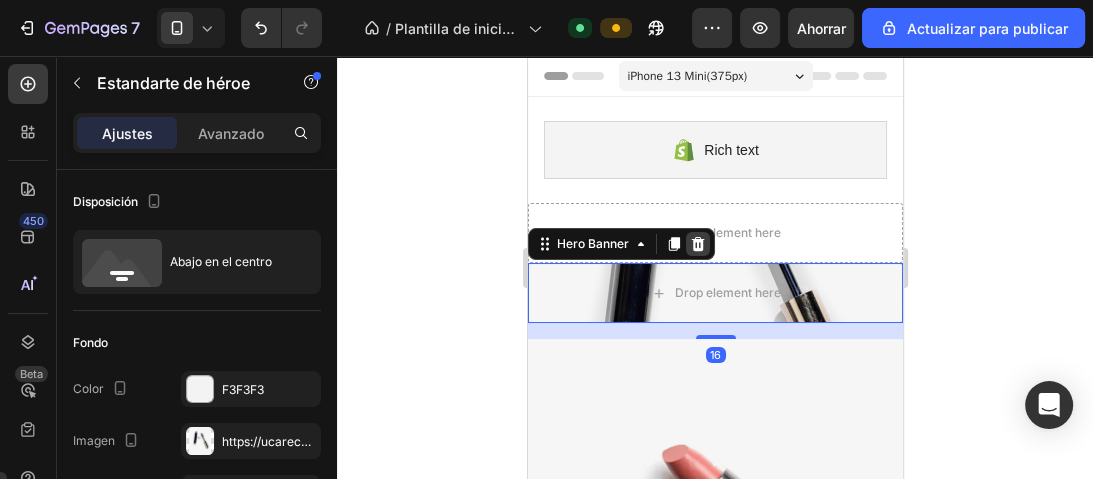 click 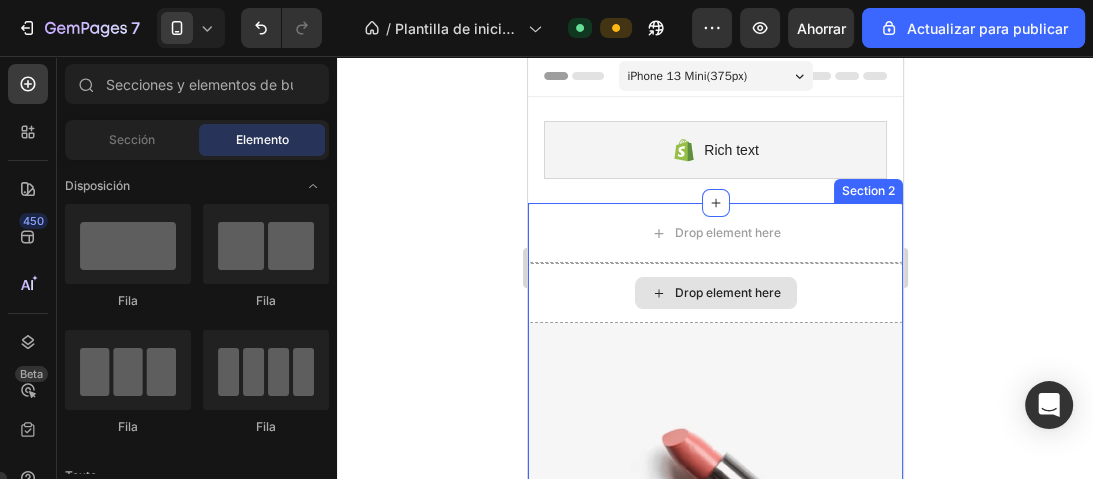 click on "LIPS Text block SHOP NOW Text block Row" at bounding box center (714, 557) 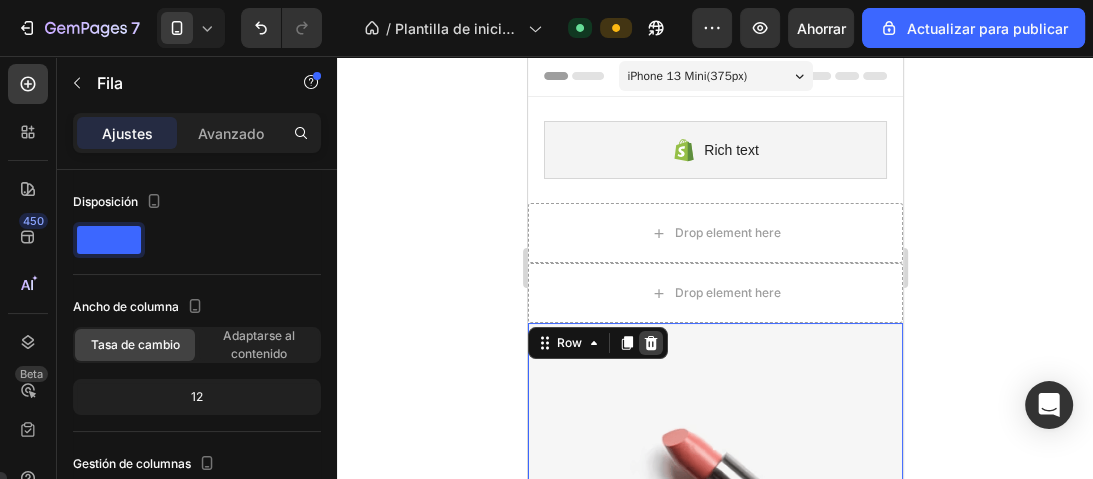 click 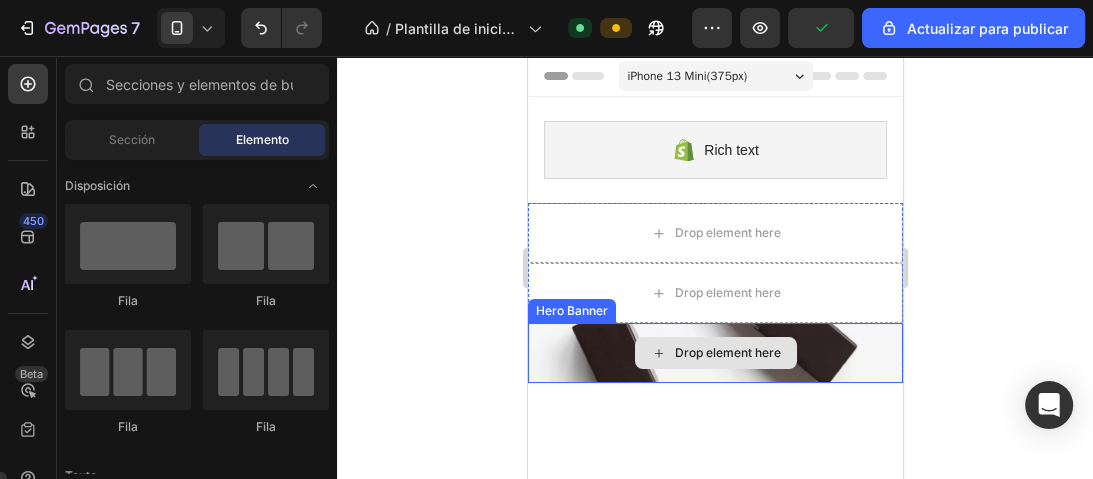 click on "Drop element here" at bounding box center (714, 353) 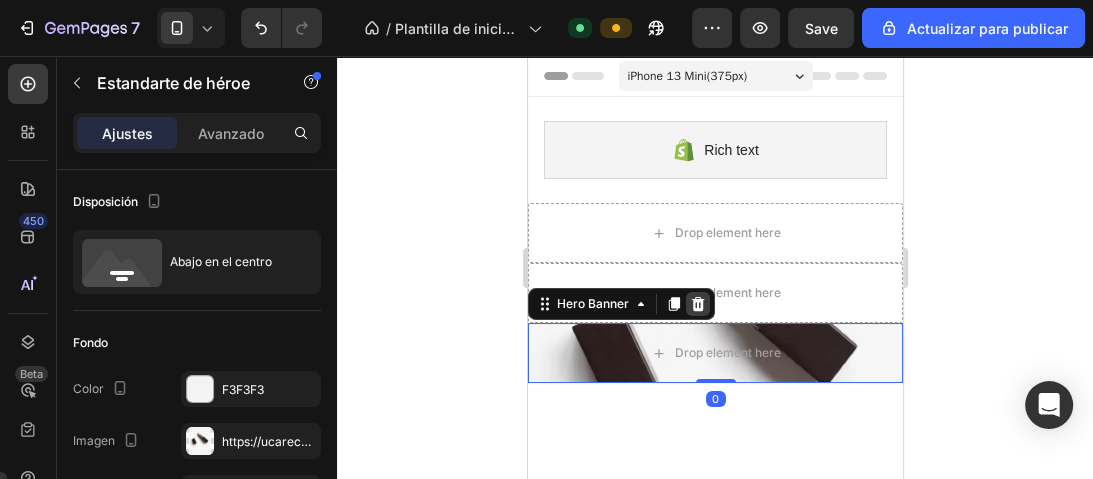 click 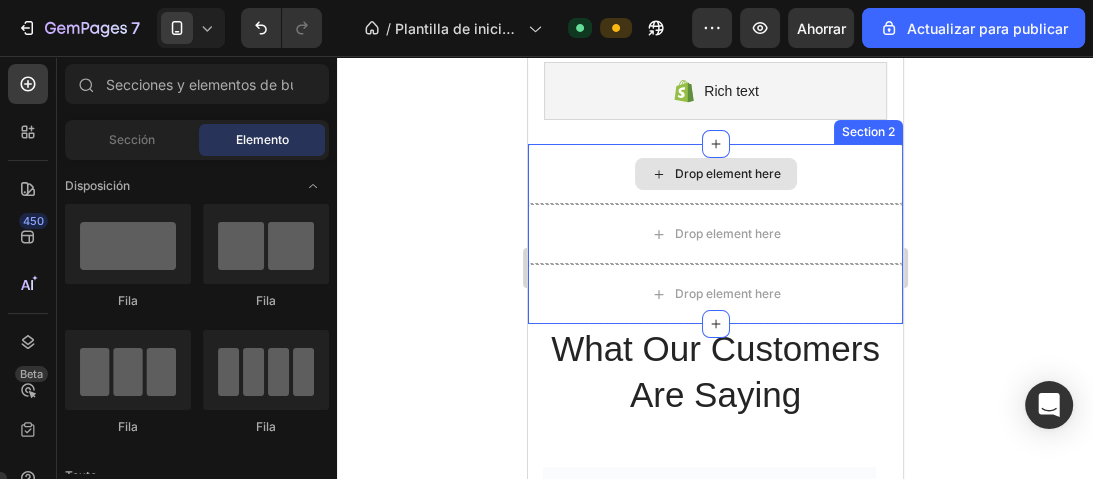 scroll, scrollTop: 0, scrollLeft: 0, axis: both 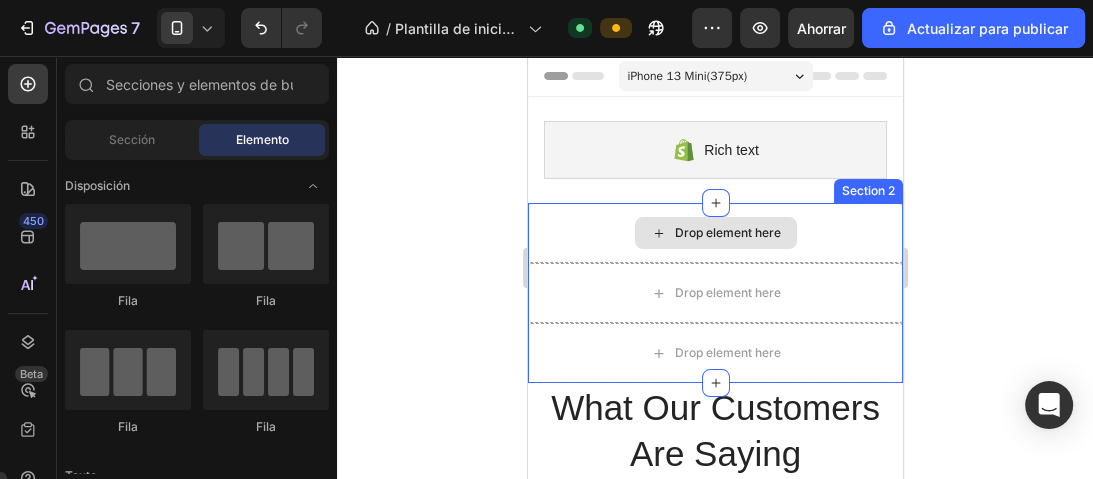 click on "Drop element here" at bounding box center (714, 233) 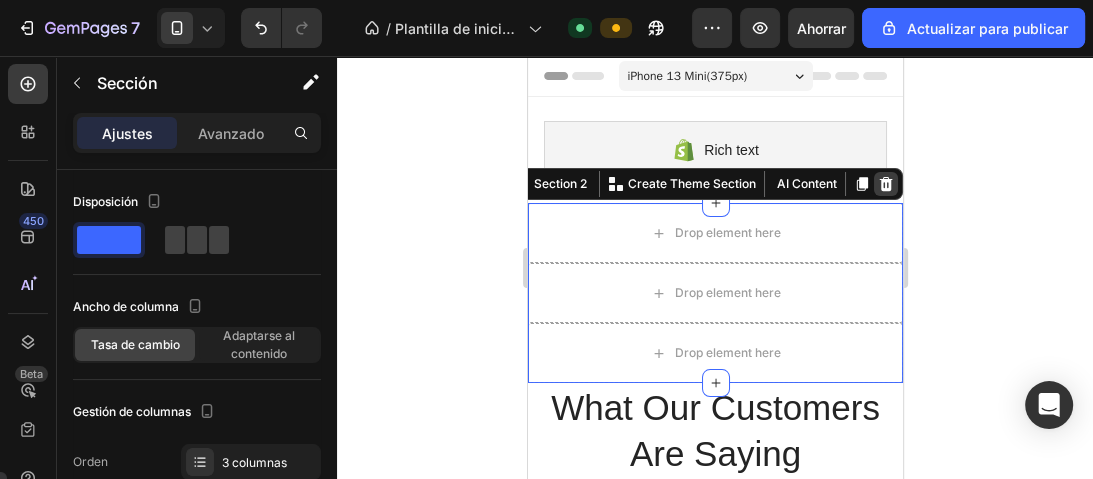 click 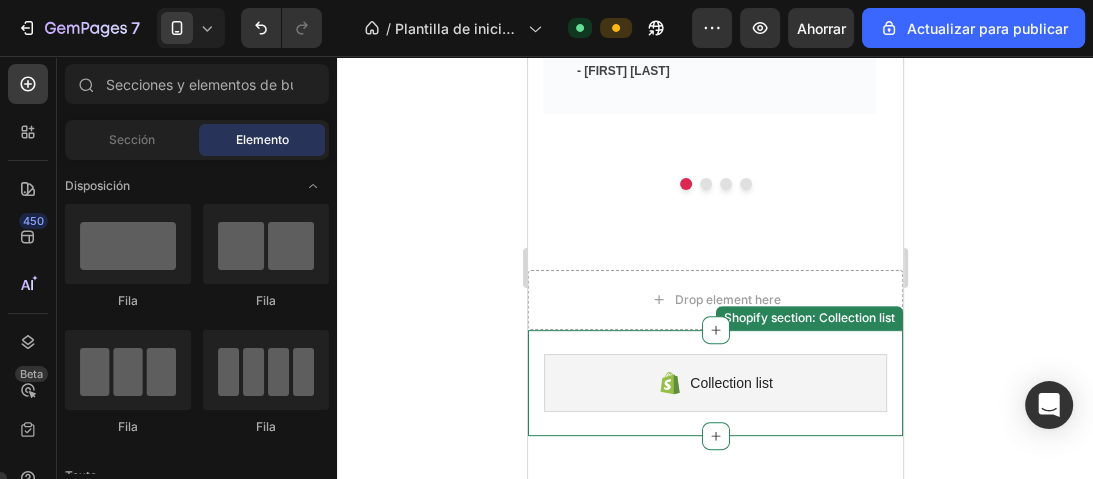 scroll, scrollTop: 480, scrollLeft: 0, axis: vertical 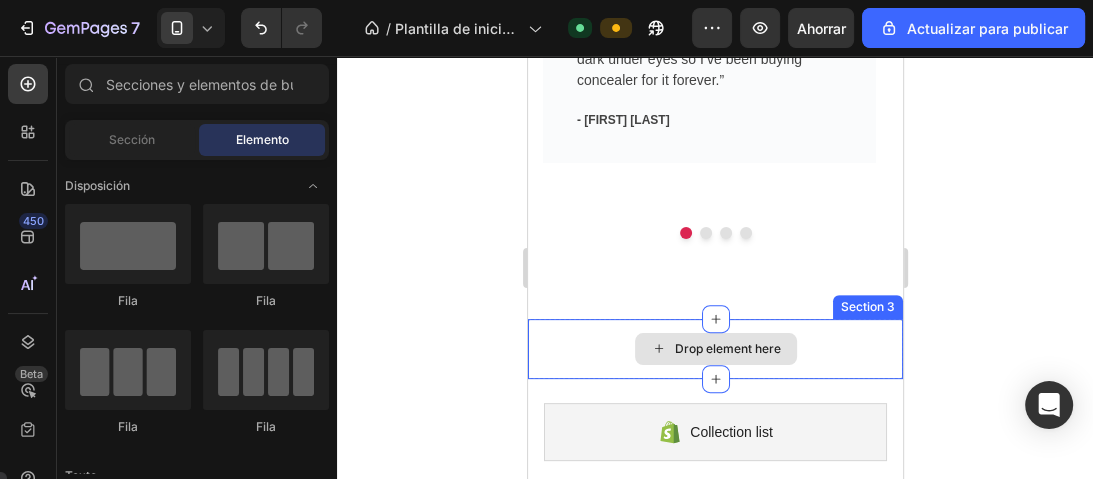 click on "Drop element here" at bounding box center [714, 349] 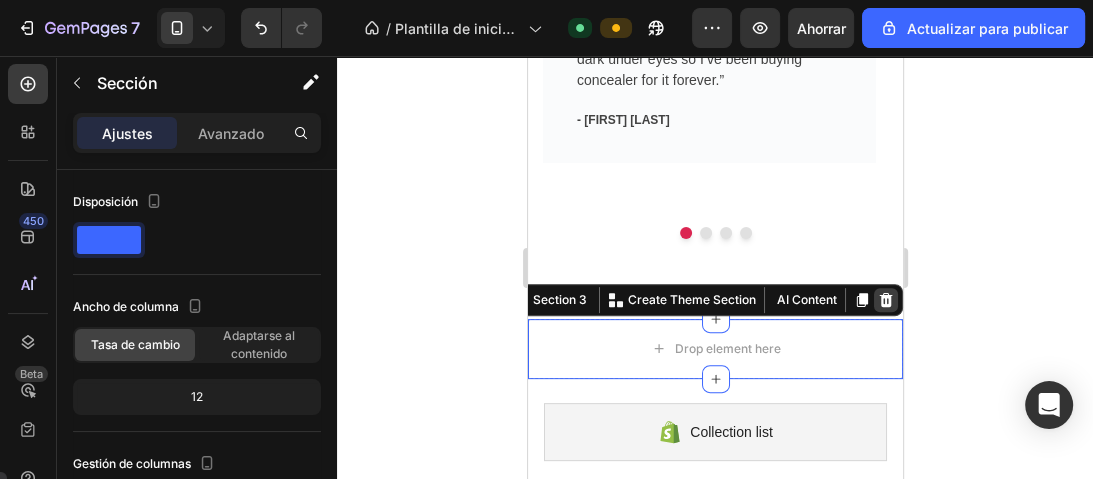 click 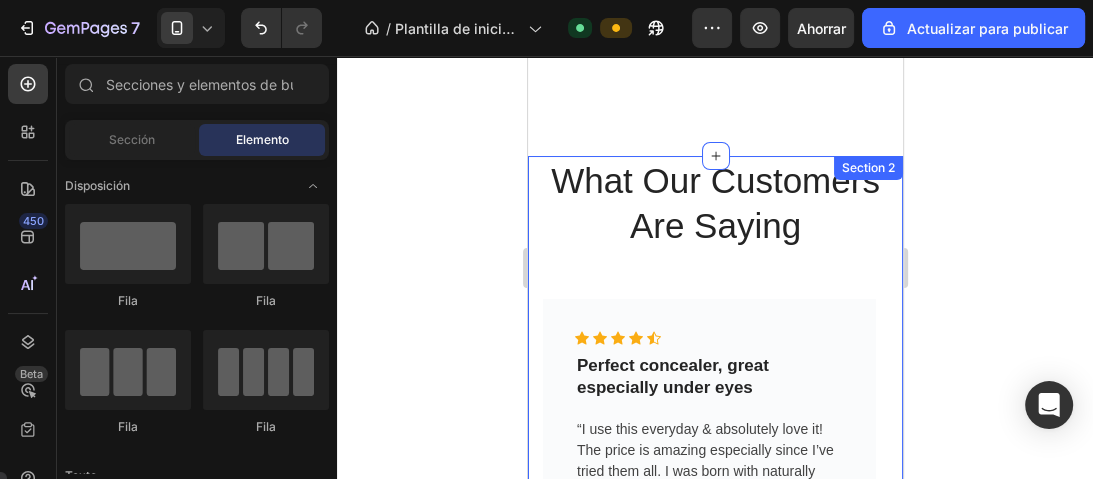 scroll, scrollTop: 0, scrollLeft: 0, axis: both 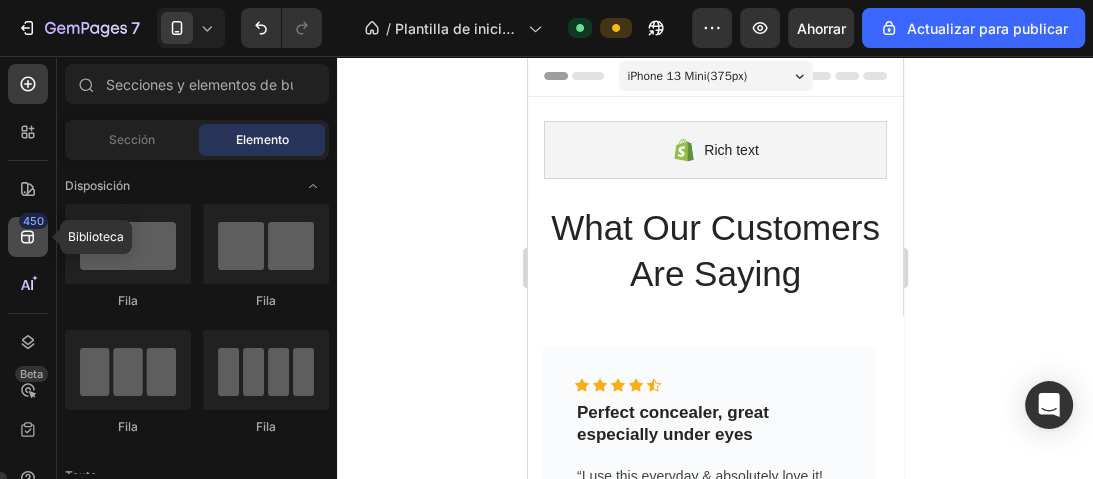 click 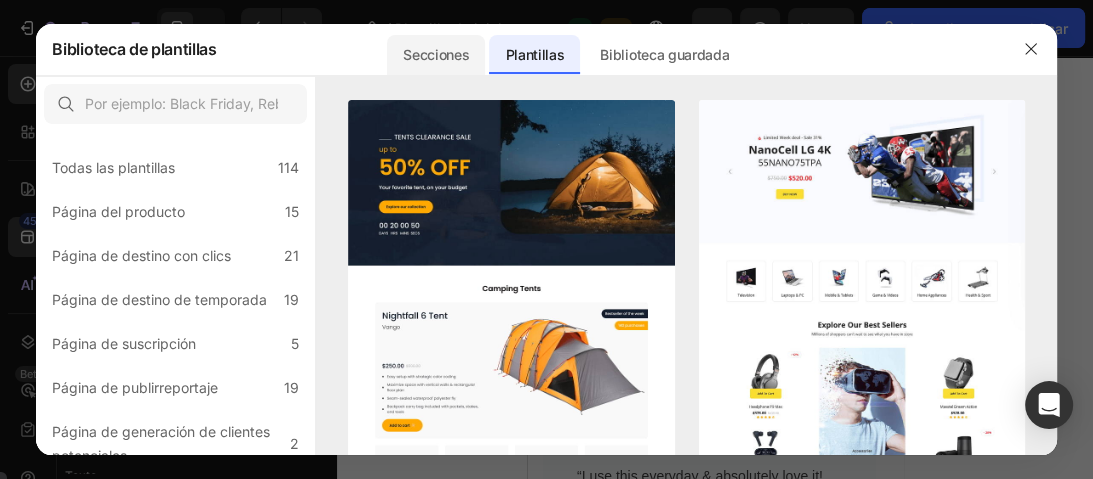click on "Secciones" at bounding box center (436, 55) 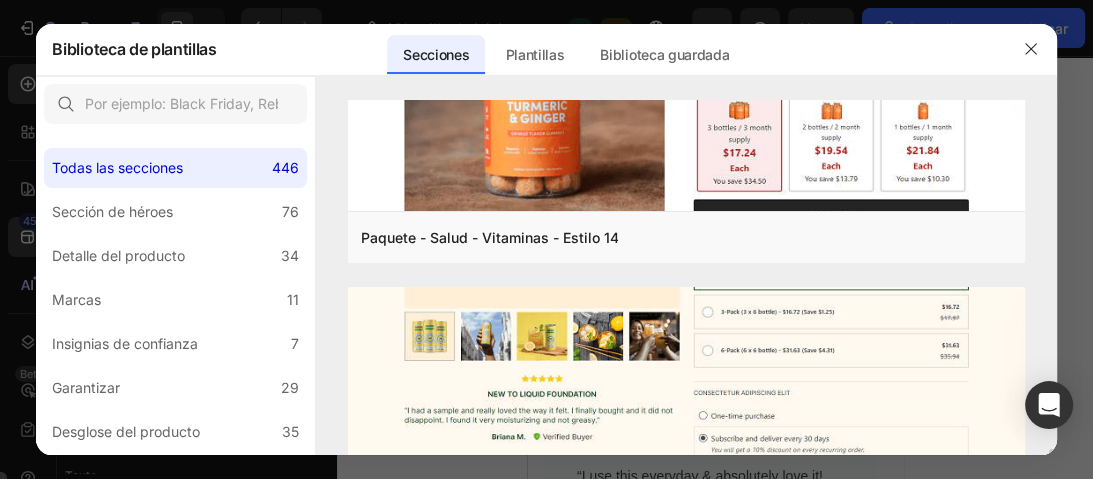 scroll, scrollTop: 4800, scrollLeft: 0, axis: vertical 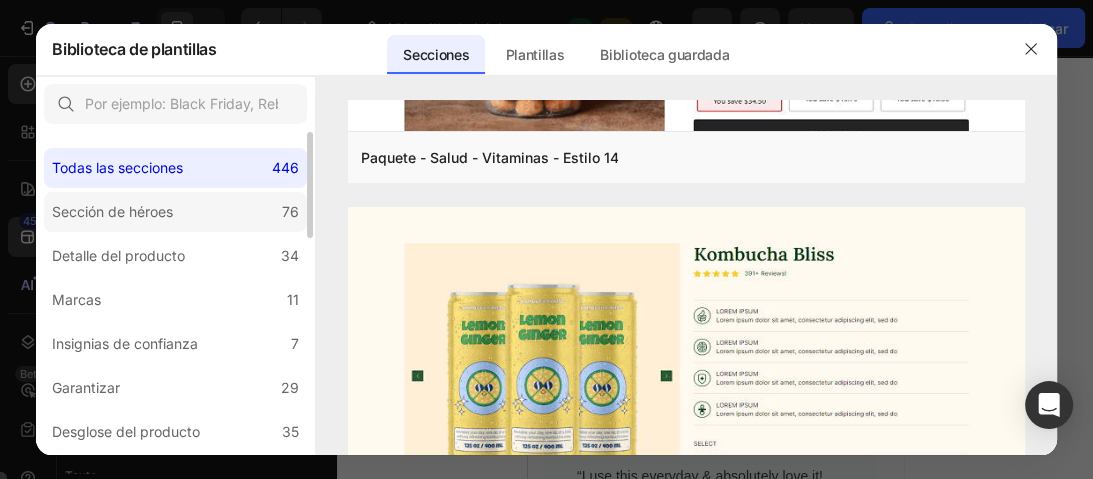 click on "Sección de héroes 76" 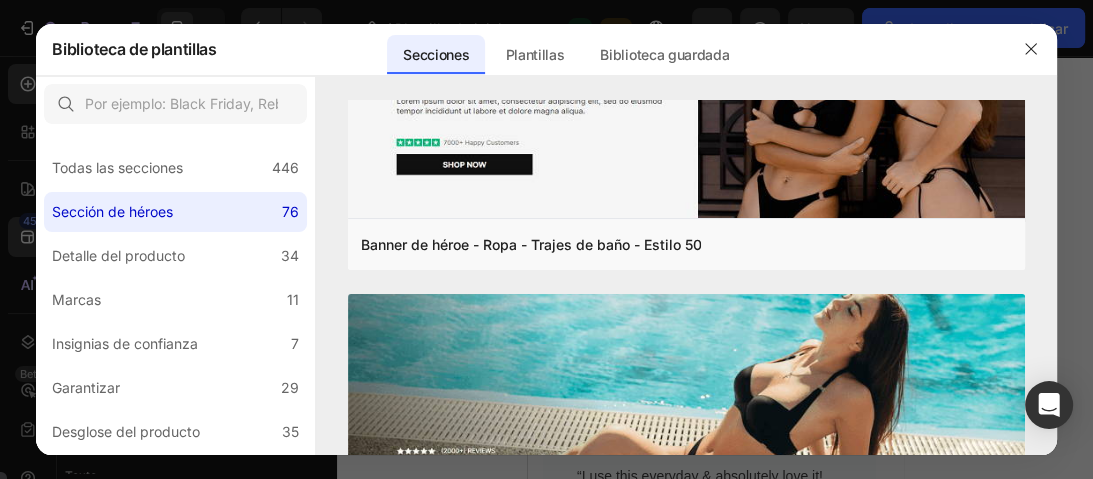 scroll, scrollTop: 3840, scrollLeft: 0, axis: vertical 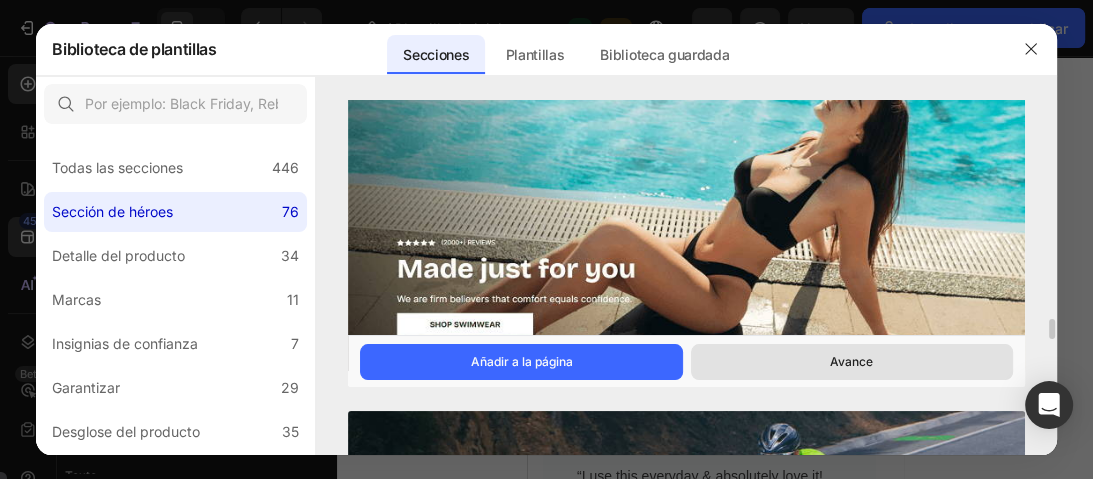 click on "Avance" at bounding box center (852, 362) 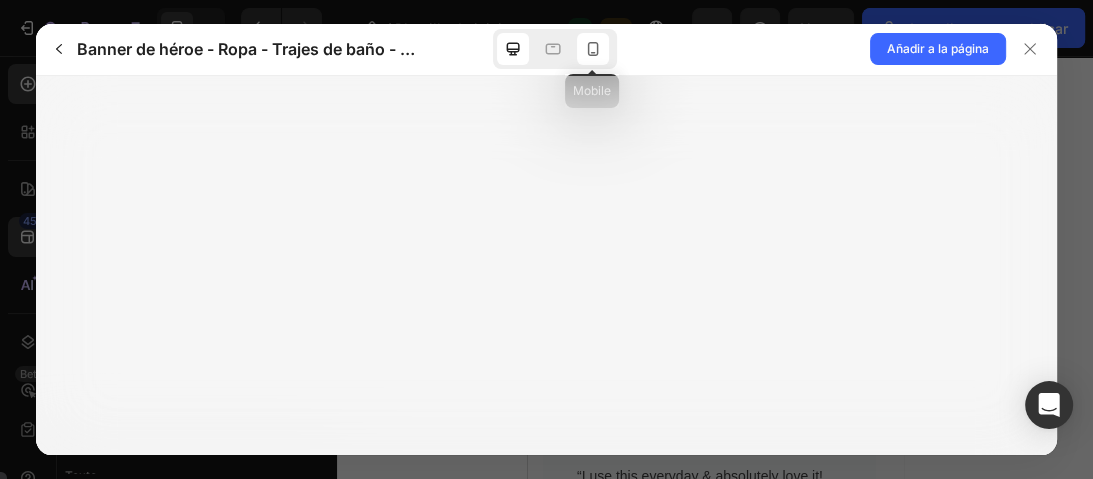 click 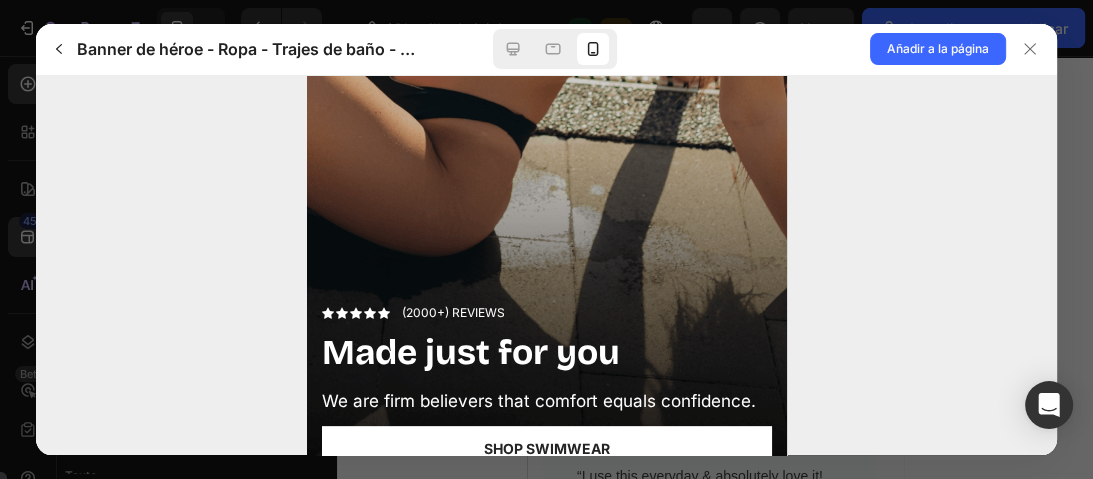 scroll, scrollTop: 453, scrollLeft: 0, axis: vertical 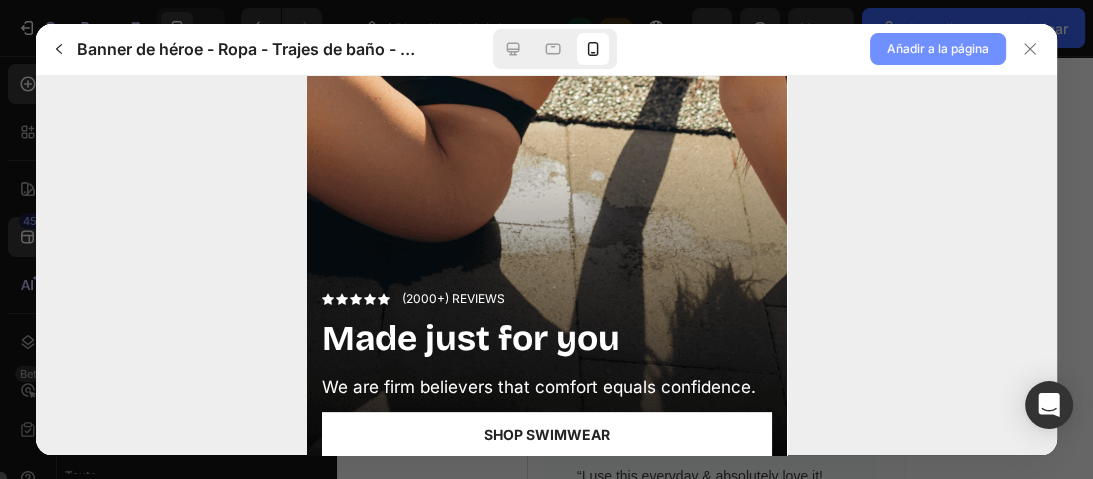 click on "Añadir a la página" at bounding box center (938, 48) 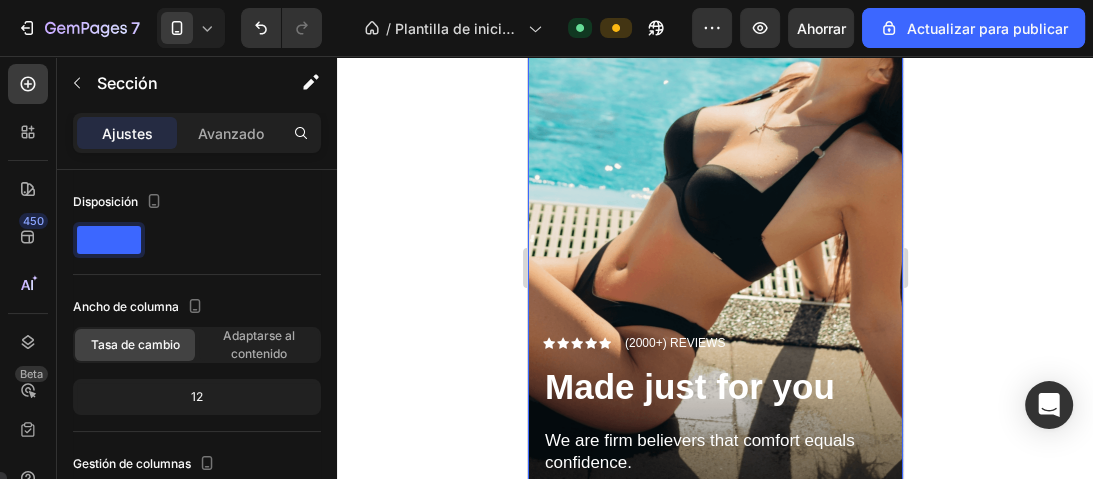 scroll, scrollTop: 160, scrollLeft: 0, axis: vertical 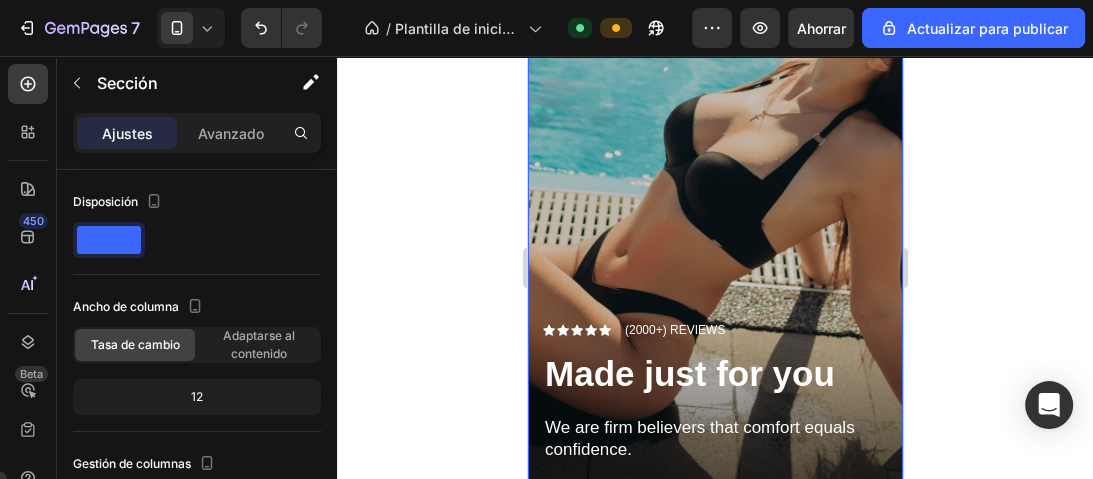 click at bounding box center [714, 270] 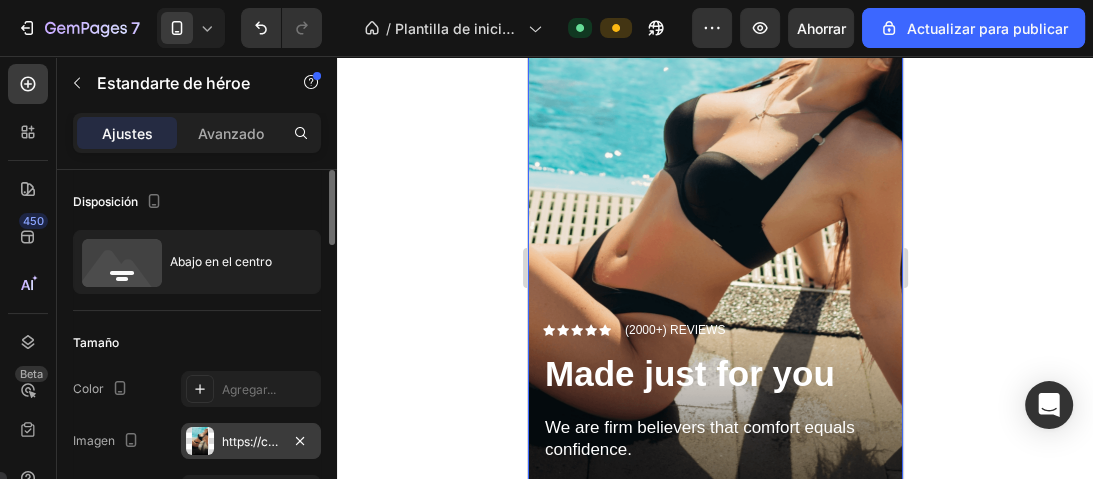 click on "https://cdn.shopify.com/s/files/1/0731/8074/1668/files/gempages_577046557640098342-9d4ea0c2-5a80-4a7b-bb05-baa6b2208548.png" at bounding box center (251, 441) 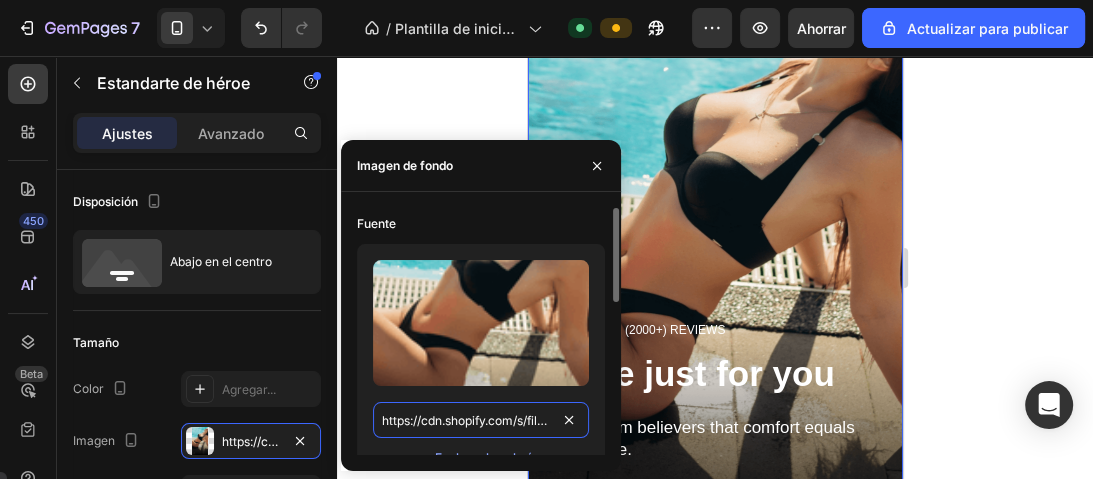 click on "https://cdn.shopify.com/s/files/1/0731/8074/1668/files/gempages_577046557640098342-9d4ea0c2-5a80-4a7b-bb05-baa6b2208548.png" at bounding box center [481, 420] 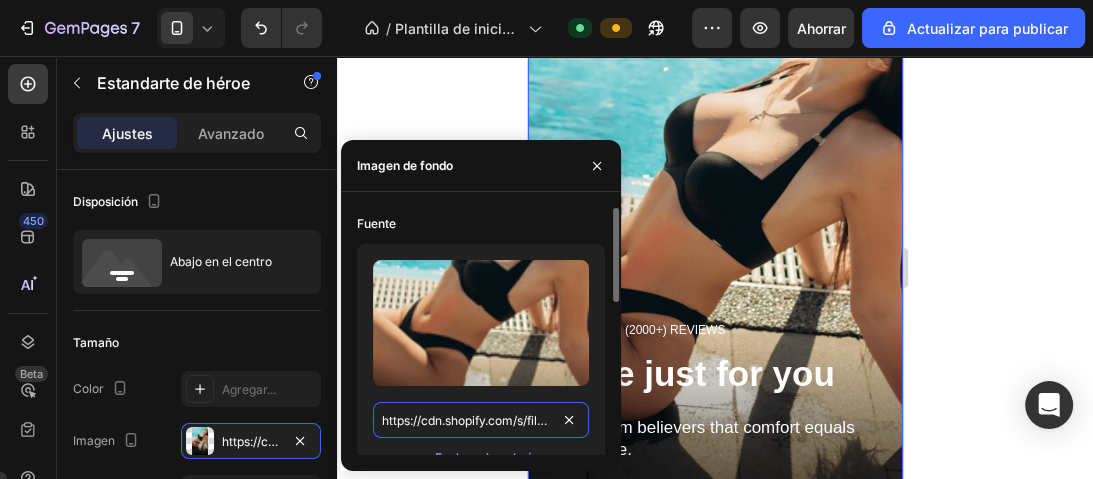 paste on "Diseno_sin_titulo_44.jpg?v=1753980173" 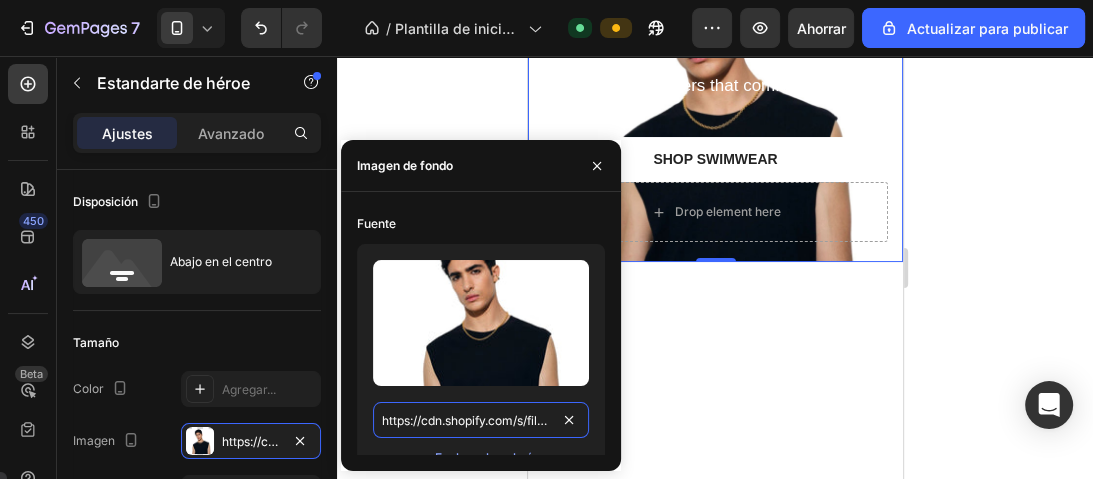 scroll, scrollTop: 0, scrollLeft: 366, axis: horizontal 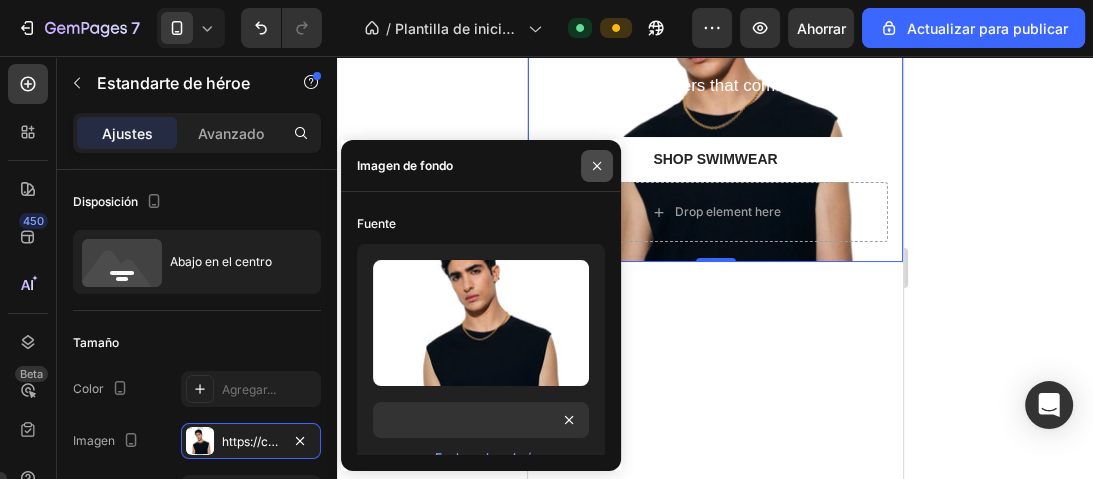 click 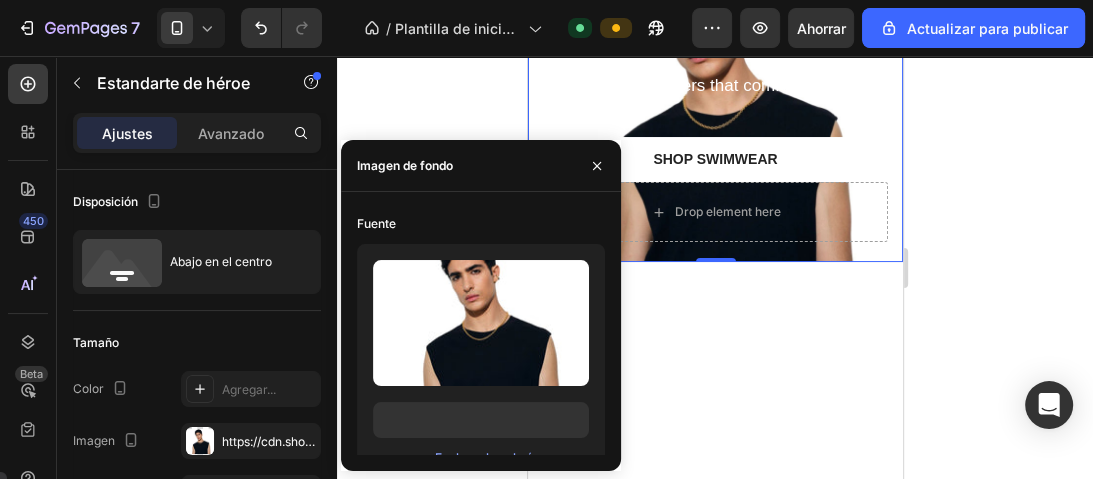 scroll, scrollTop: 0, scrollLeft: 0, axis: both 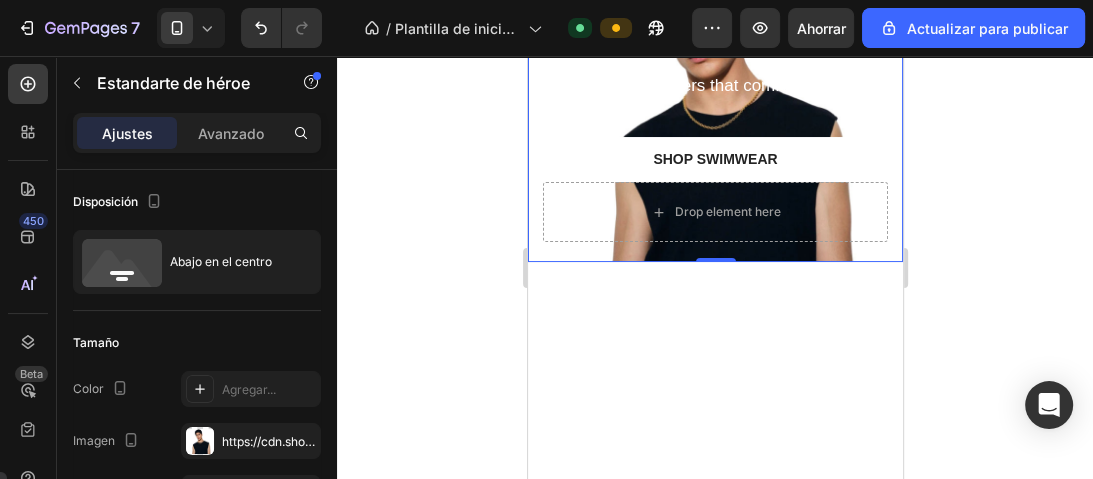click 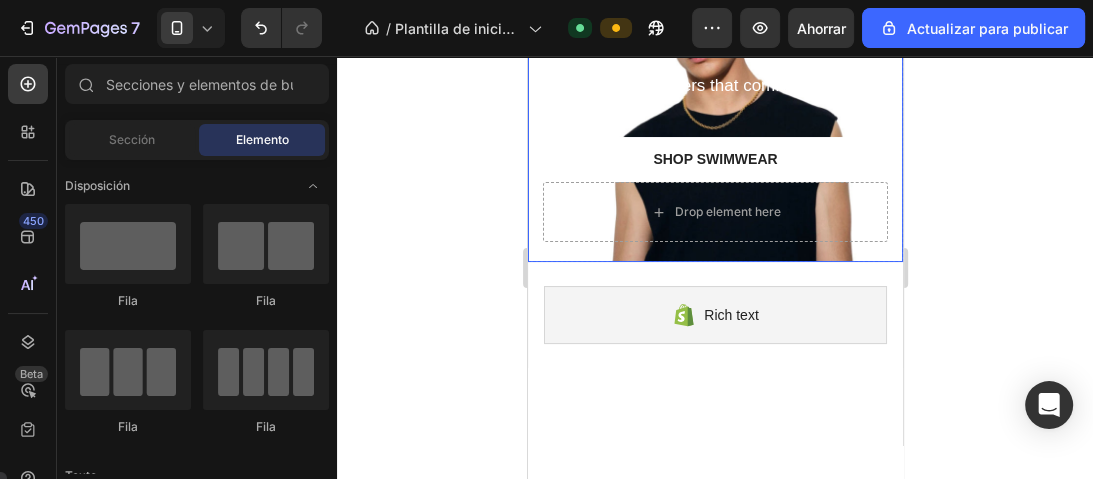 scroll, scrollTop: 0, scrollLeft: 0, axis: both 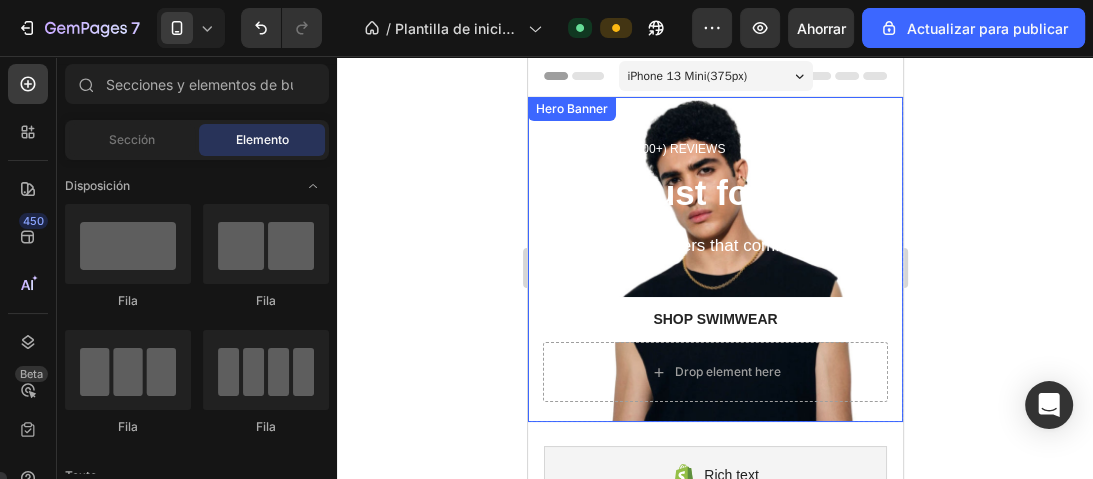 click on "Icon Icon Icon Icon Icon Icon List (2000+) REVIEWS Text Block Row Made just for you Heading We are firm believers that comfort equals confidence. Text Block Shop Swimwear Button" at bounding box center [714, 240] 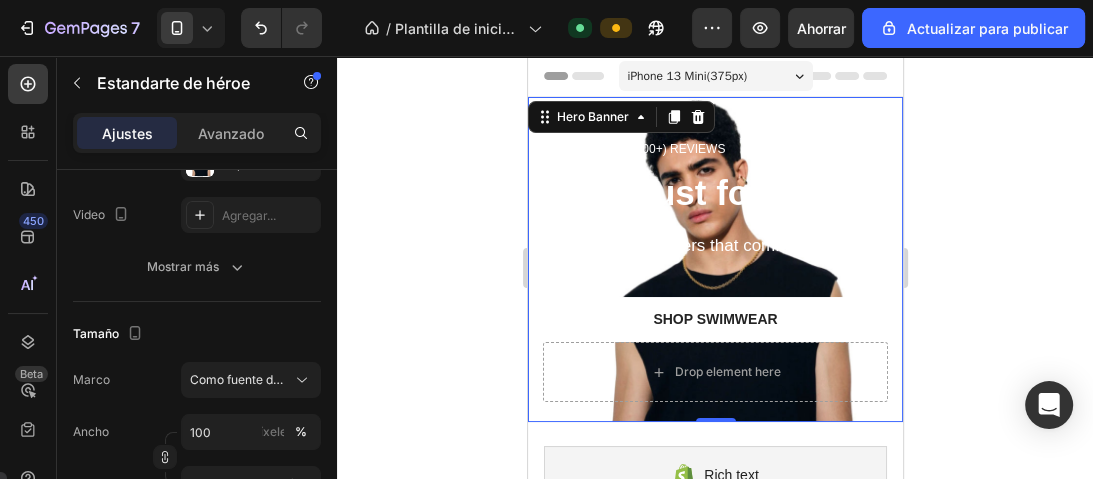 scroll, scrollTop: 118, scrollLeft: 0, axis: vertical 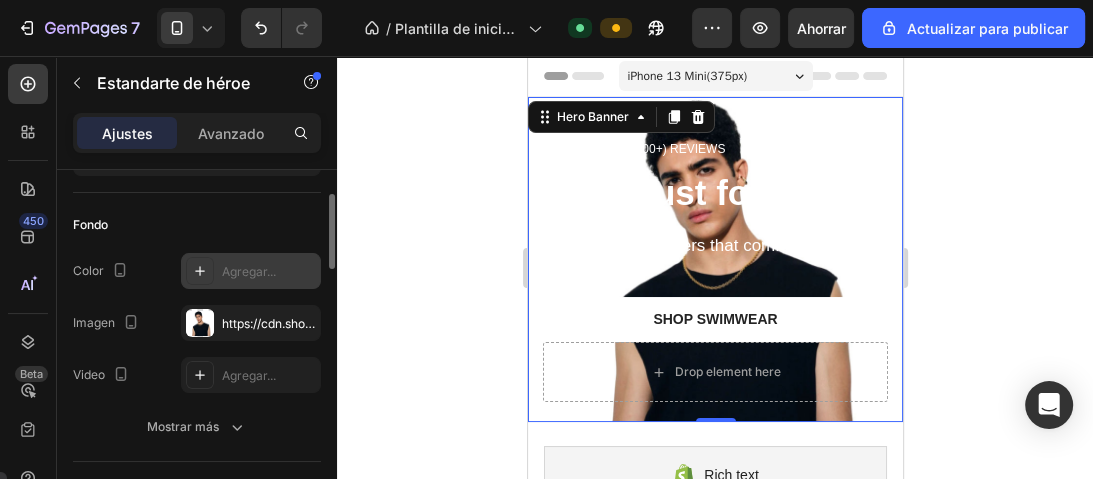 click on "Agregar..." at bounding box center (251, 271) 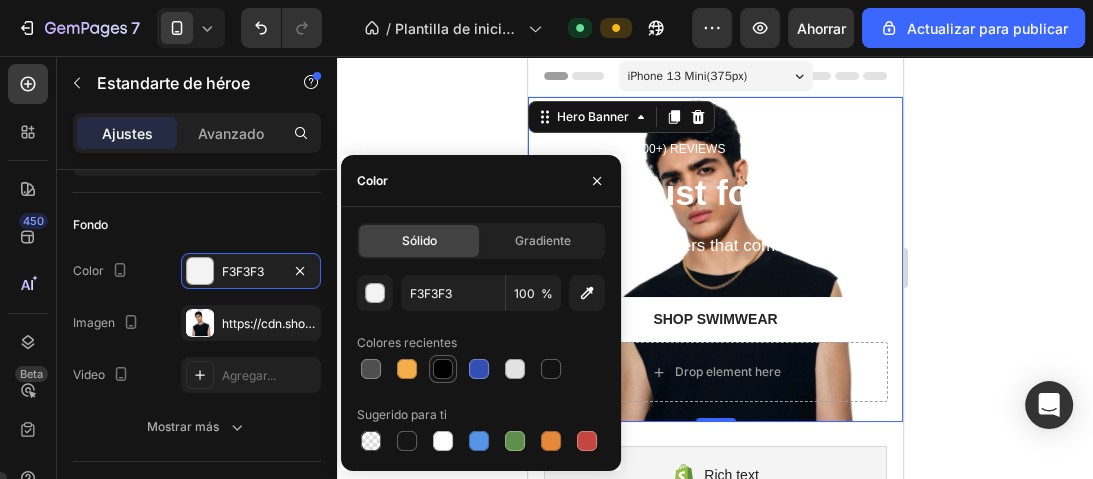 click at bounding box center (443, 369) 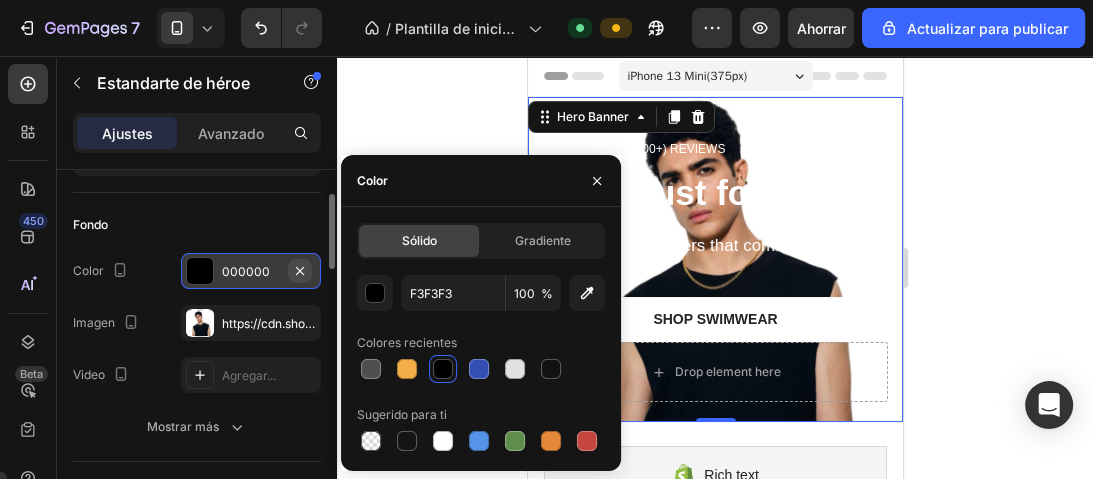 click 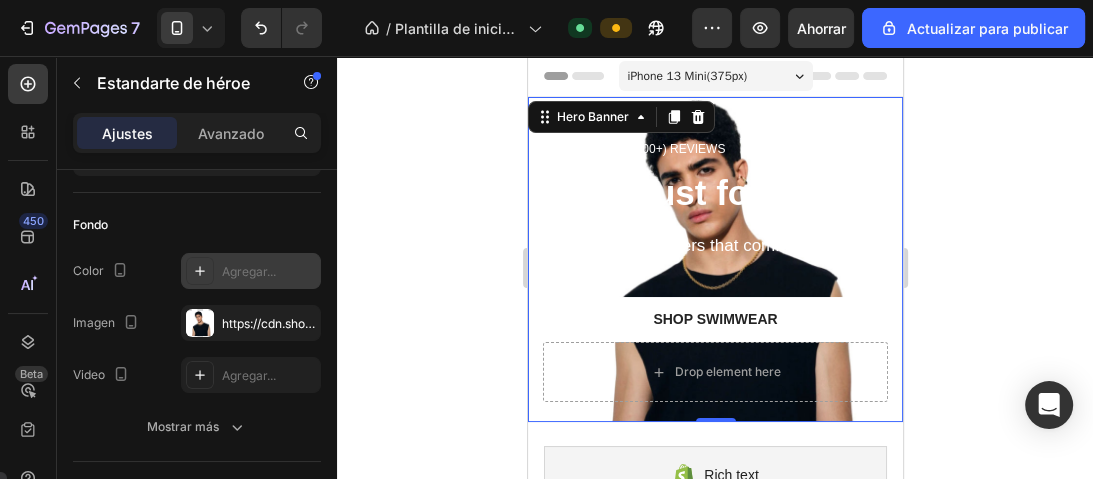 scroll, scrollTop: 0, scrollLeft: 0, axis: both 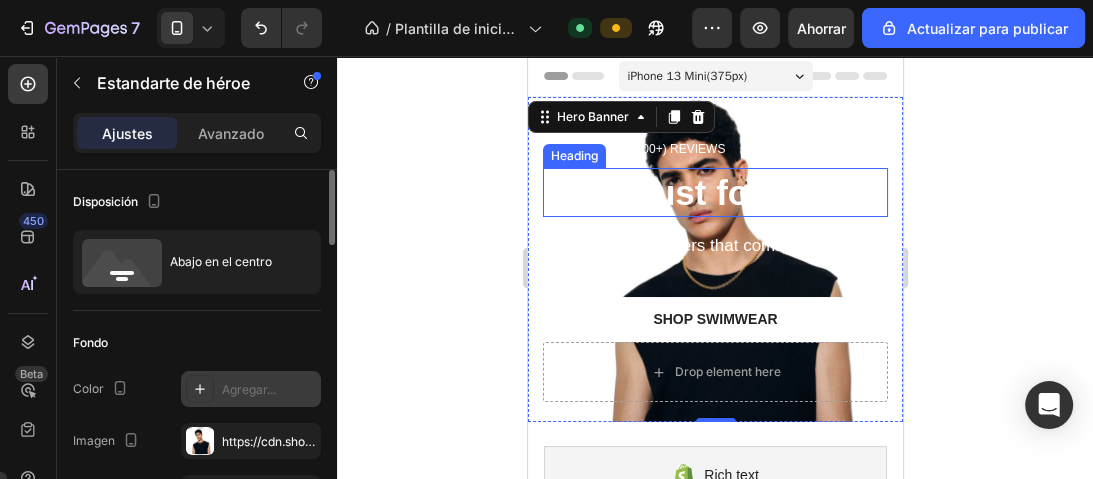 click on "Made just for you" at bounding box center [689, 192] 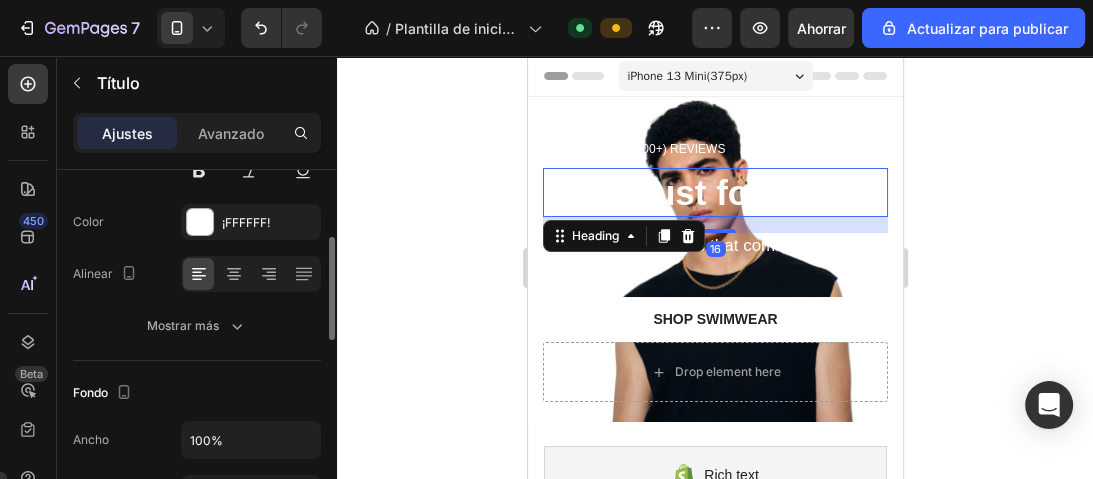 scroll, scrollTop: 160, scrollLeft: 0, axis: vertical 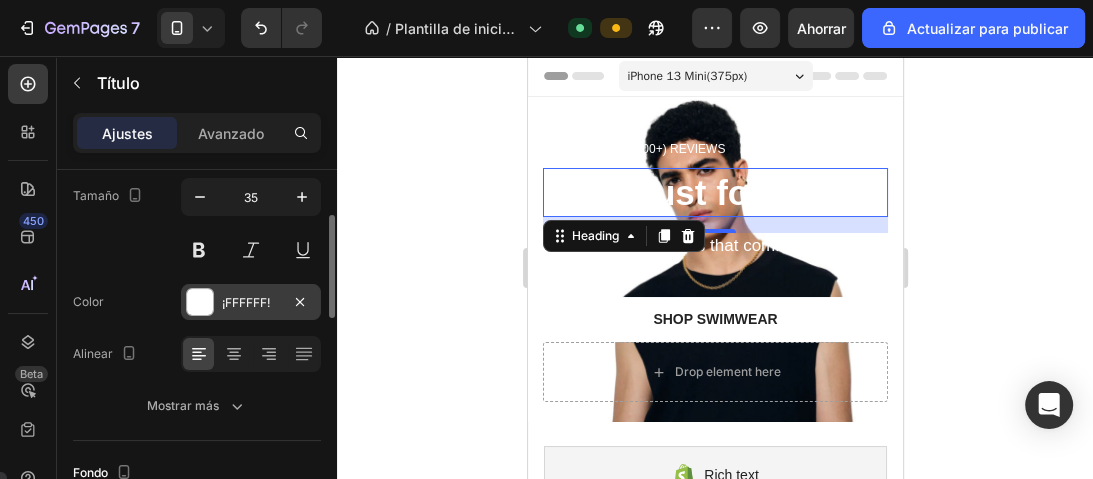click at bounding box center (200, 302) 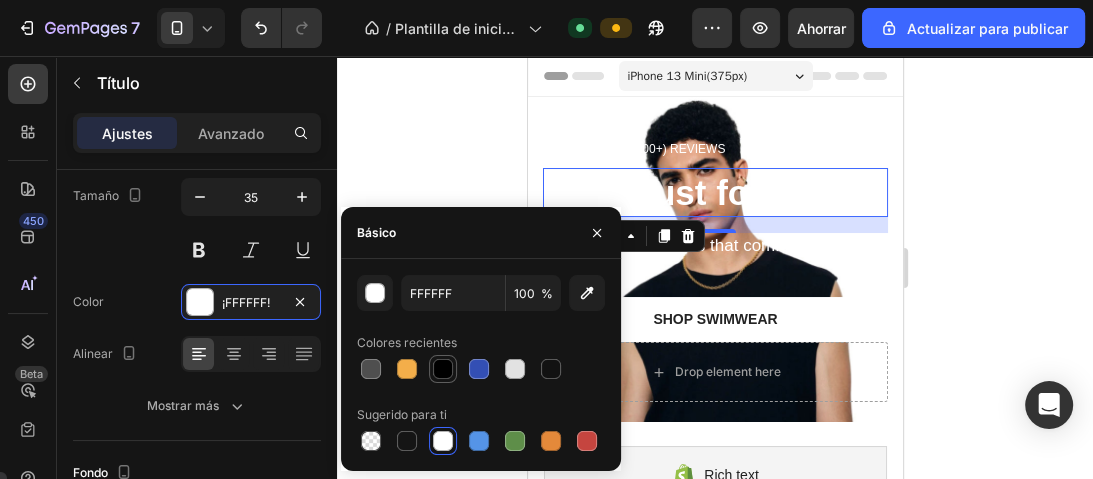click at bounding box center [443, 369] 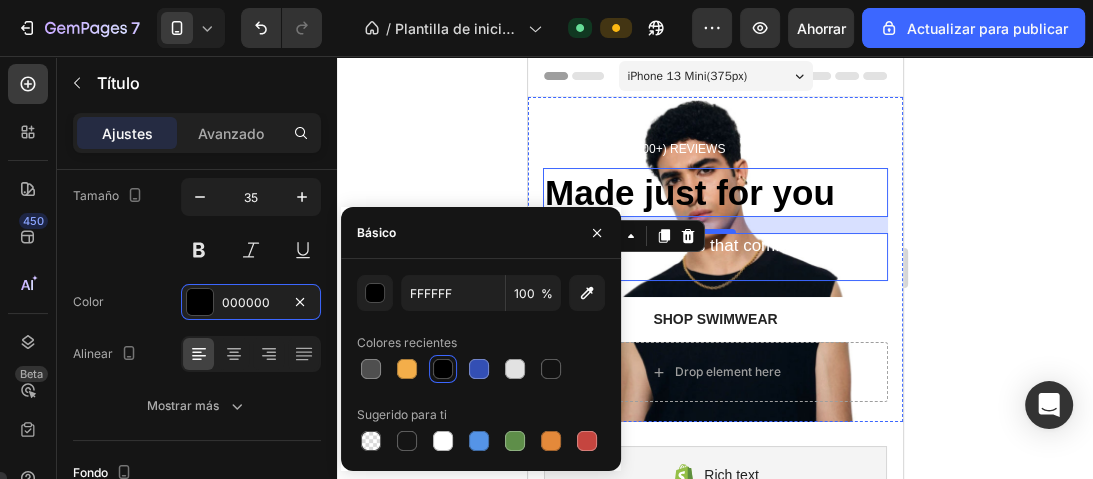 click on "We are firm believers that comfort equals confidence." at bounding box center [714, 257] 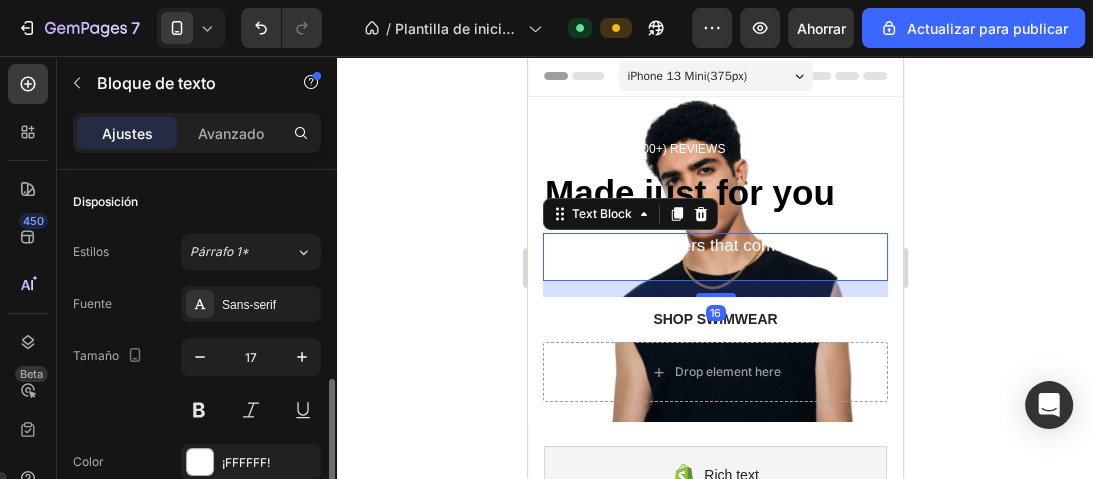 scroll, scrollTop: 160, scrollLeft: 0, axis: vertical 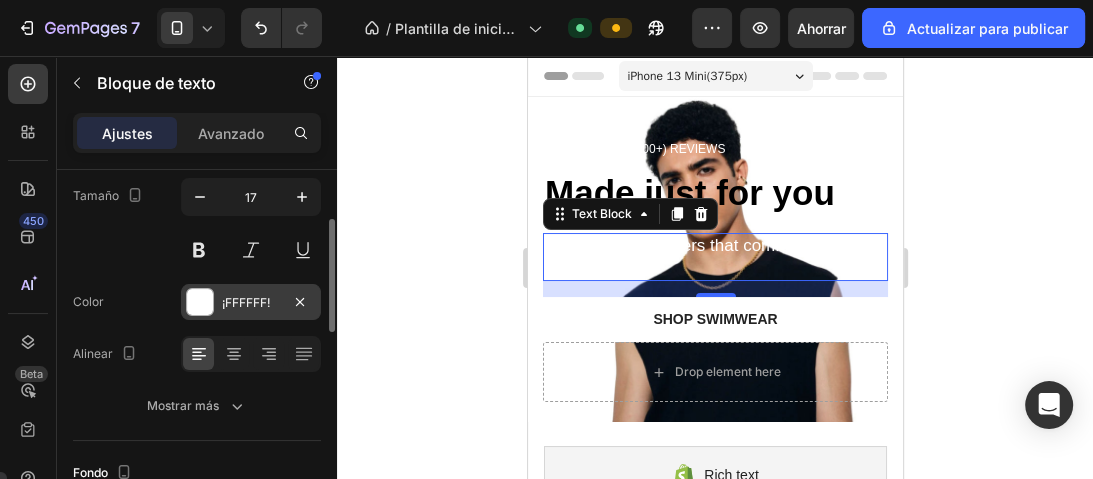 click at bounding box center (200, 302) 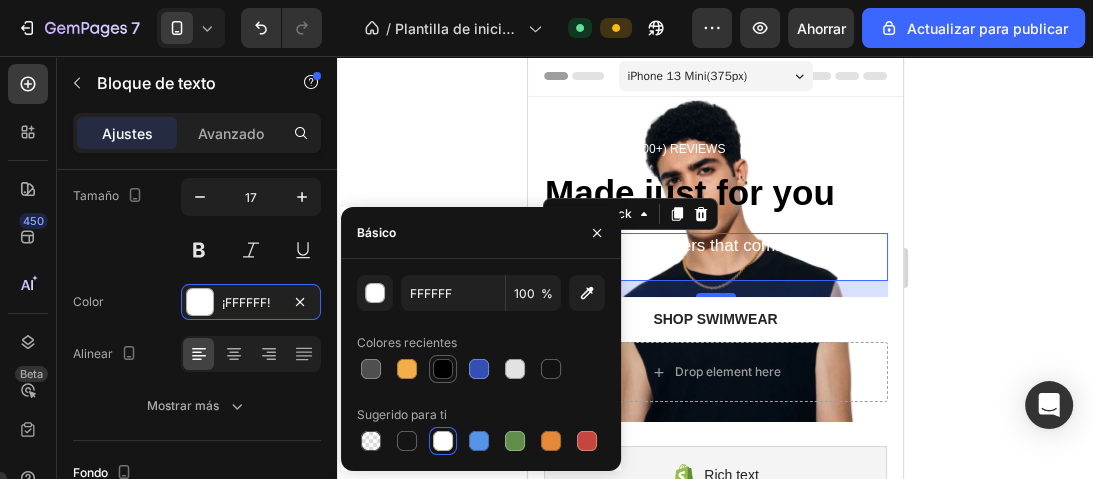 click at bounding box center (443, 369) 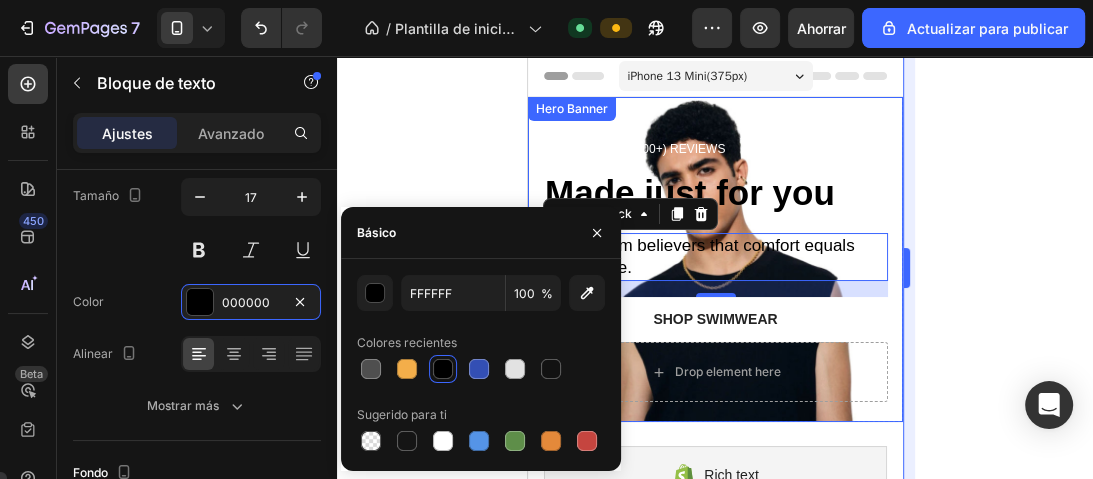 click 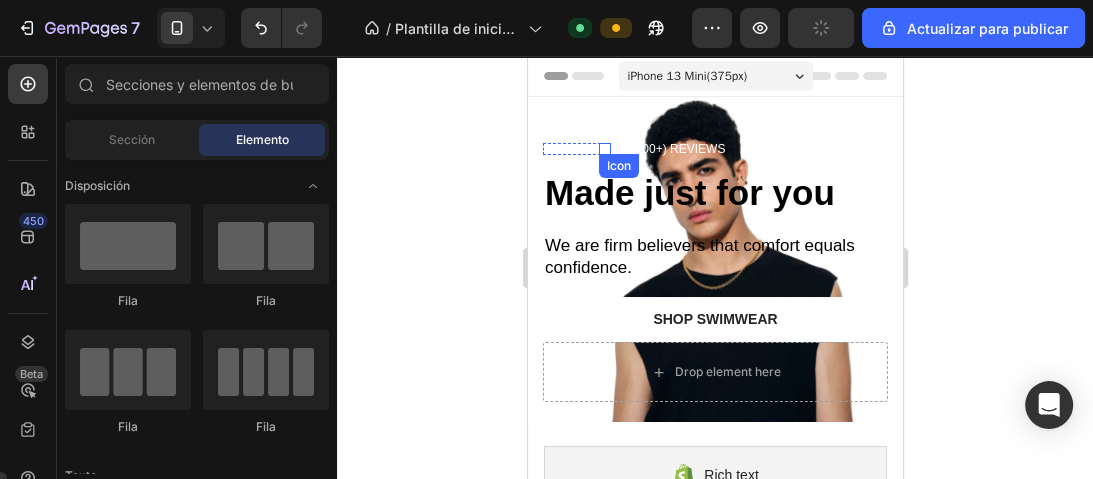 click 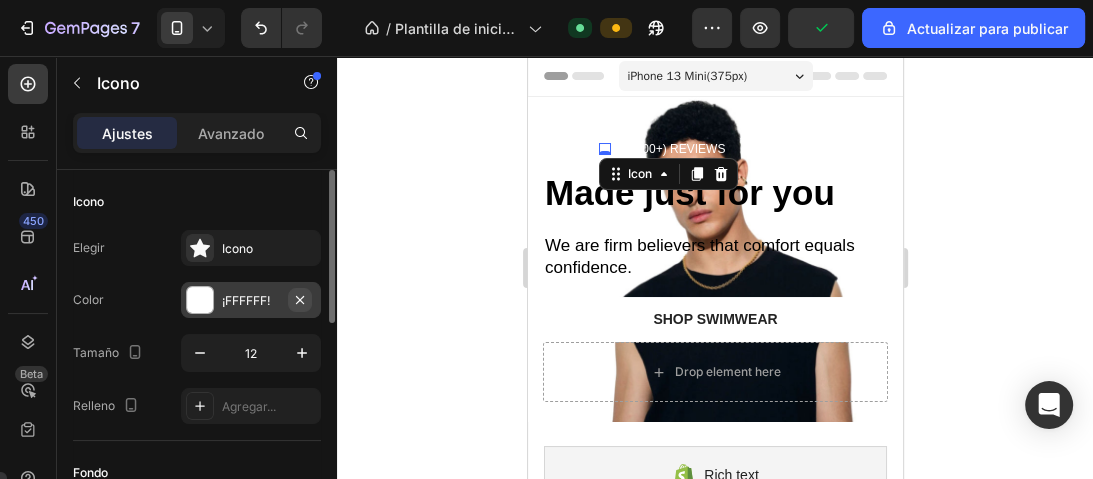 click 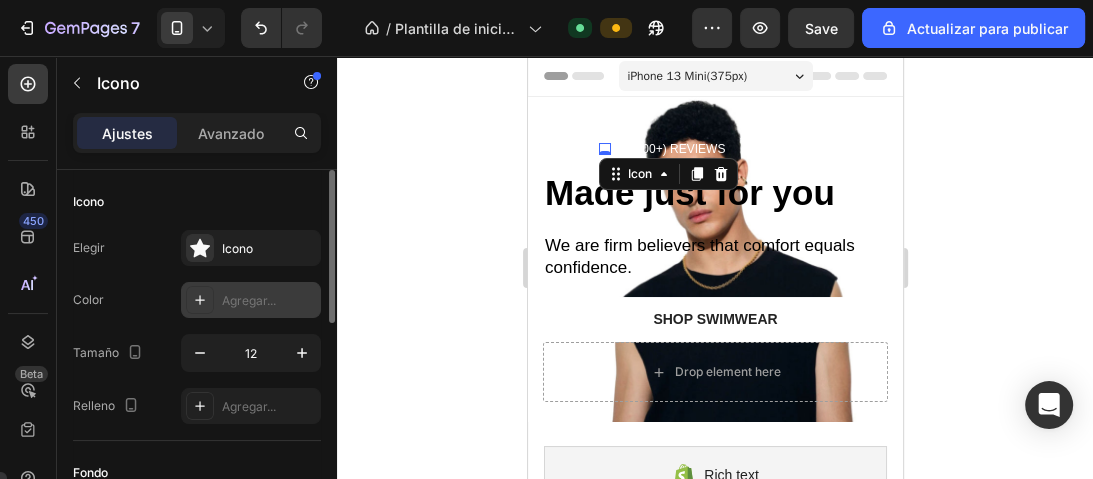 click on "Agregar..." at bounding box center (269, 301) 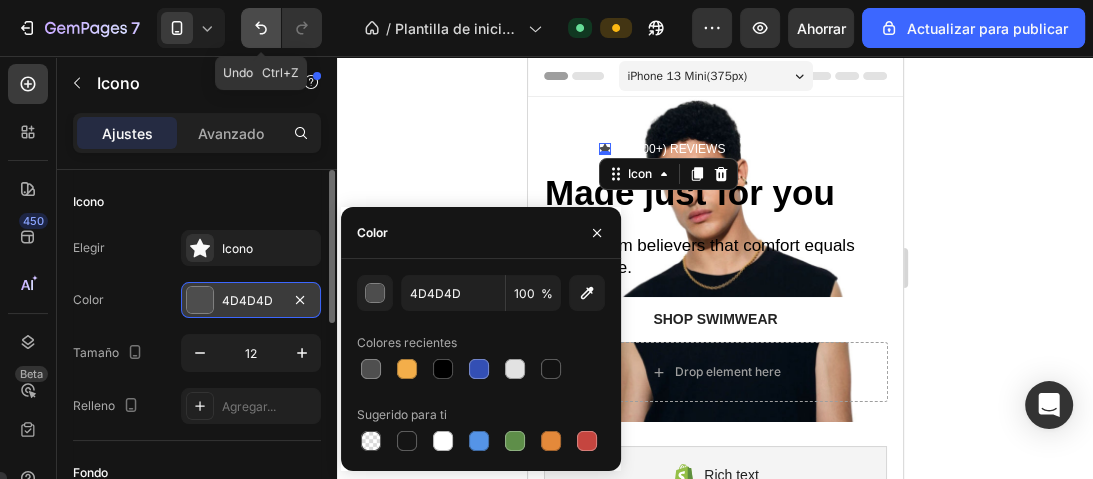 click 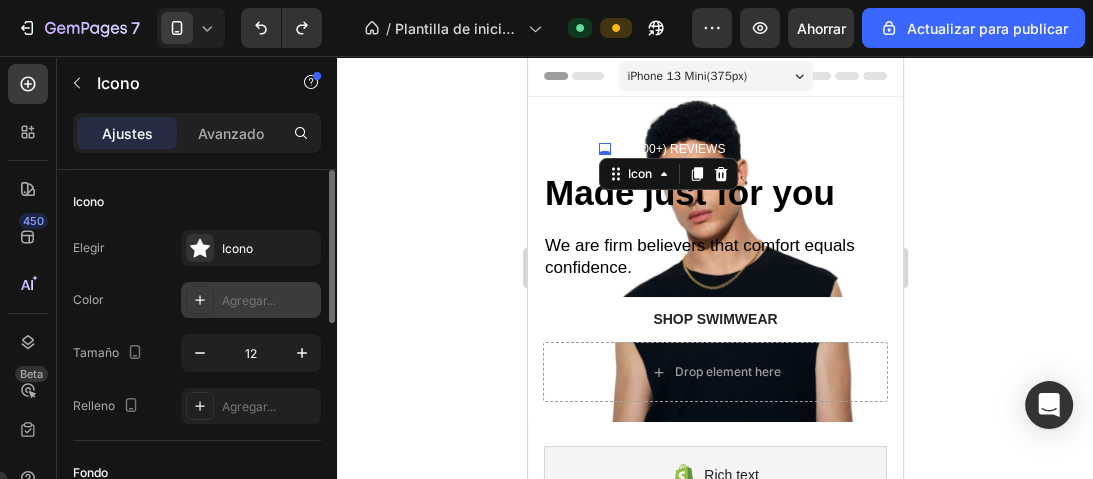 click on "Agregar..." at bounding box center (269, 301) 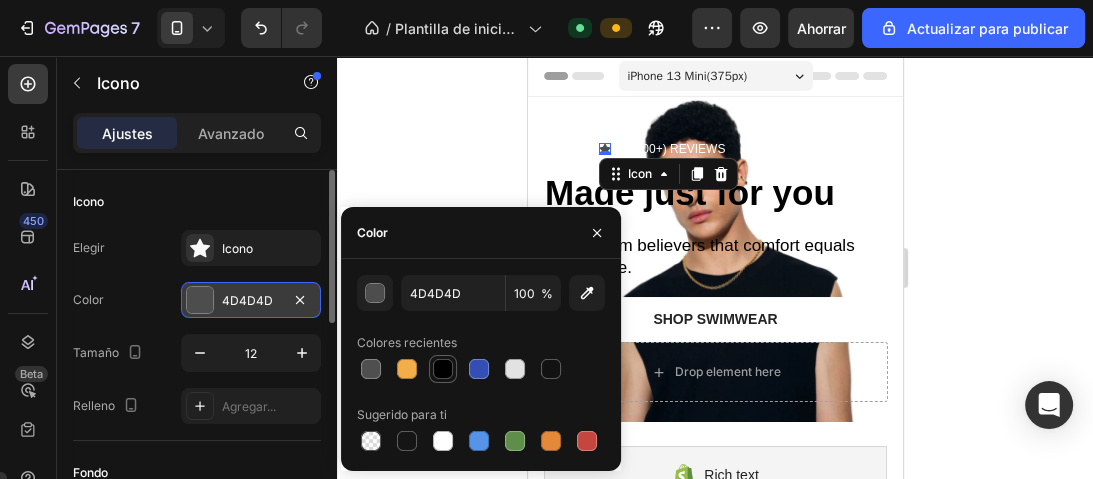 click at bounding box center [443, 369] 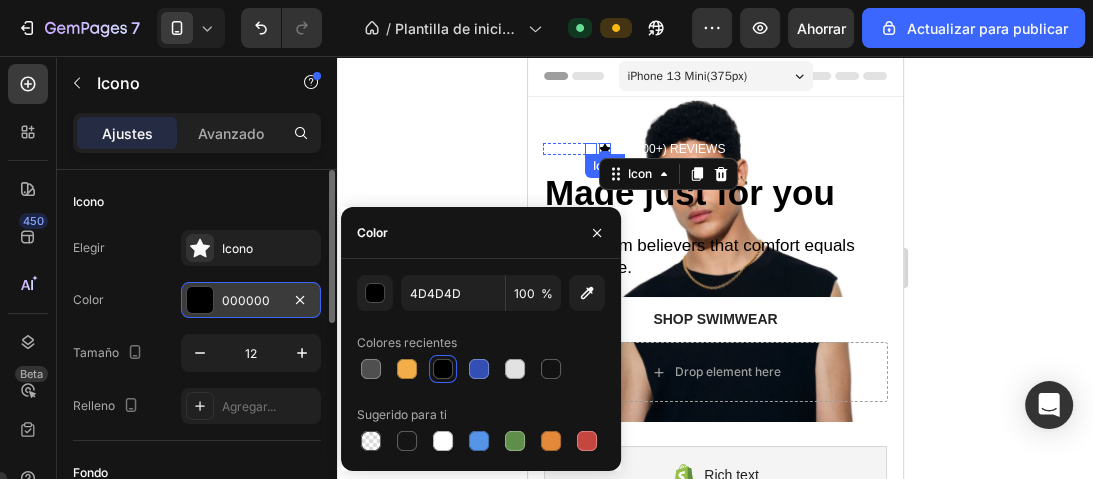 click 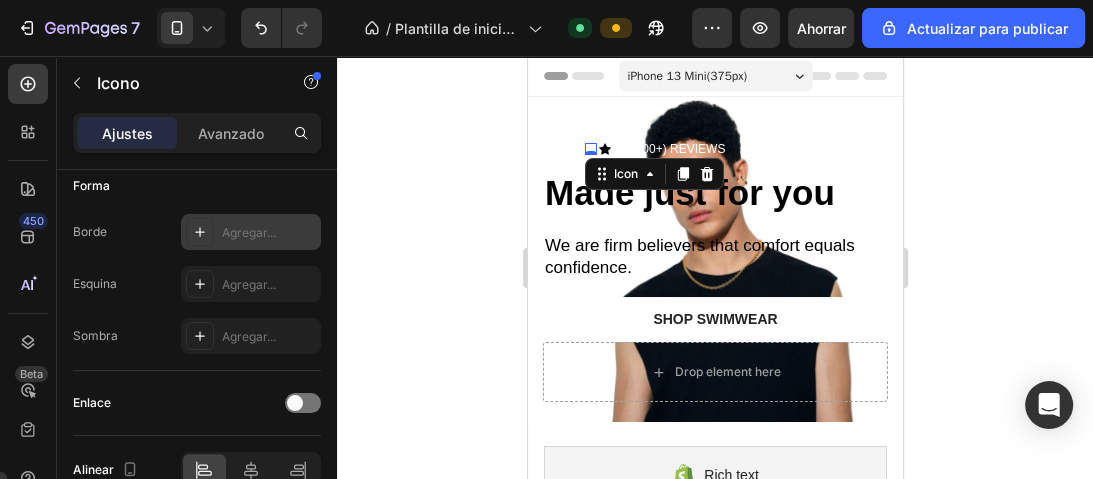 scroll, scrollTop: 160, scrollLeft: 0, axis: vertical 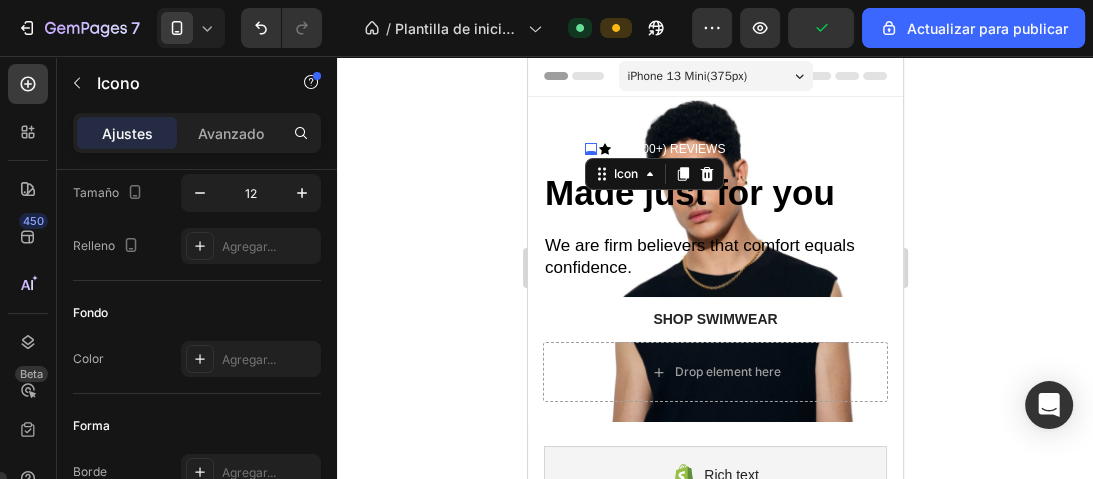 click on "0" at bounding box center (590, 155) 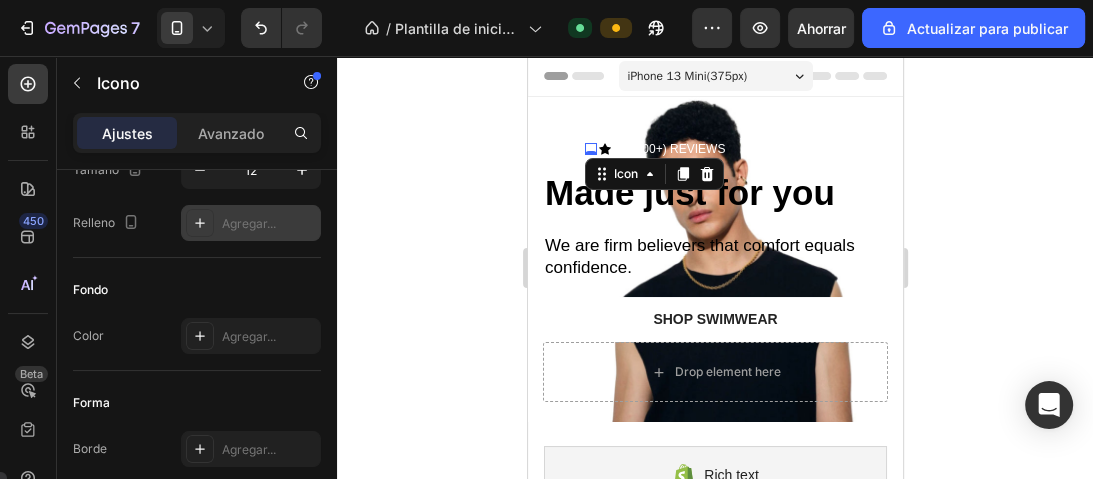 scroll, scrollTop: 0, scrollLeft: 0, axis: both 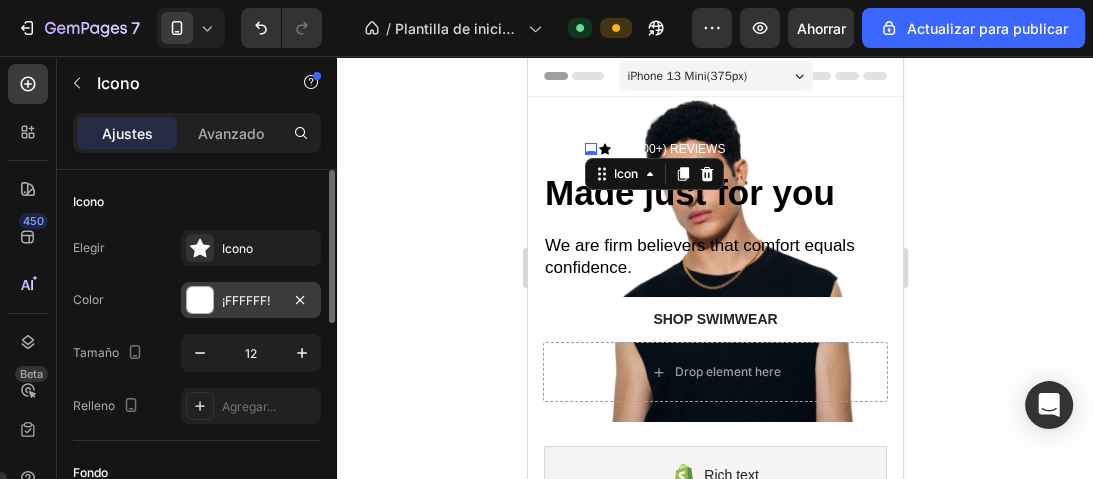 click on "¡FFFFFF!" at bounding box center [251, 300] 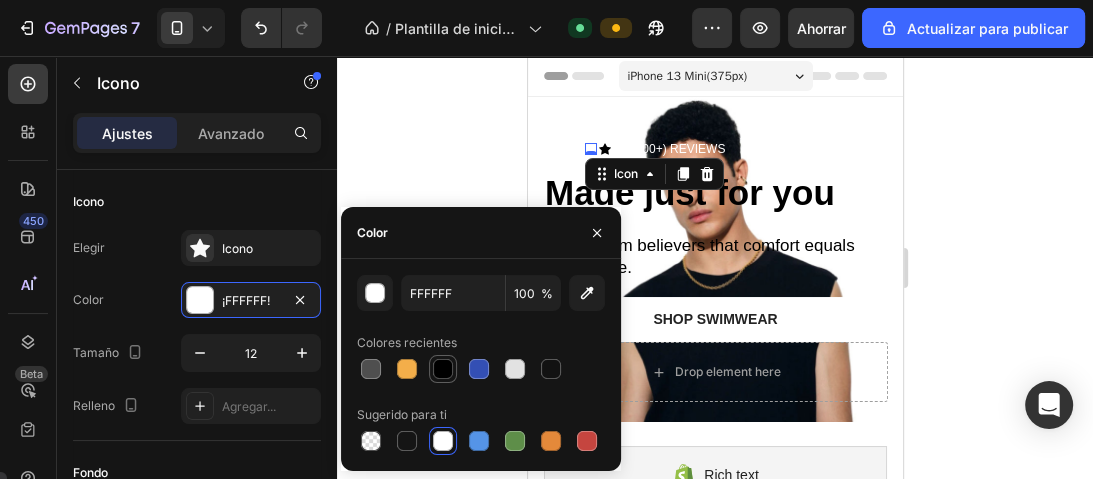 click at bounding box center (443, 369) 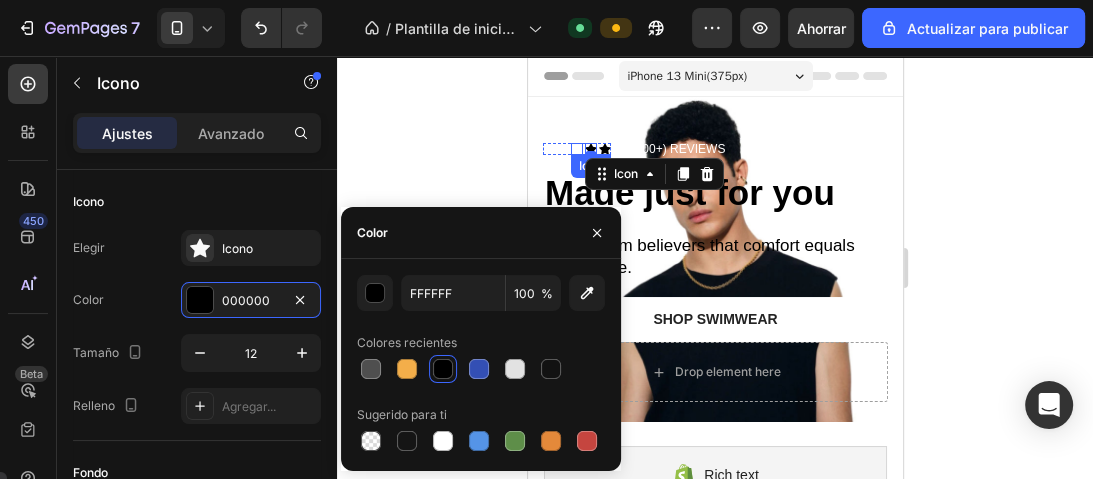 click 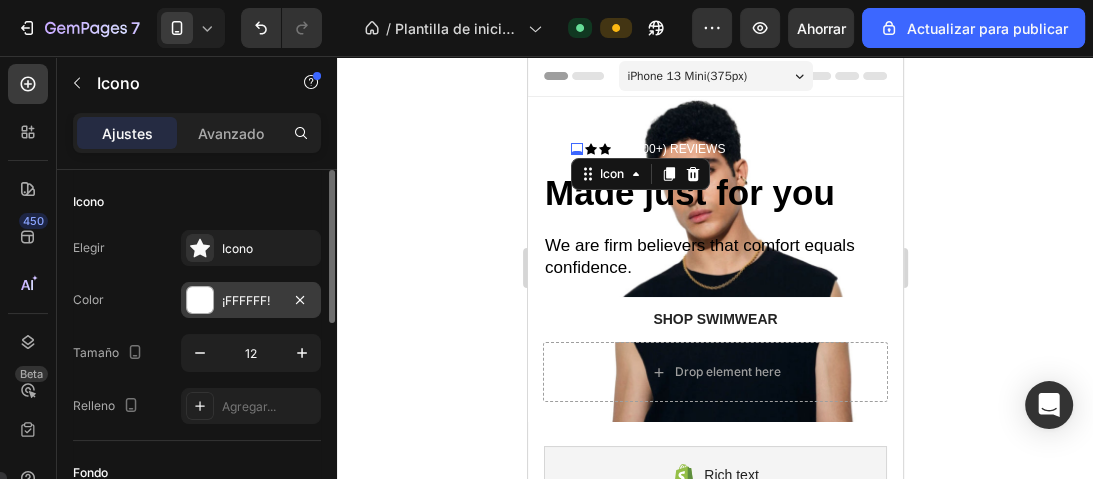 click on "¡FFFFFF!" at bounding box center [251, 301] 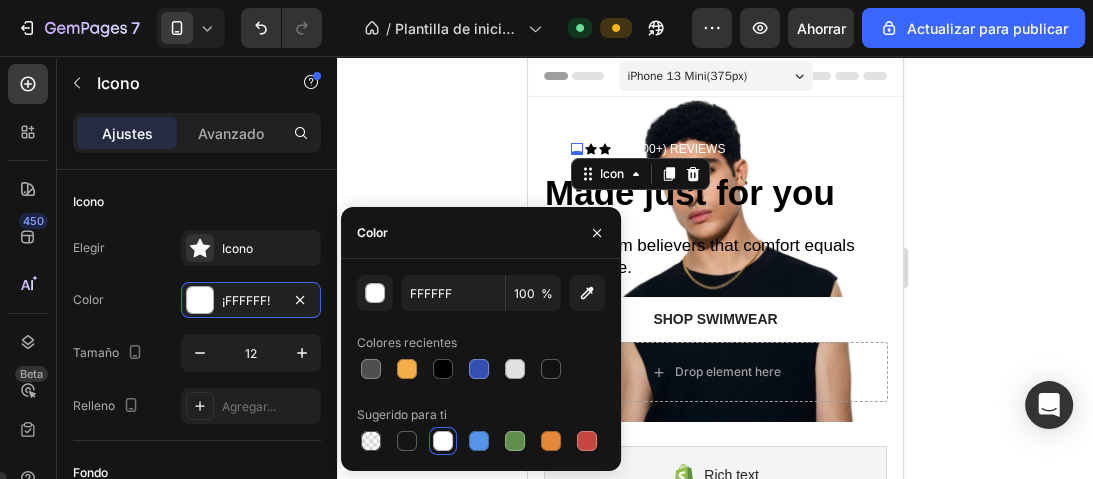click at bounding box center [443, 369] 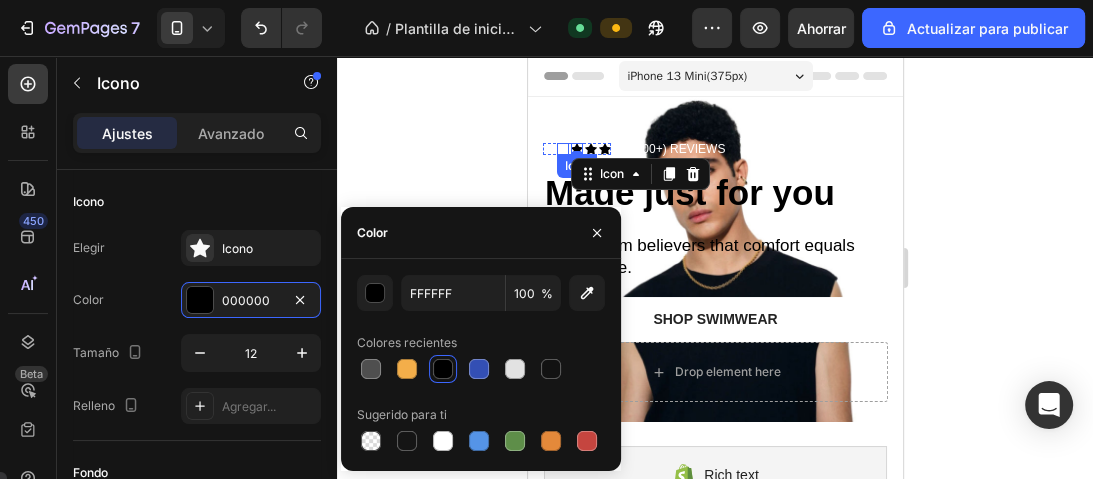 click 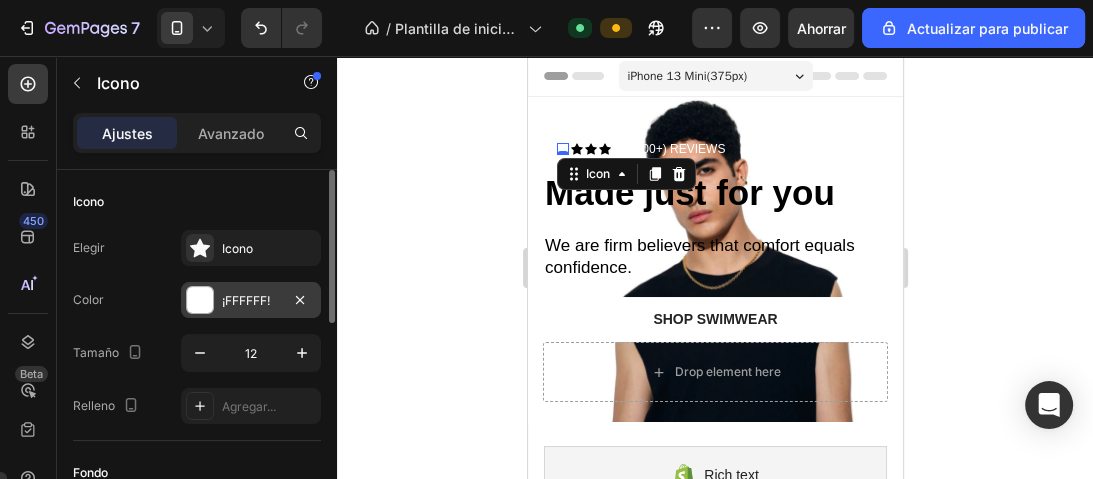 drag, startPoint x: 248, startPoint y: 312, endPoint x: 290, endPoint y: 316, distance: 42.190044 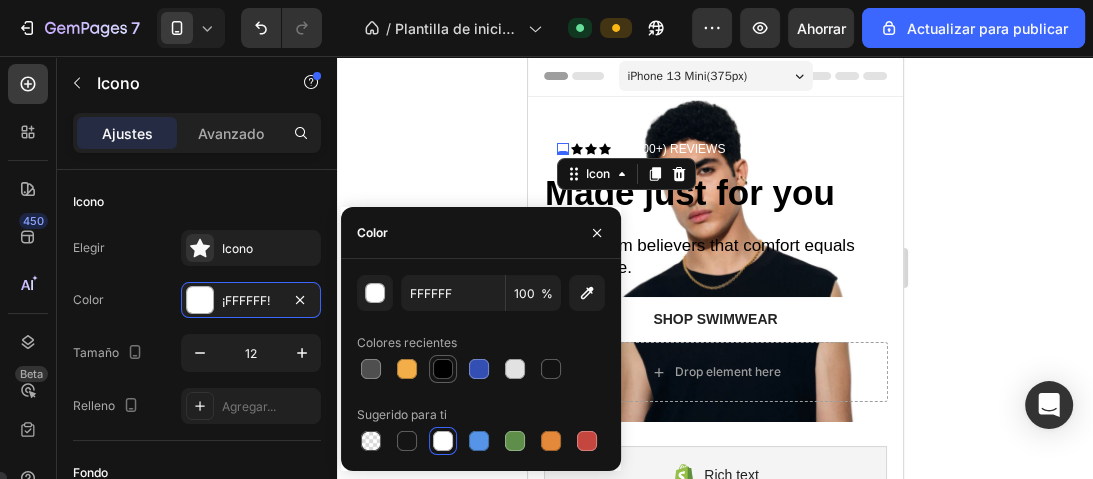 click at bounding box center [443, 369] 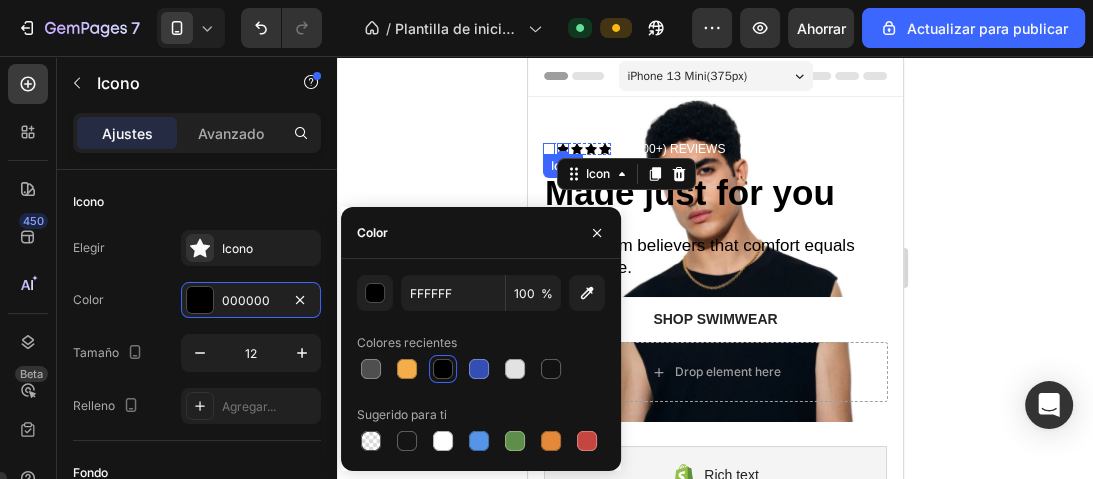 click on "Icon" at bounding box center (548, 149) 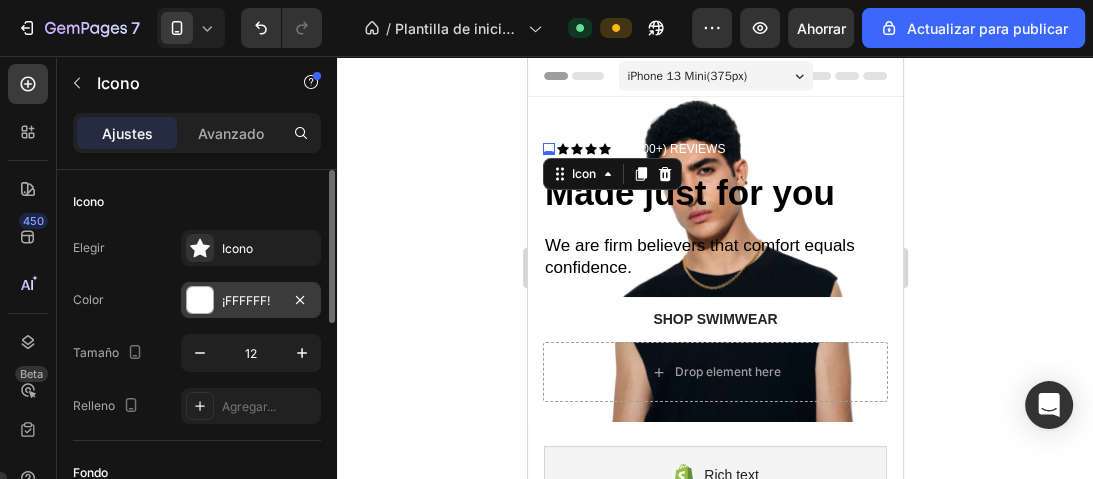 click on "¡FFFFFF!" at bounding box center [246, 300] 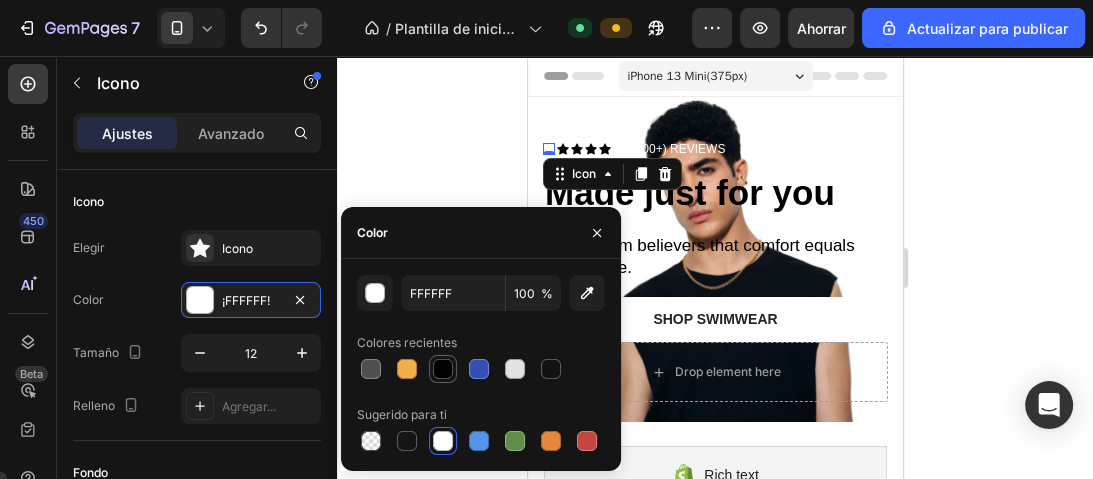 click at bounding box center (443, 369) 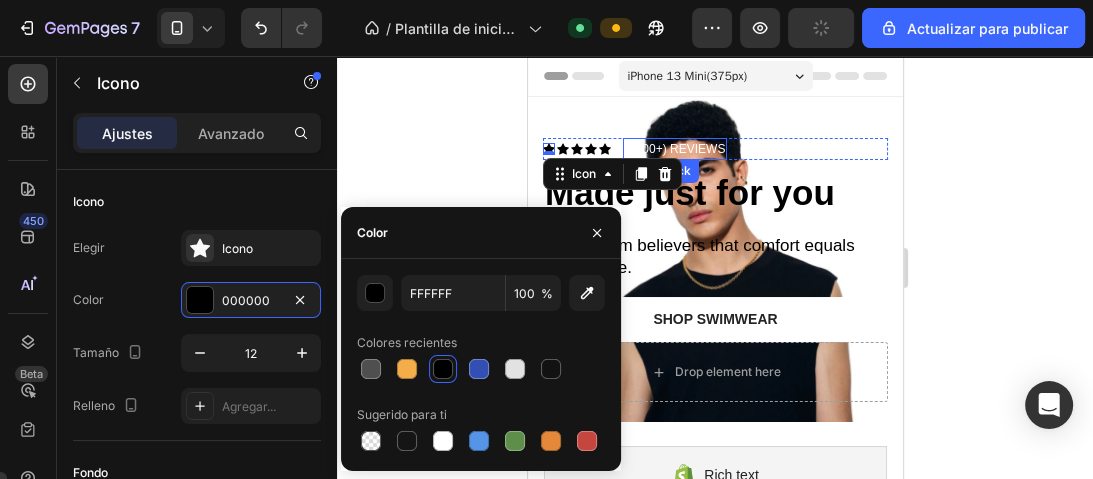 click on "(2000+) REVIEWS" at bounding box center (674, 149) 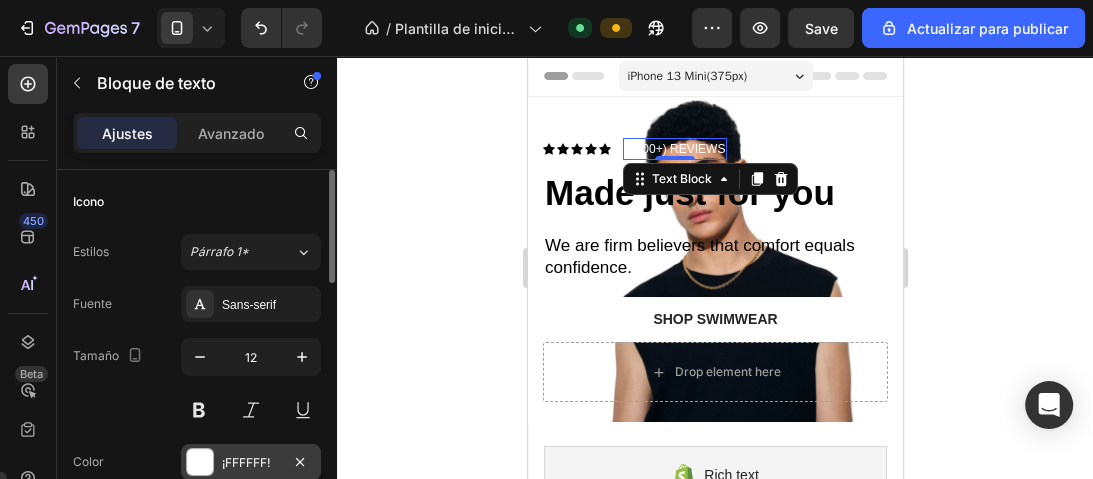 click on "¡FFFFFF!" at bounding box center (246, 462) 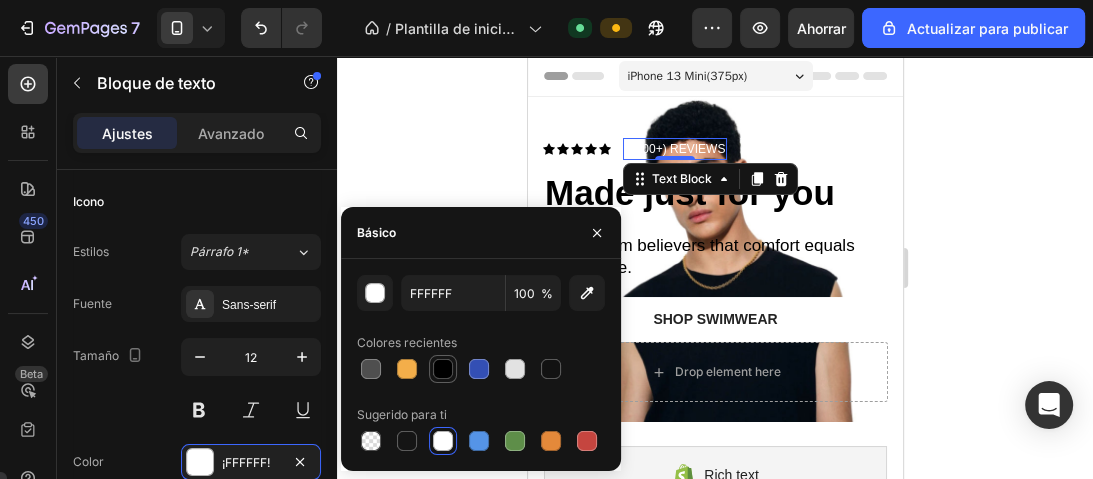 click at bounding box center (443, 369) 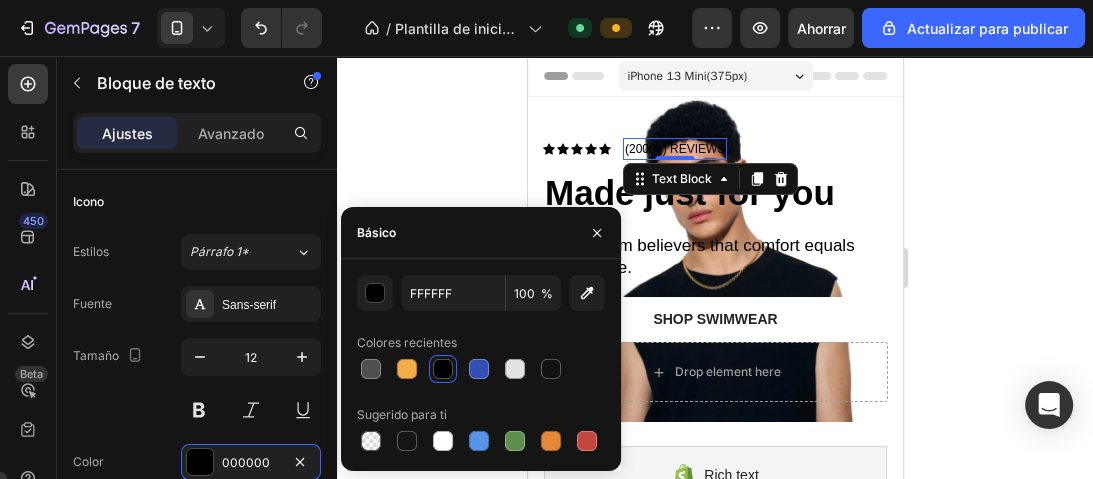 click 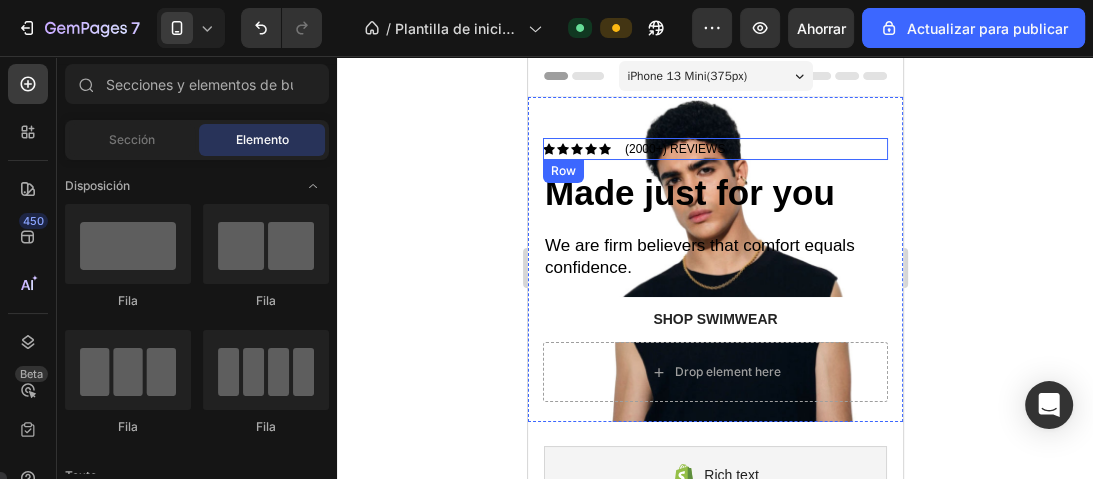 click on "Icon Icon Icon Icon Icon Icon List (2000+) REVIEWS Text Block Row" at bounding box center [714, 149] 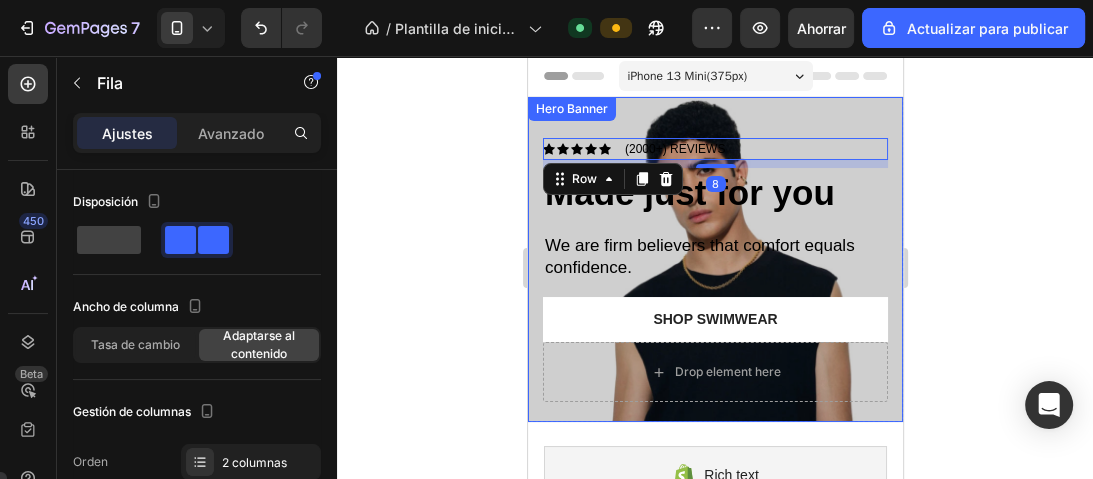 click at bounding box center [714, 259] 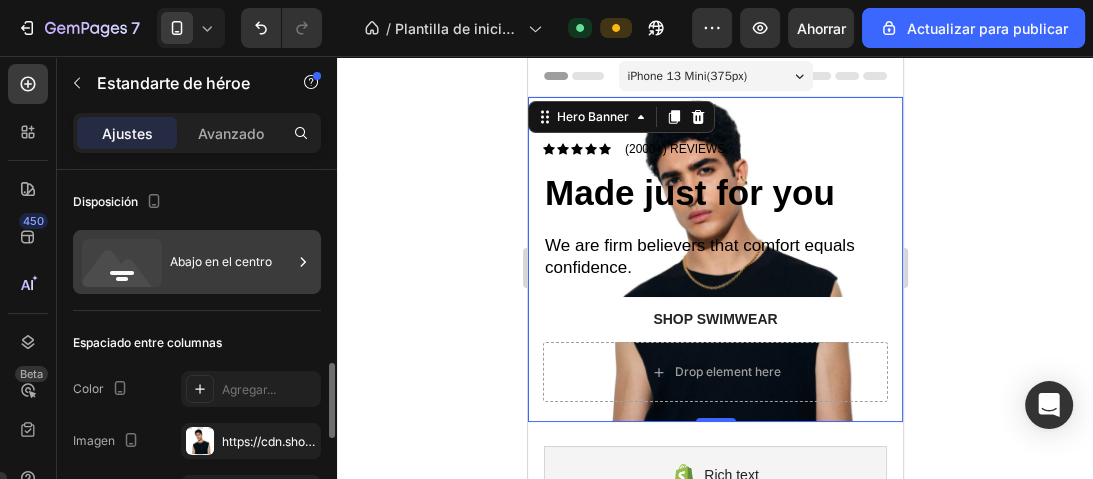 scroll, scrollTop: 160, scrollLeft: 0, axis: vertical 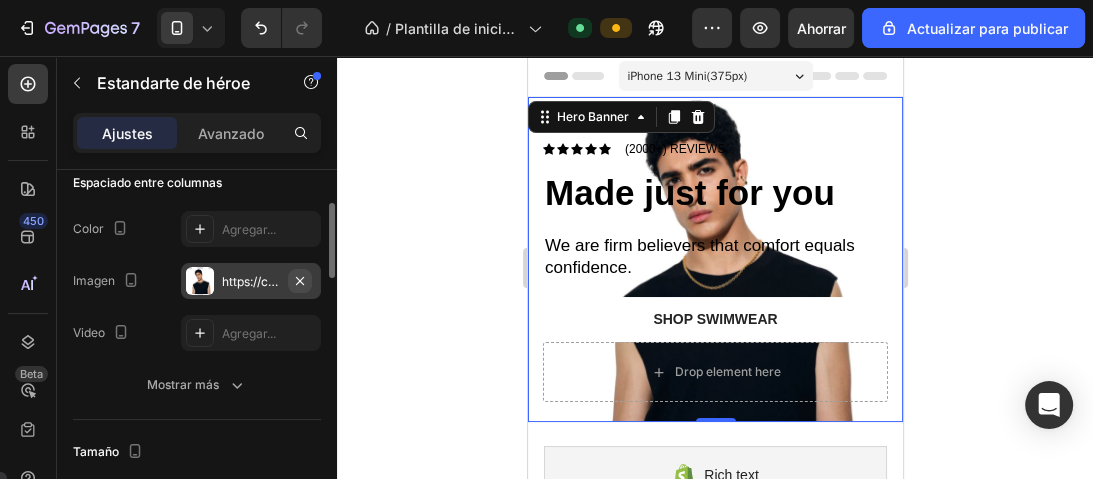 click 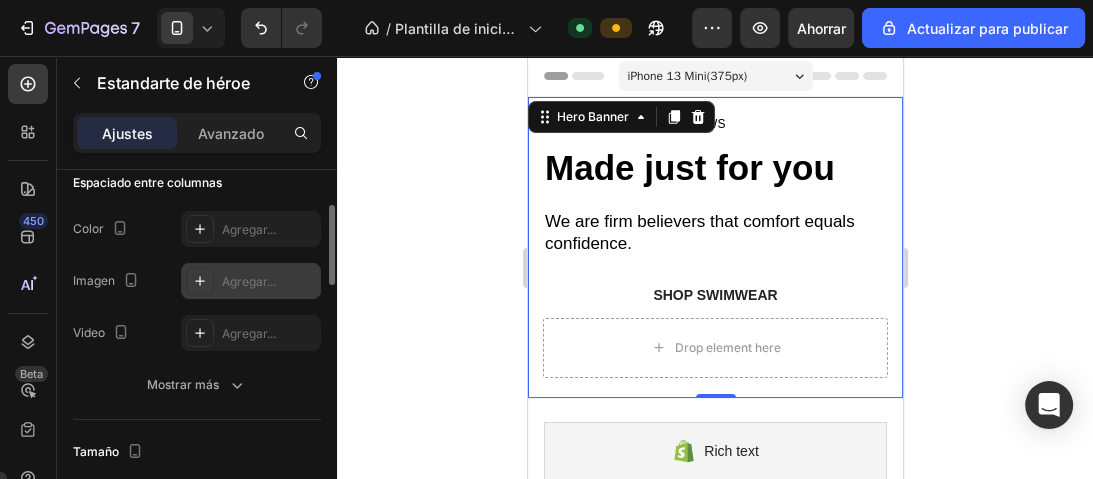 click on "Icon Icon Icon Icon Icon Icon List (2000+) REVIEWS Text Block Row Made just for you Heading We are firm believers that comfort equals confidence. Text Block Shop Swimwear Button
Drop element here" at bounding box center (714, 247) 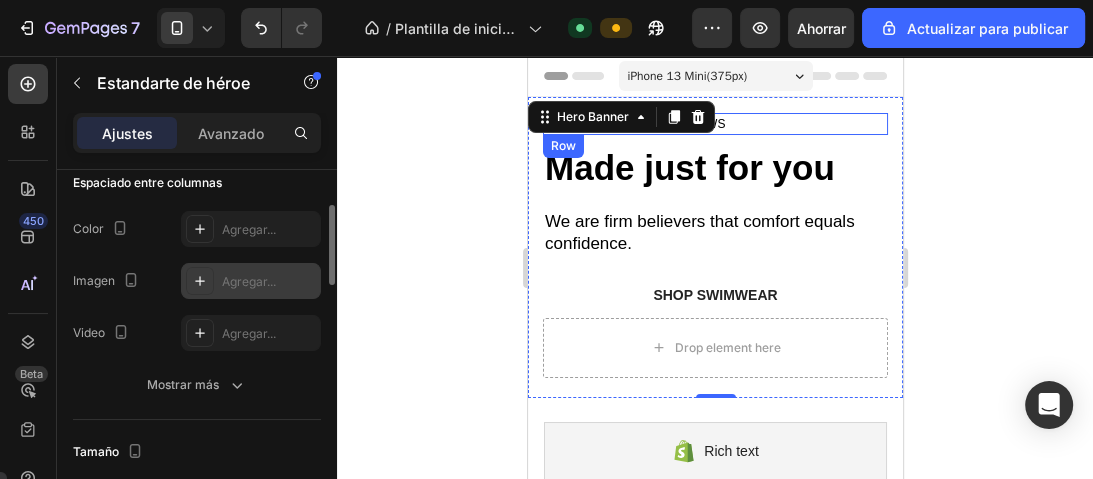 click on "Icon Icon Icon Icon Icon Icon List (2000+) REVIEWS Text Block Row" at bounding box center [714, 124] 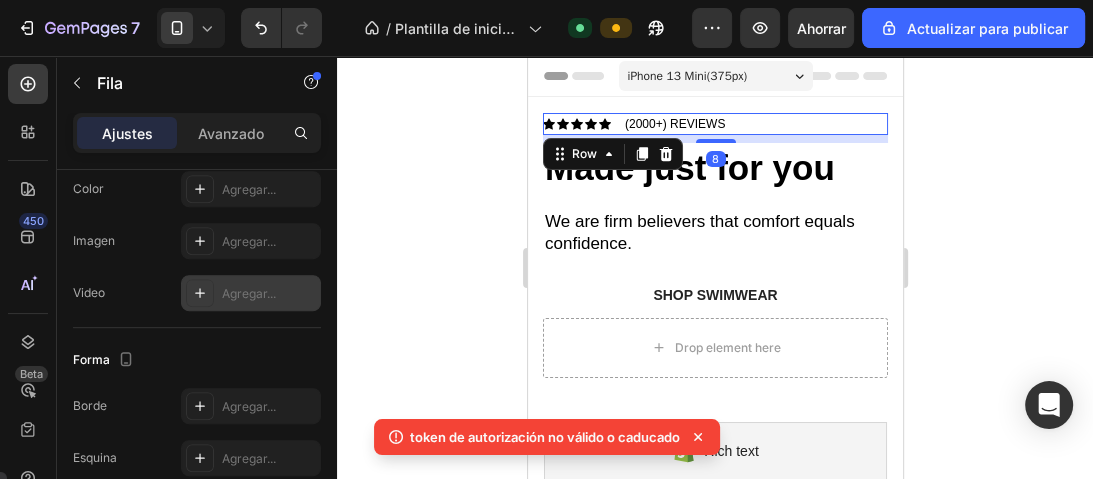 scroll, scrollTop: 960, scrollLeft: 0, axis: vertical 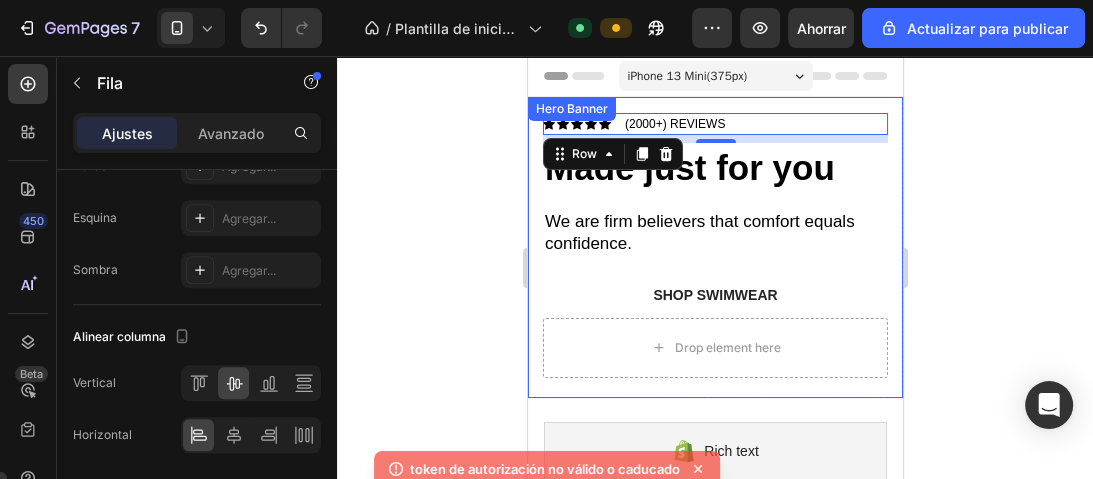 click on "Icon Icon Icon Icon Icon Icon List (2000+) REVIEWS Text Block Row   8 Made just for you Heading We are firm believers that comfort equals confidence. Text Block Shop Swimwear Button
Drop element here" at bounding box center (714, 247) 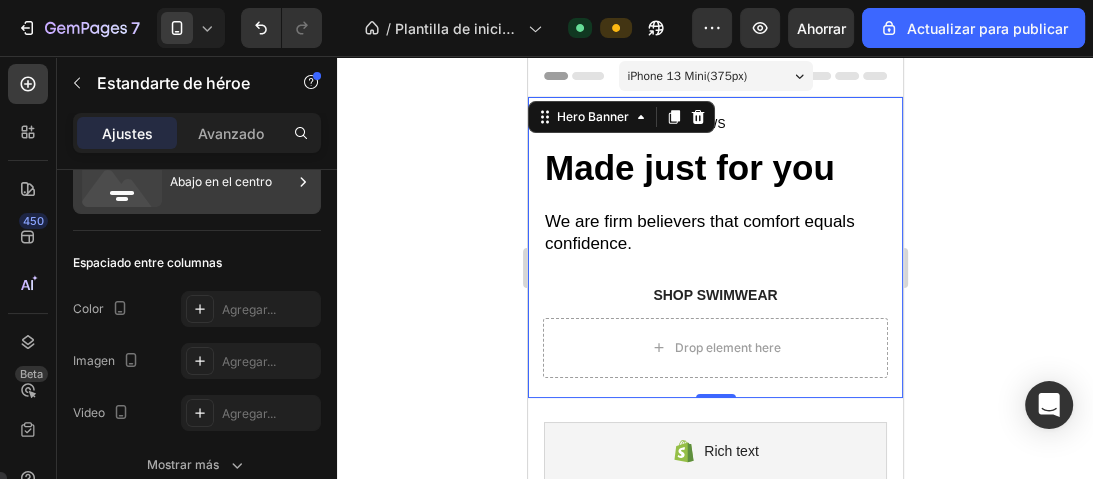 scroll, scrollTop: 0, scrollLeft: 0, axis: both 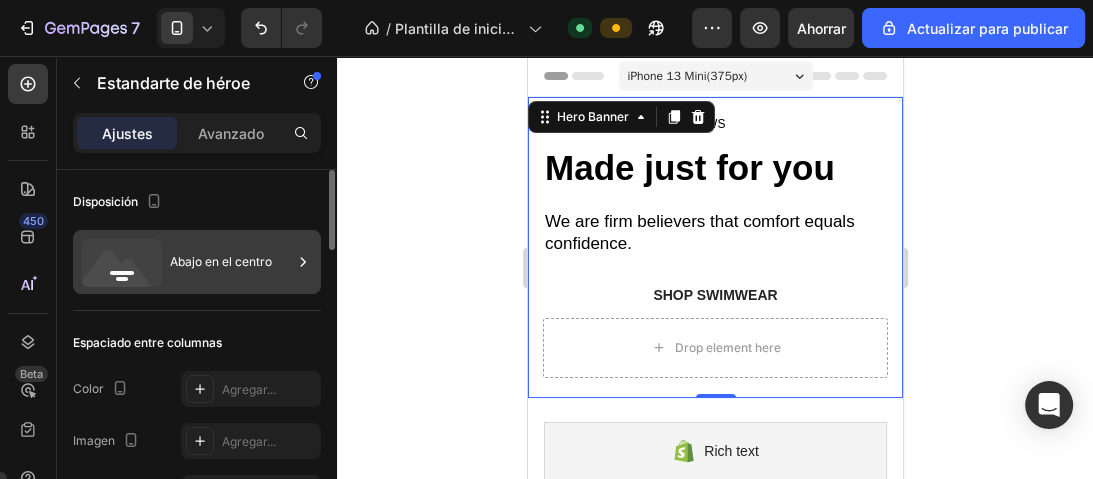 click on "Abajo en el centro" at bounding box center [197, 262] 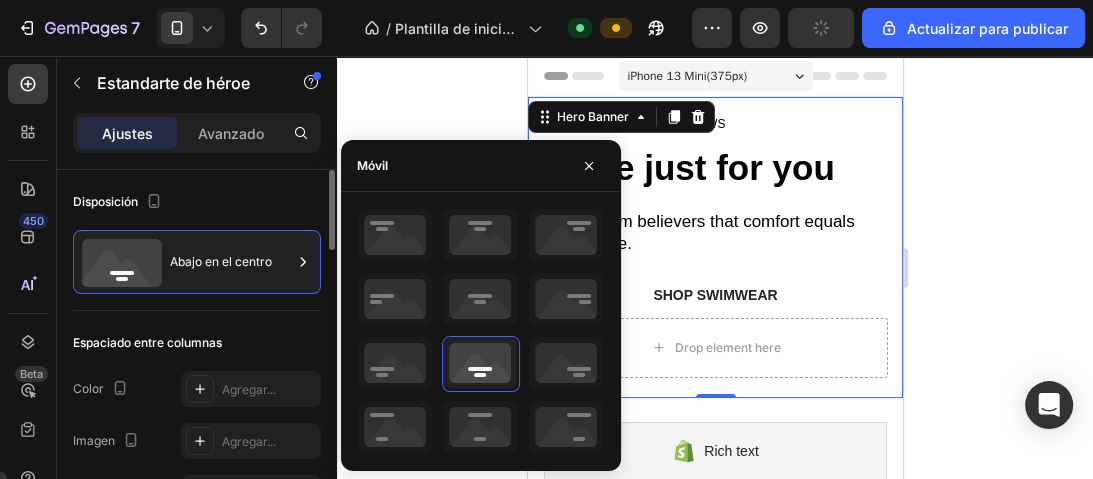 click on "Disposición" at bounding box center (197, 202) 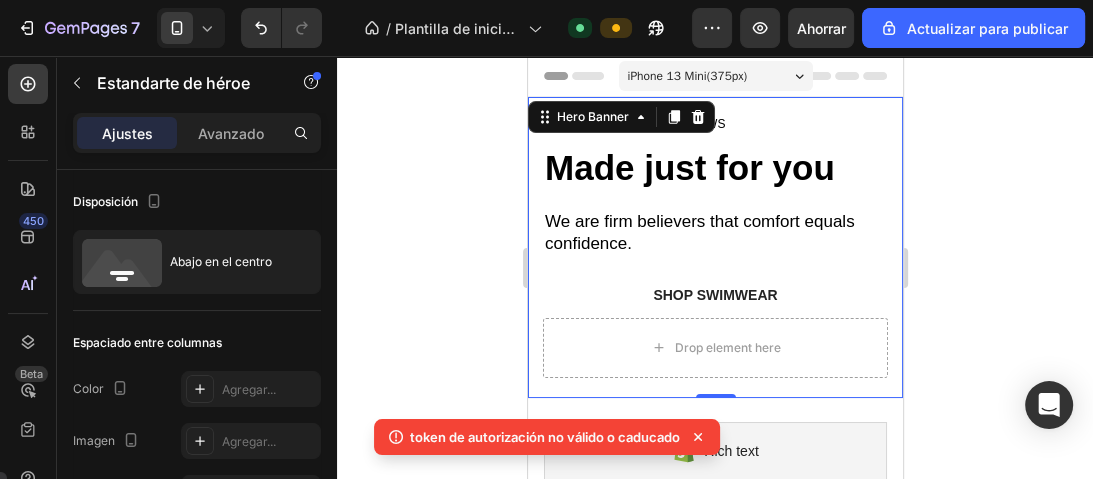 click on "Icon Icon Icon Icon Icon Icon List (2000+) REVIEWS Text Block Row Made just for you Heading We are firm believers that comfort equals confidence. Text Block Shop Swimwear Button" at bounding box center (714, 215) 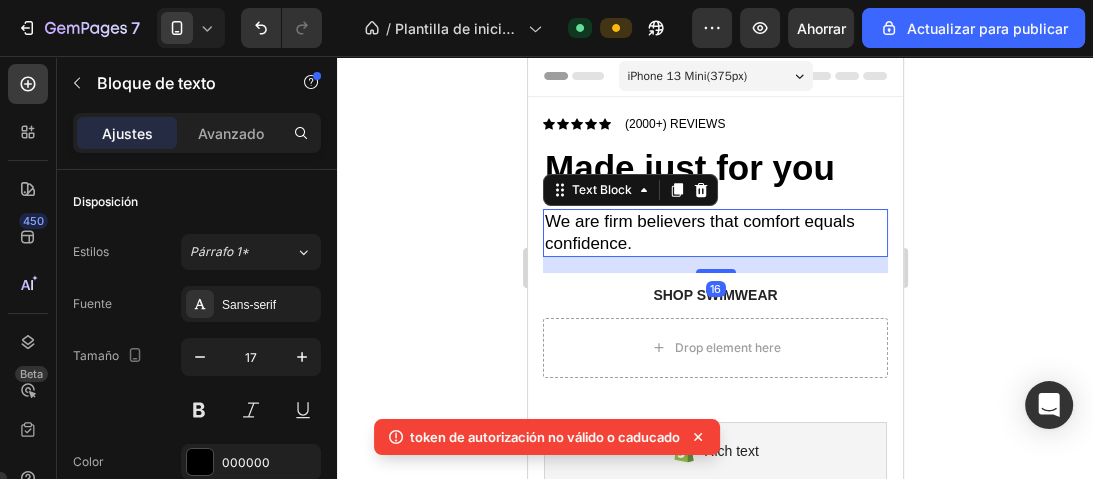 click on "16" at bounding box center [714, 265] 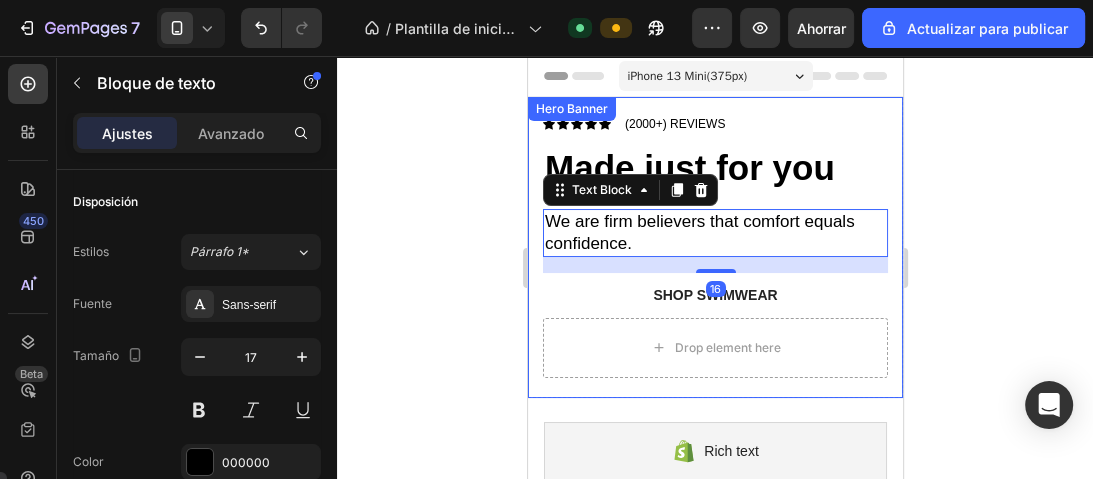 click on "Icon Icon Icon Icon Icon Icon List (2000+) REVIEWS Text Block Row Made just for you Heading We are firm believers that comfort equals confidence. Text Block   16 Shop Swimwear Button
Drop element here" at bounding box center [714, 247] 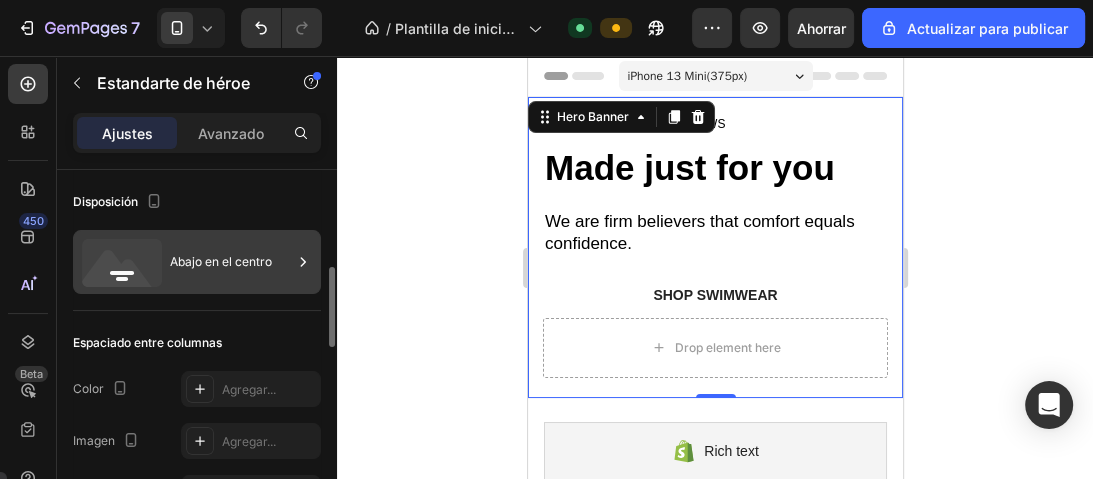 scroll, scrollTop: 80, scrollLeft: 0, axis: vertical 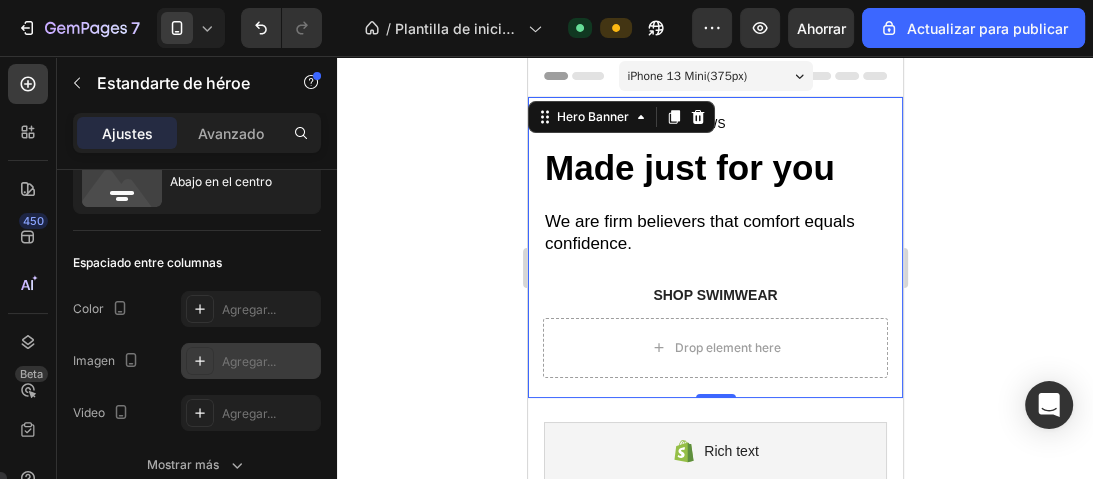 click on "Agregar..." at bounding box center (251, 361) 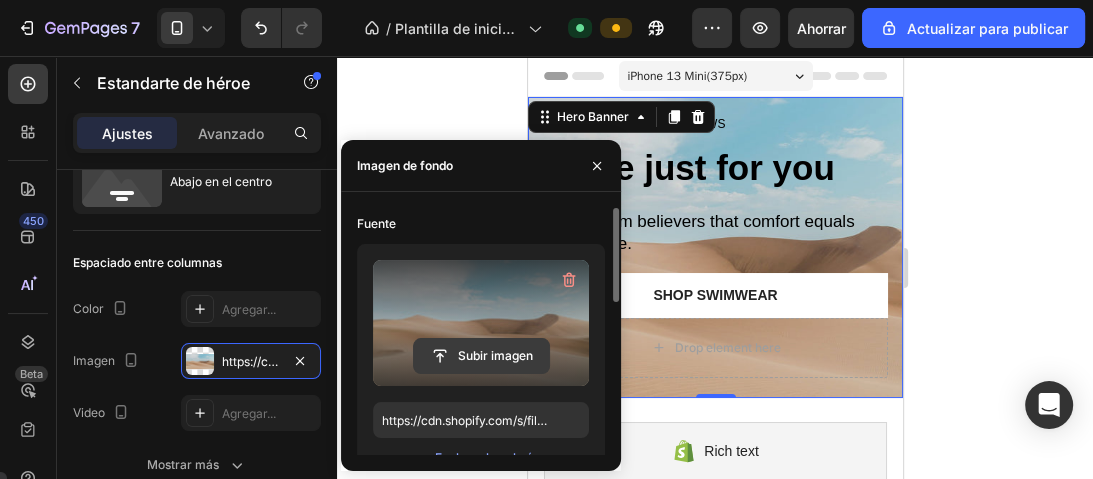 click 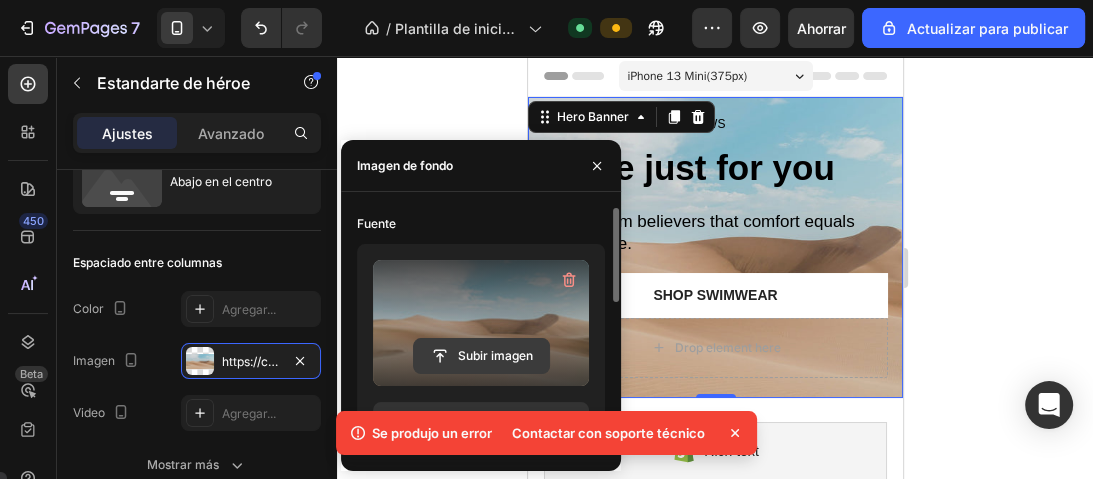click 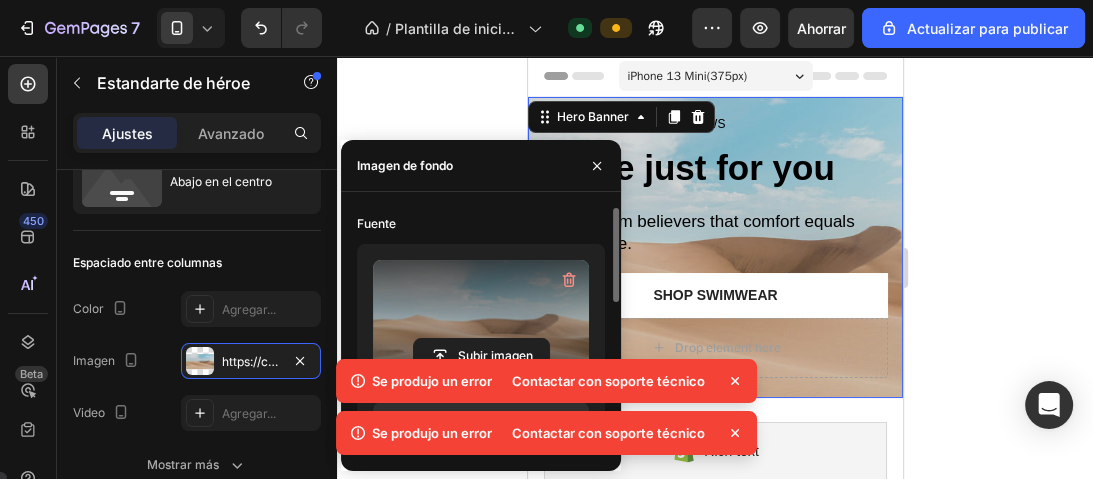 click on "Se produjo un error Contactar con soporte técnico Se produjo un error Contactar con soporte técnico" 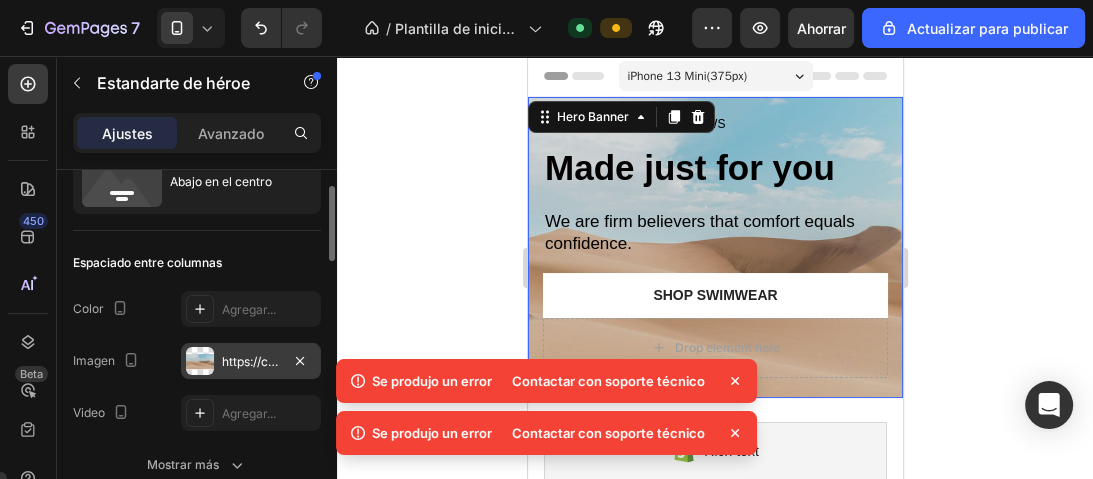 click on "https://cdn.shopify.com/s/files/1/2005/9307/files/background_settings.jpg" at bounding box center [251, 361] 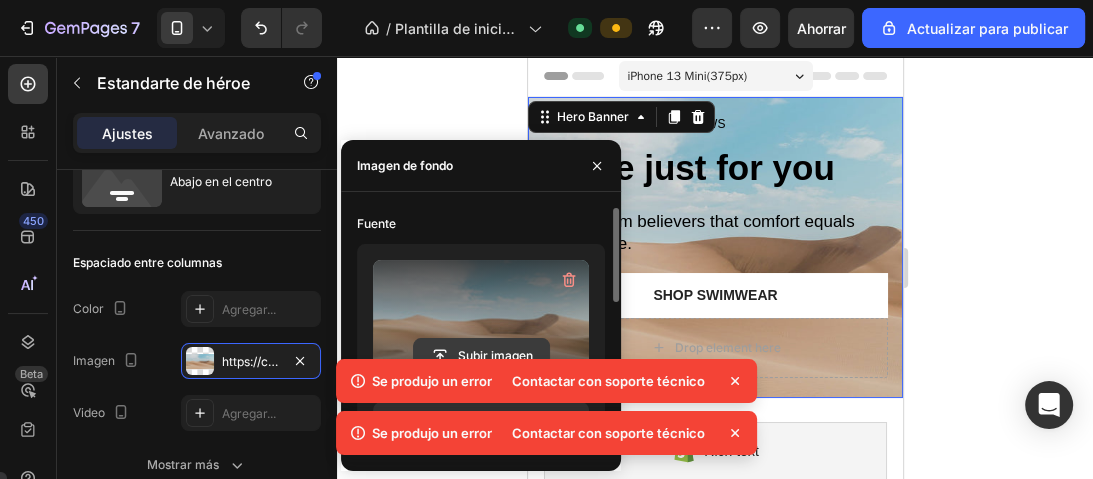 click 